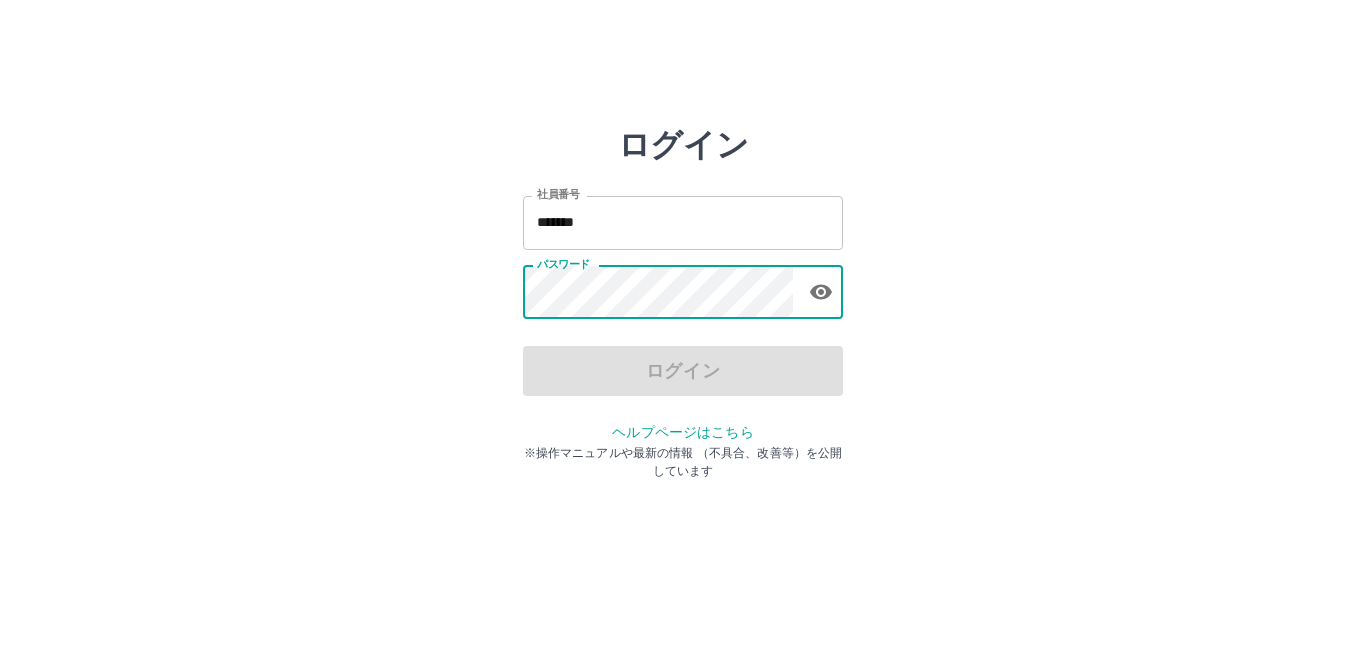 scroll, scrollTop: 0, scrollLeft: 0, axis: both 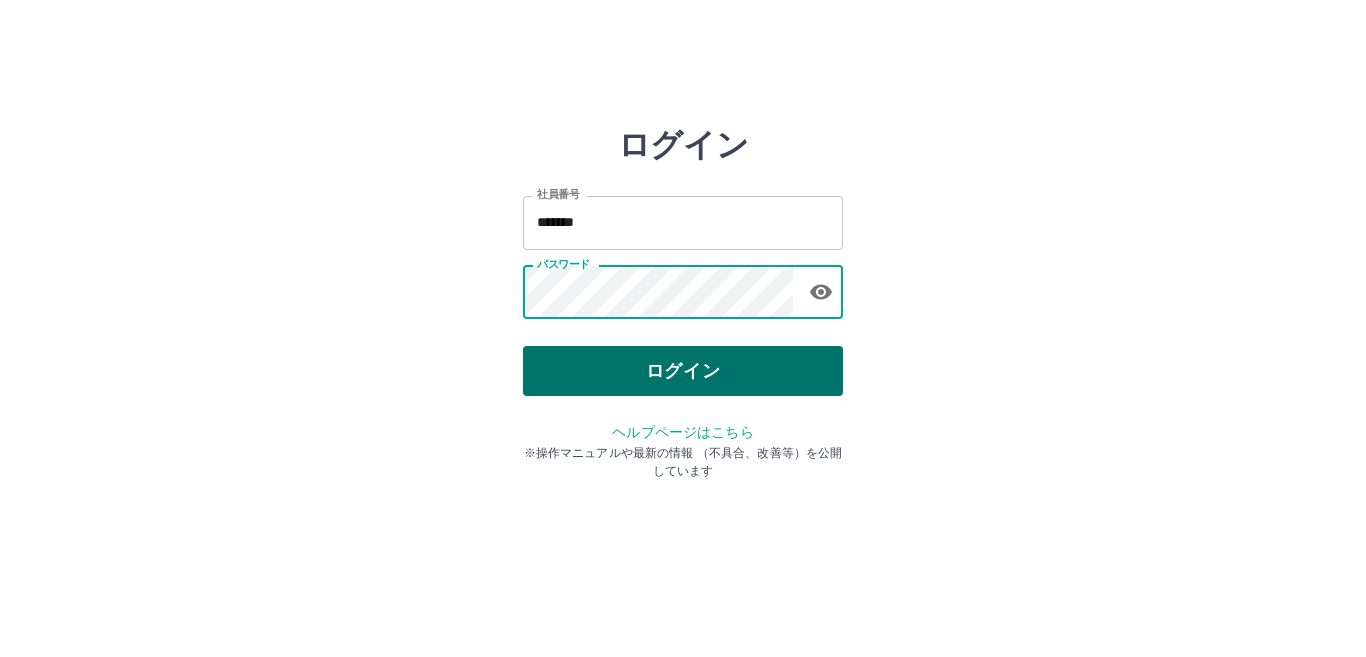 click on "ログイン" at bounding box center (683, 371) 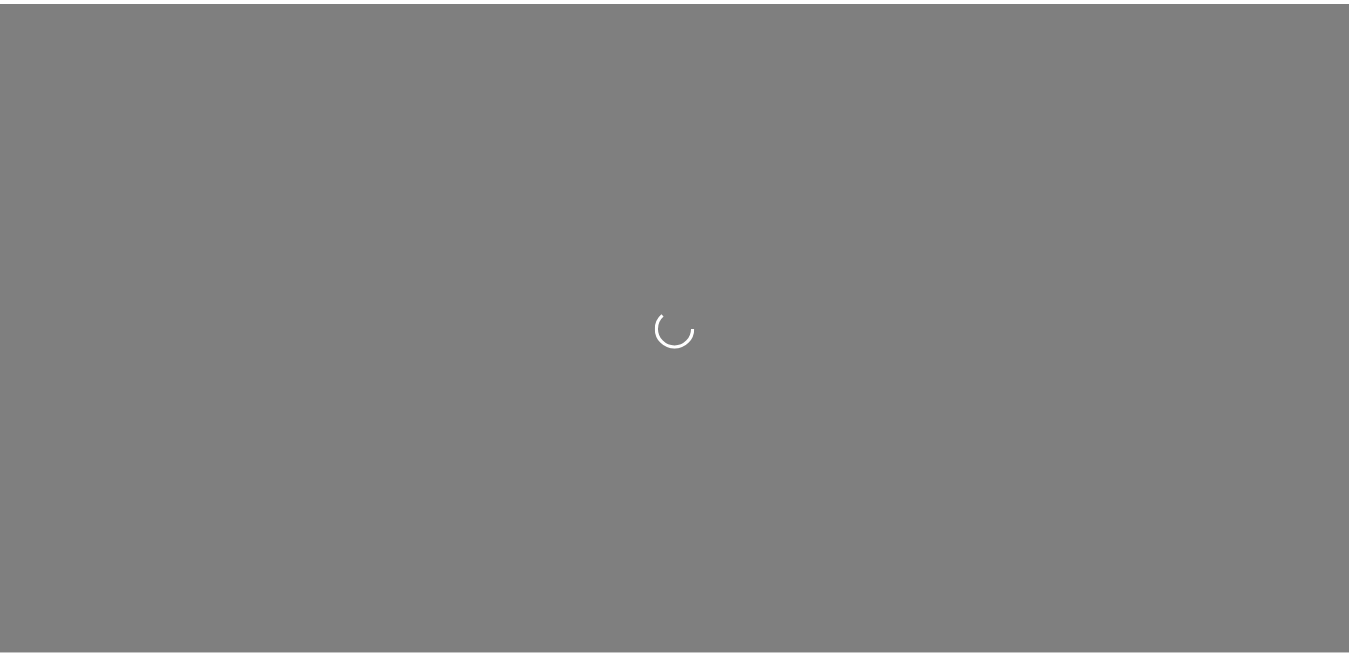 scroll, scrollTop: 0, scrollLeft: 0, axis: both 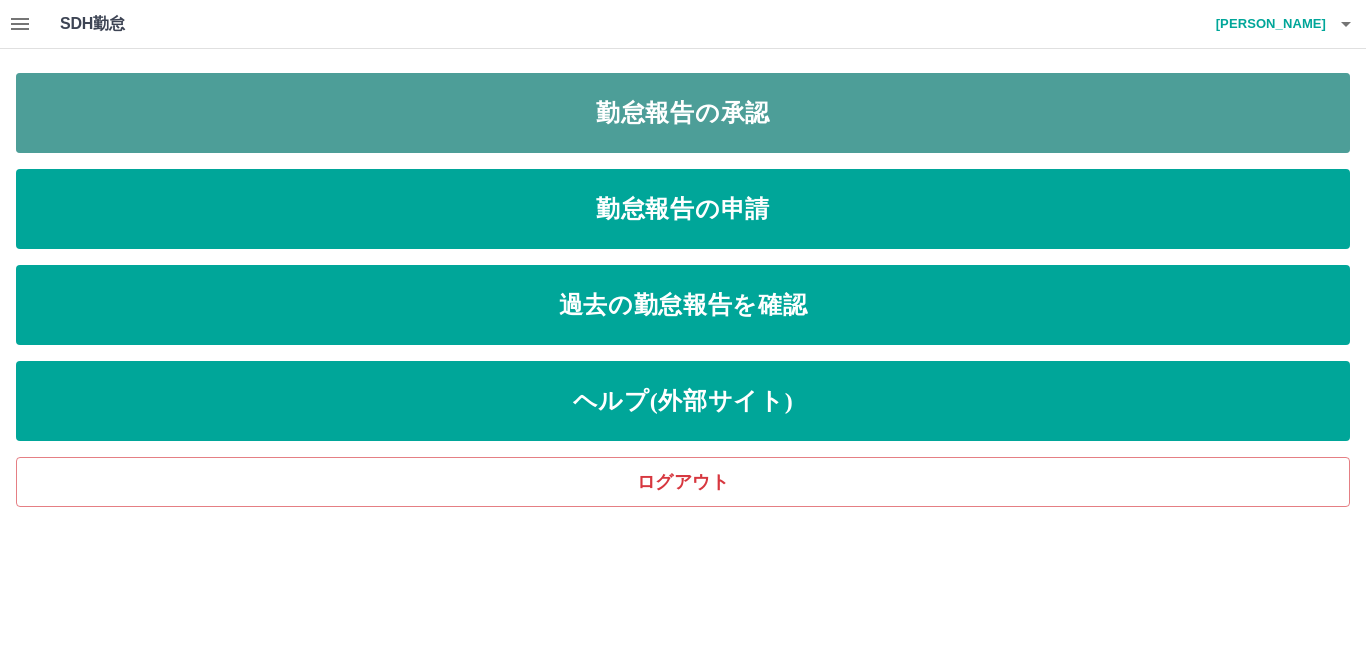 click on "勤怠報告の承認" at bounding box center [683, 113] 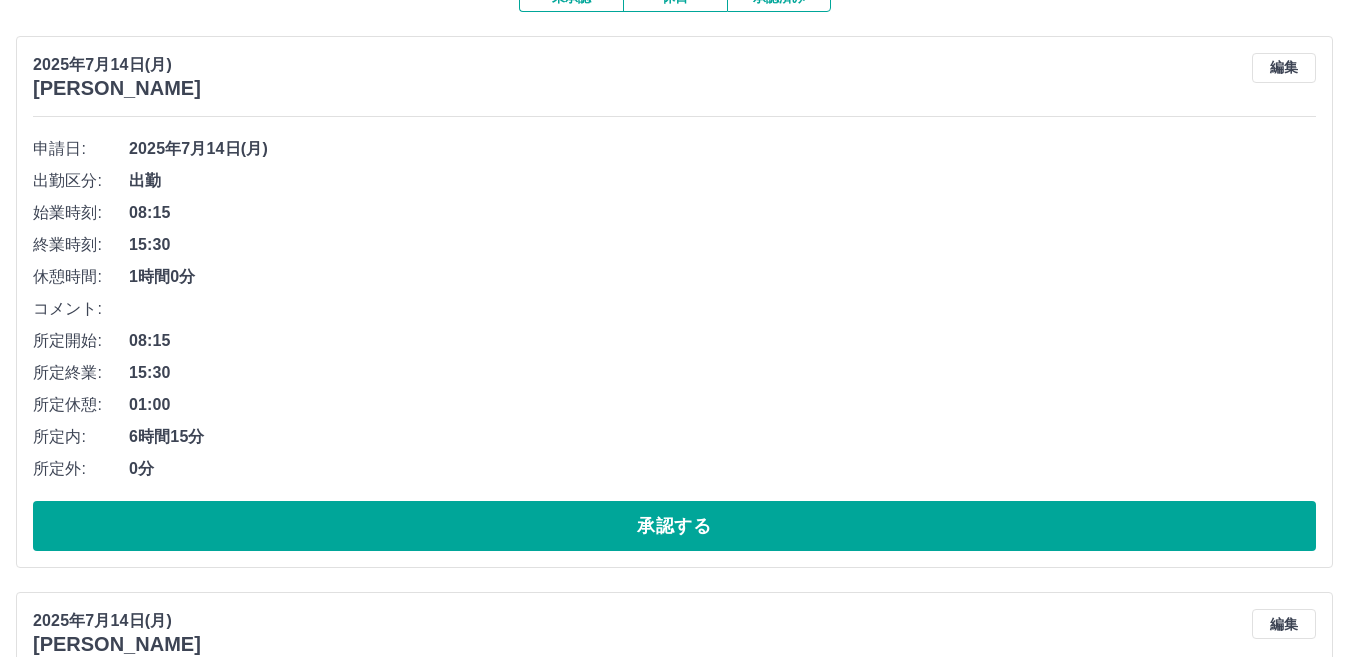 scroll, scrollTop: 300, scrollLeft: 0, axis: vertical 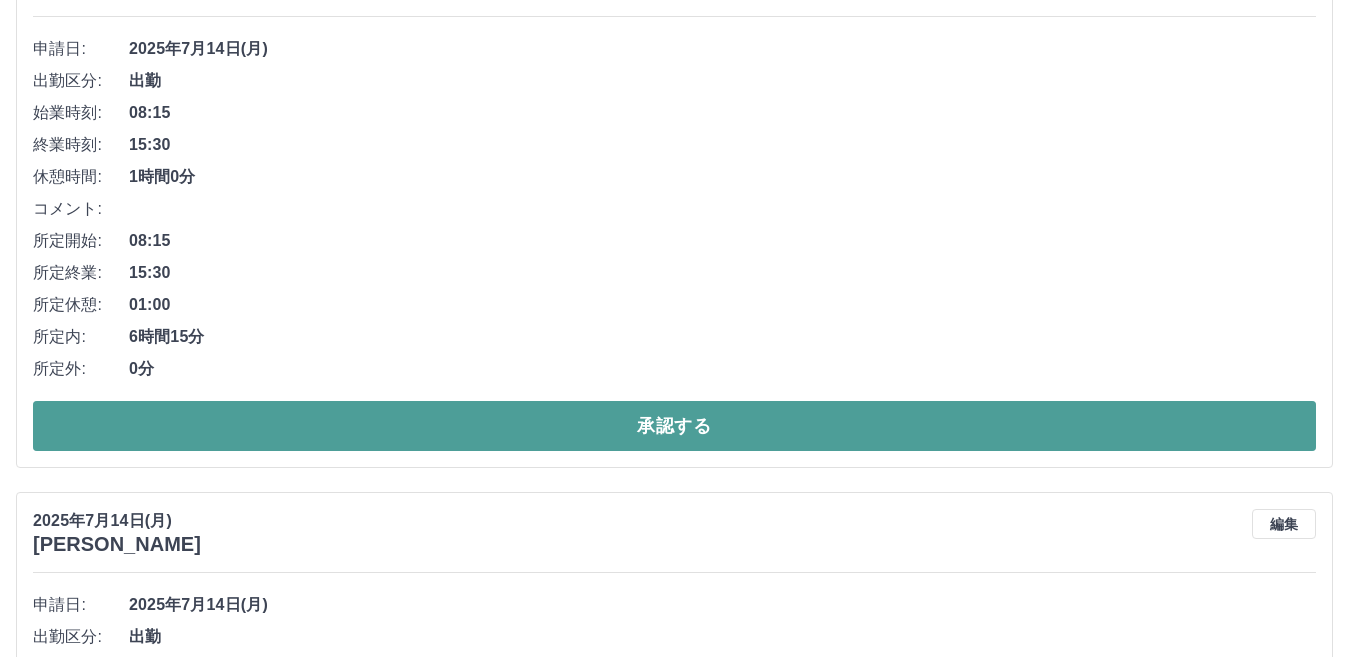 click on "承認する" at bounding box center (674, 426) 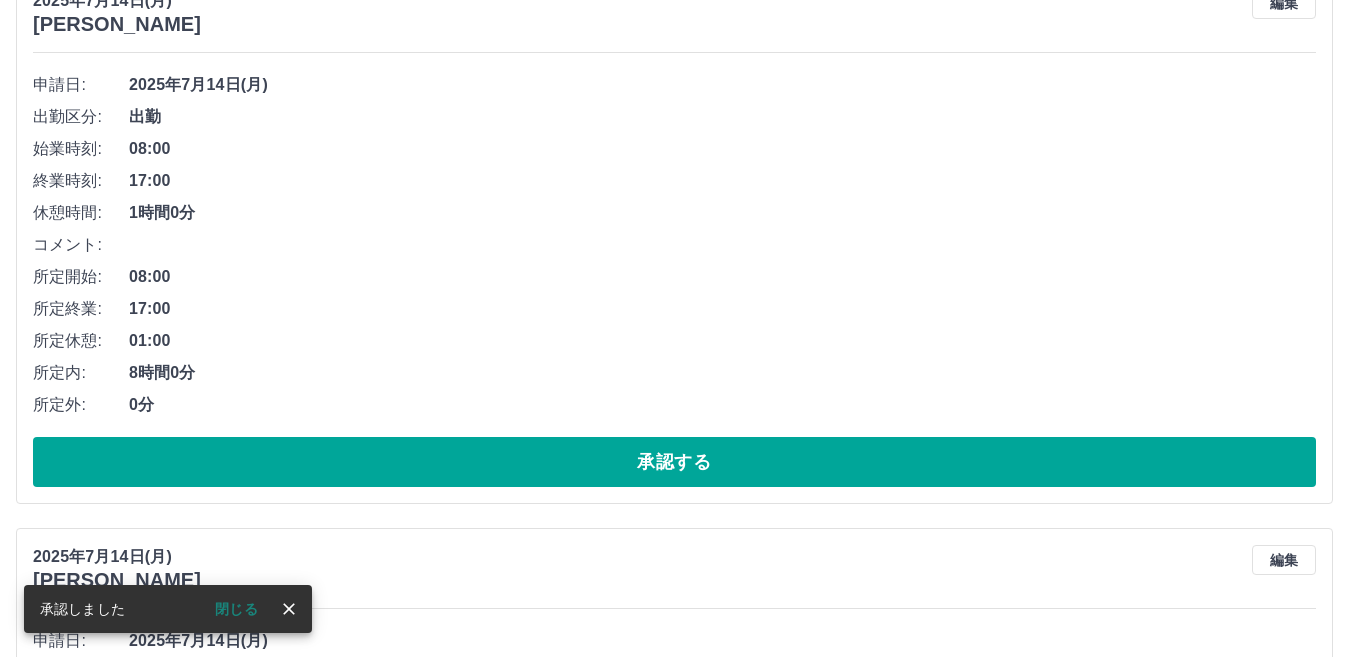 scroll, scrollTop: 300, scrollLeft: 0, axis: vertical 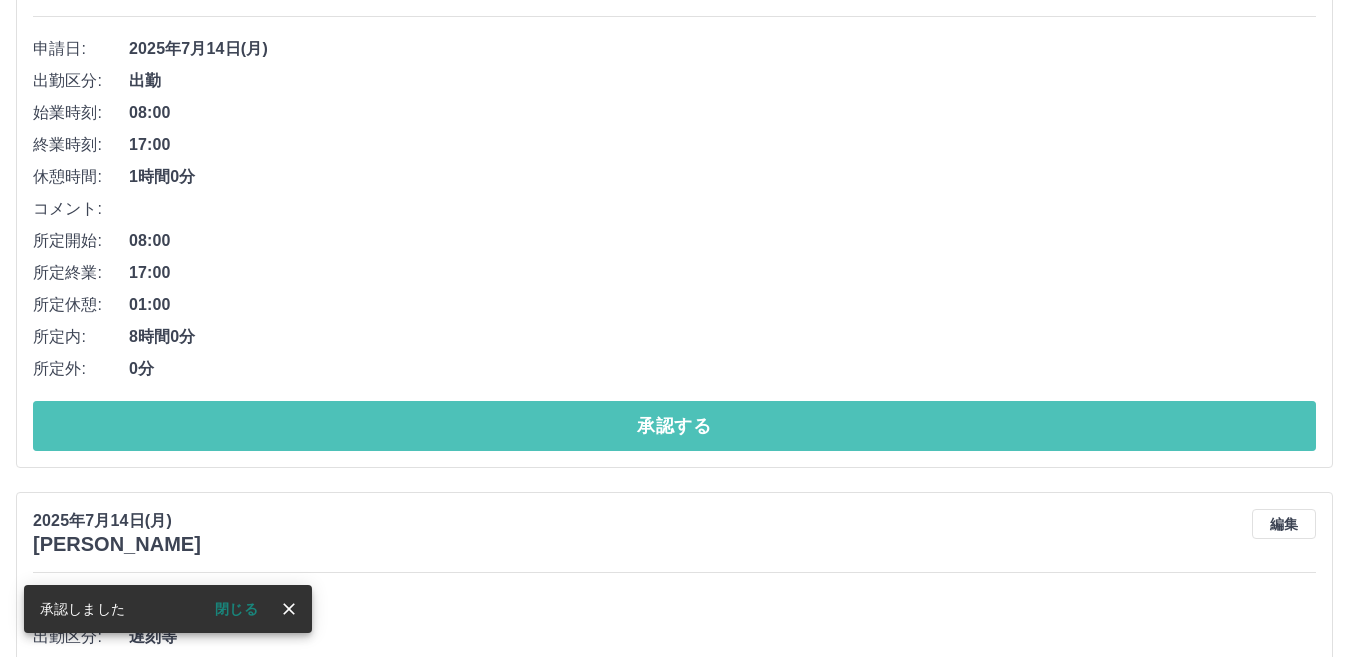 click on "承認する" at bounding box center [674, 426] 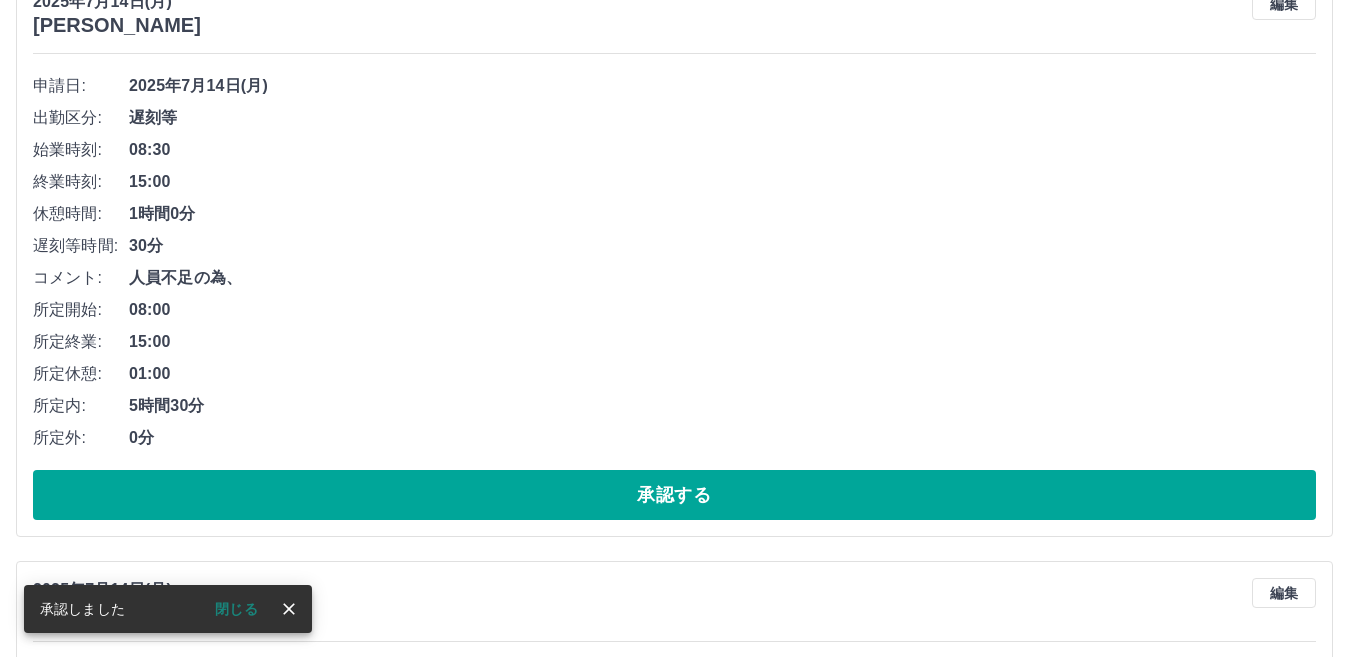 scroll, scrollTop: 300, scrollLeft: 0, axis: vertical 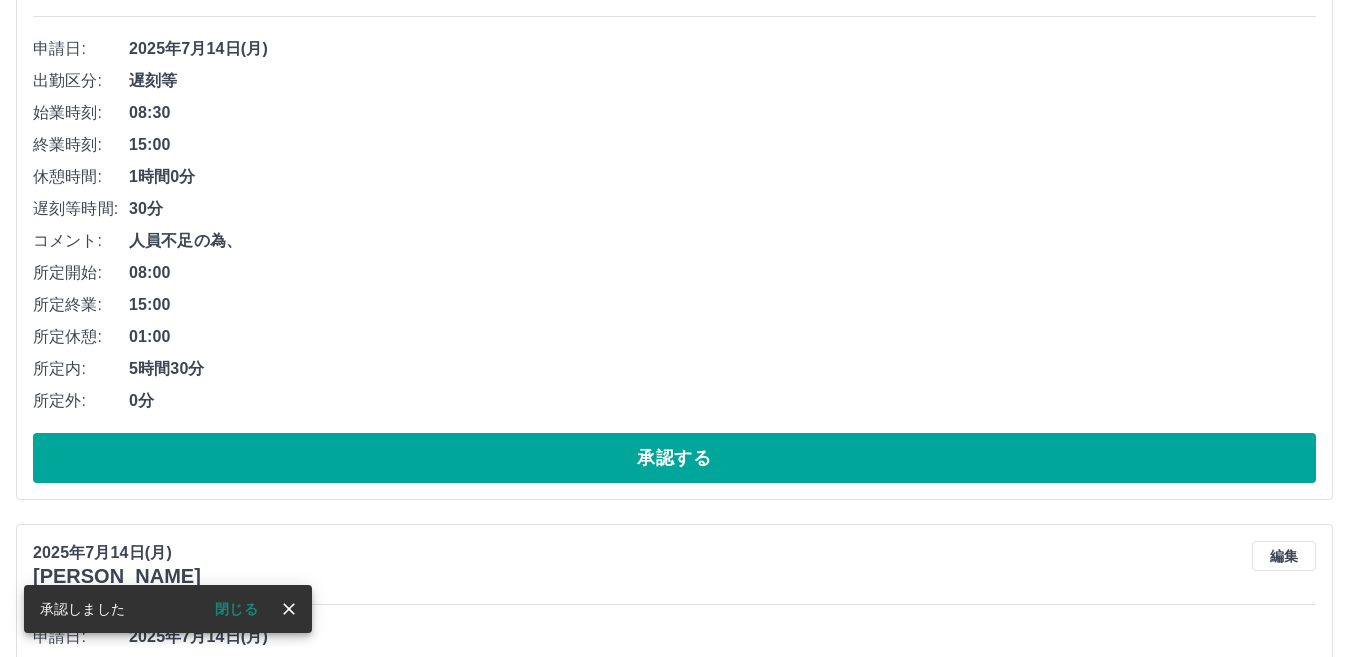 drag, startPoint x: 661, startPoint y: 452, endPoint x: 655, endPoint y: 274, distance: 178.10109 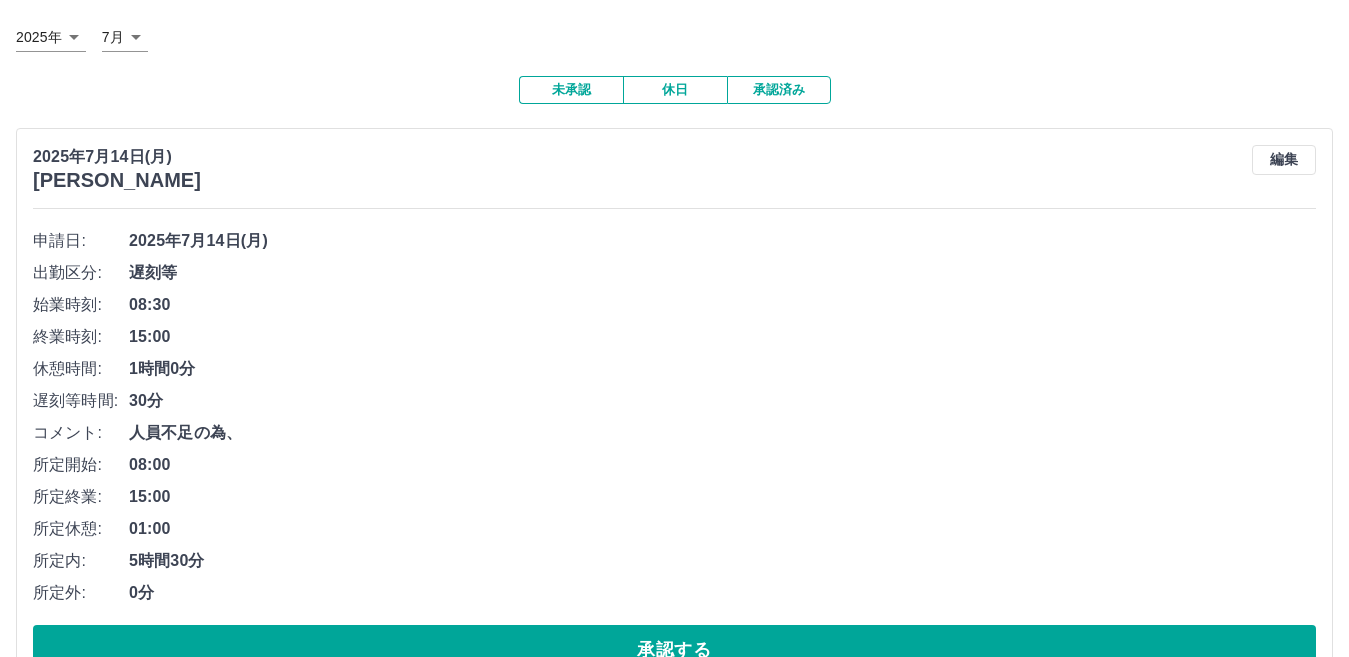 scroll, scrollTop: 100, scrollLeft: 0, axis: vertical 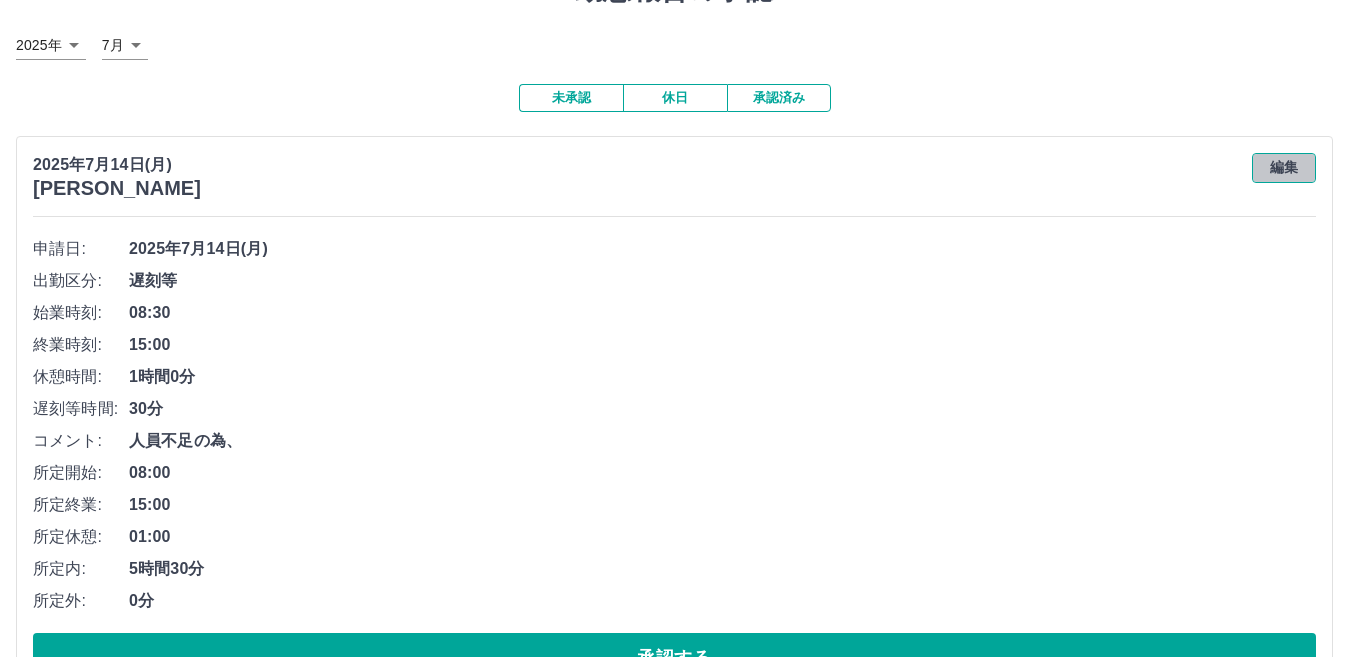 click on "編集" at bounding box center [1284, 168] 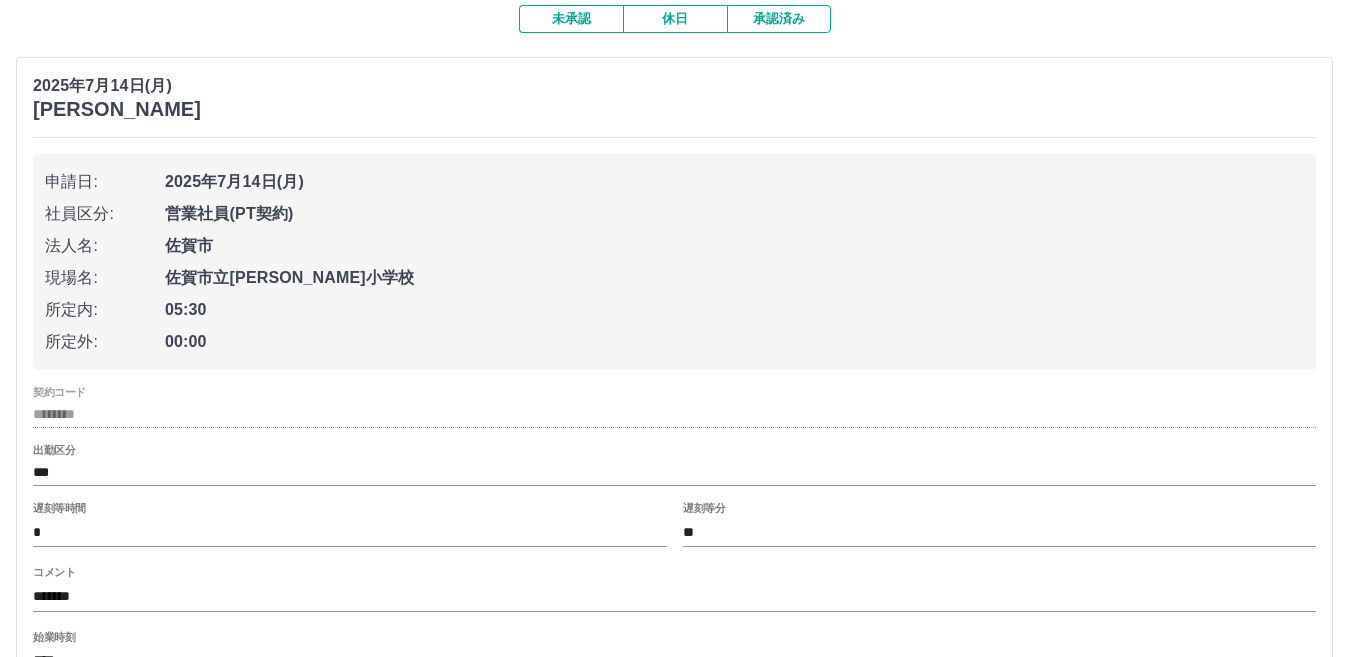 scroll, scrollTop: 300, scrollLeft: 0, axis: vertical 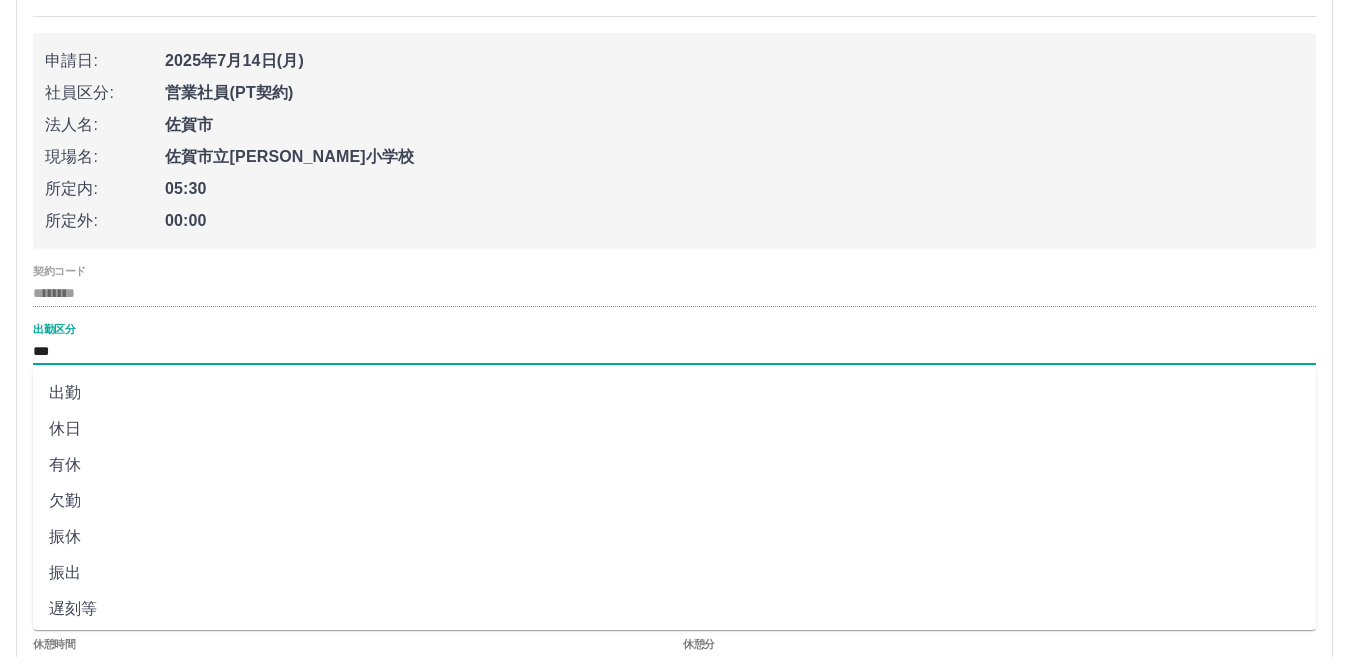 click on "***" at bounding box center (674, 351) 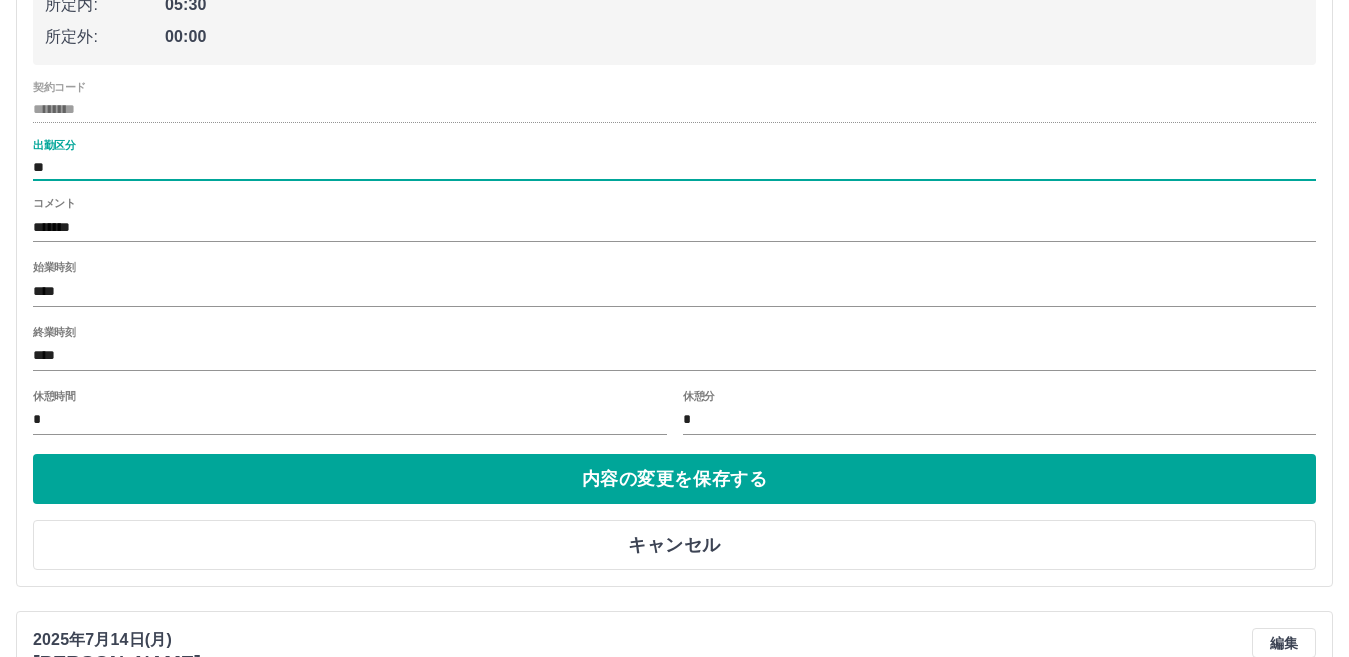 scroll, scrollTop: 500, scrollLeft: 0, axis: vertical 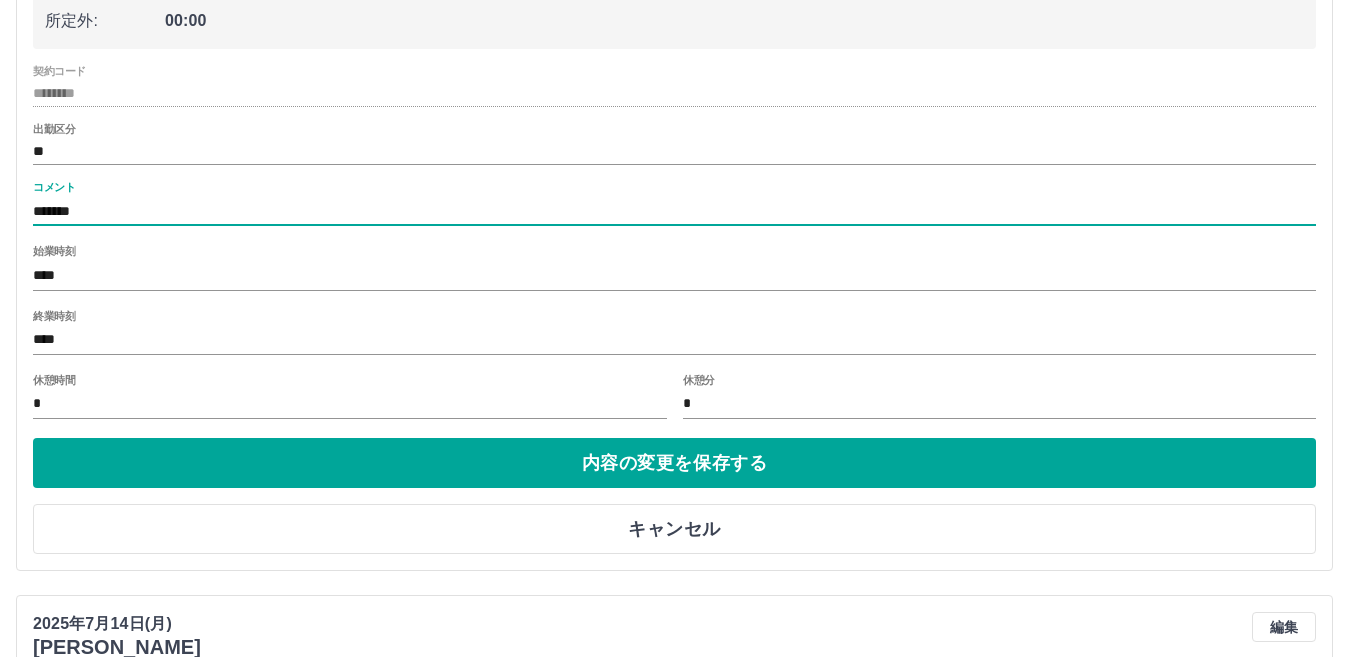 click on "*******" at bounding box center (674, 211) 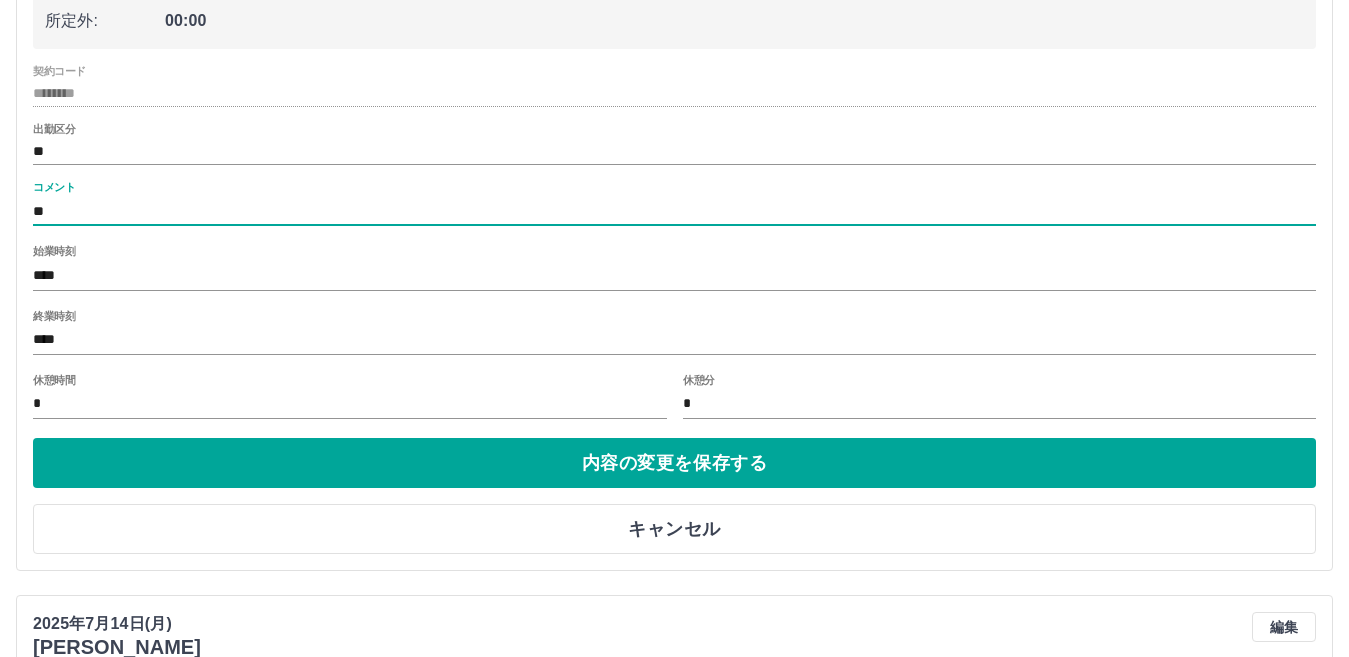 type on "*" 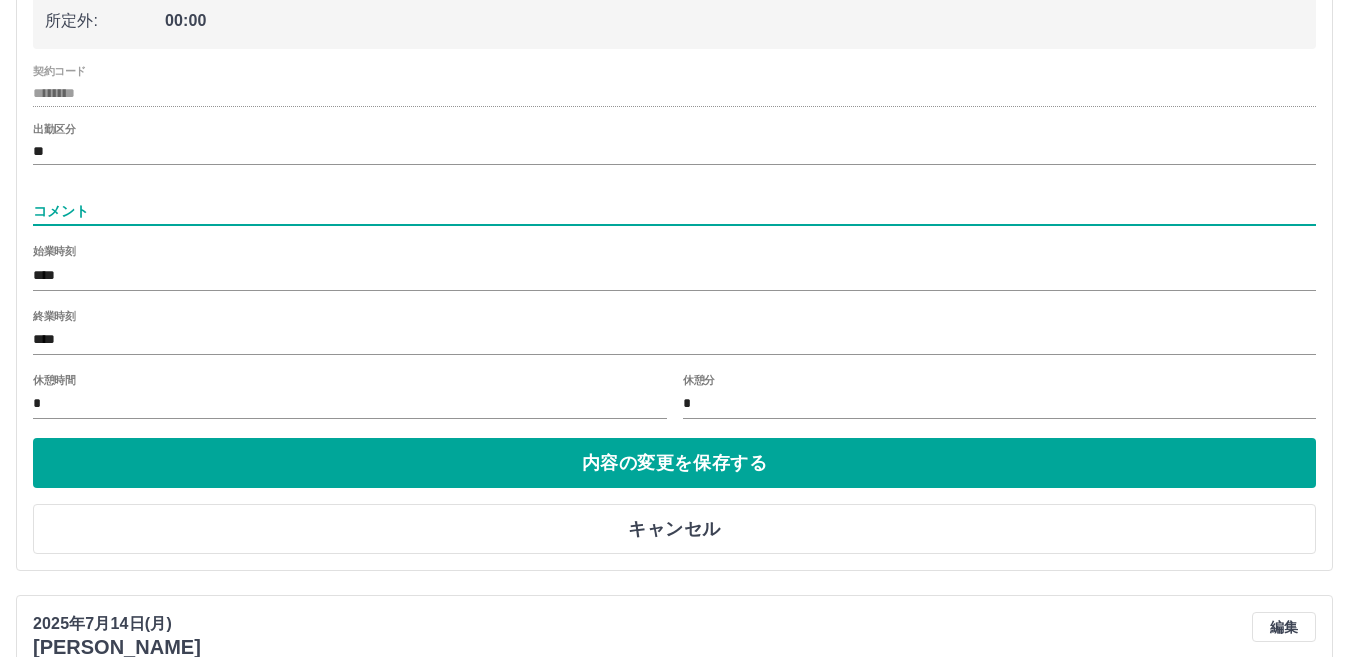 type 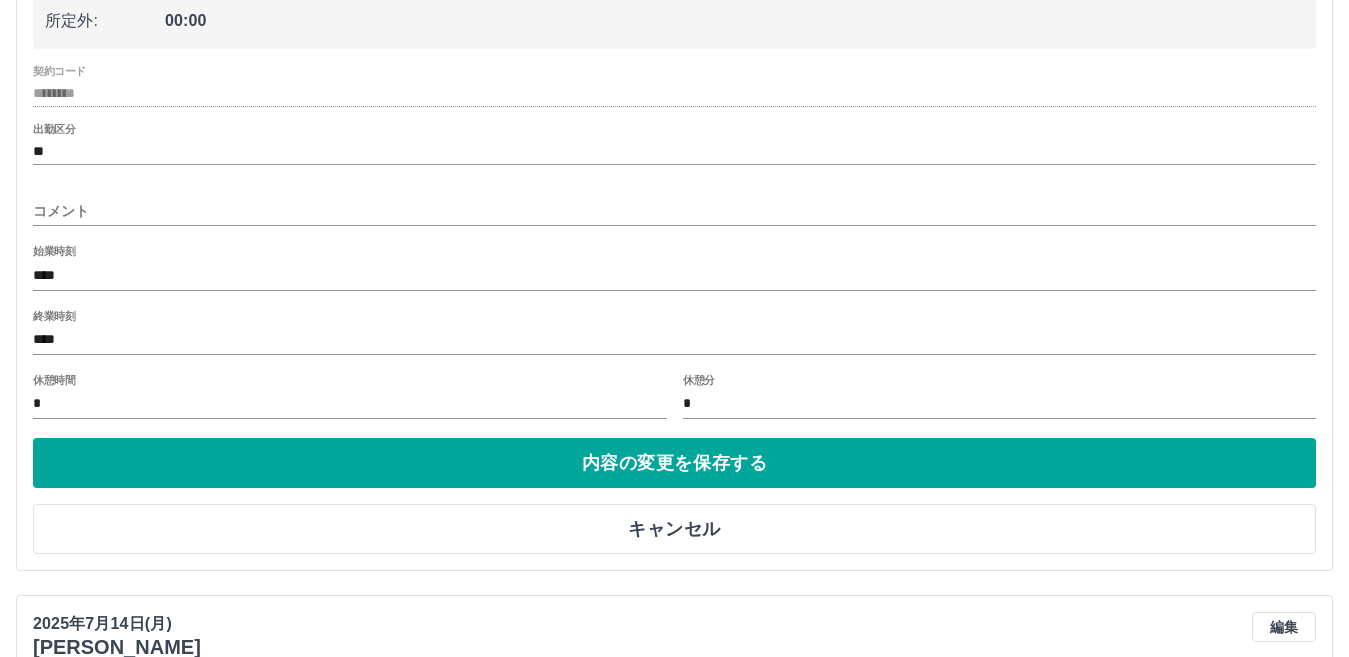 click on "始業時刻 ****" at bounding box center [674, 269] 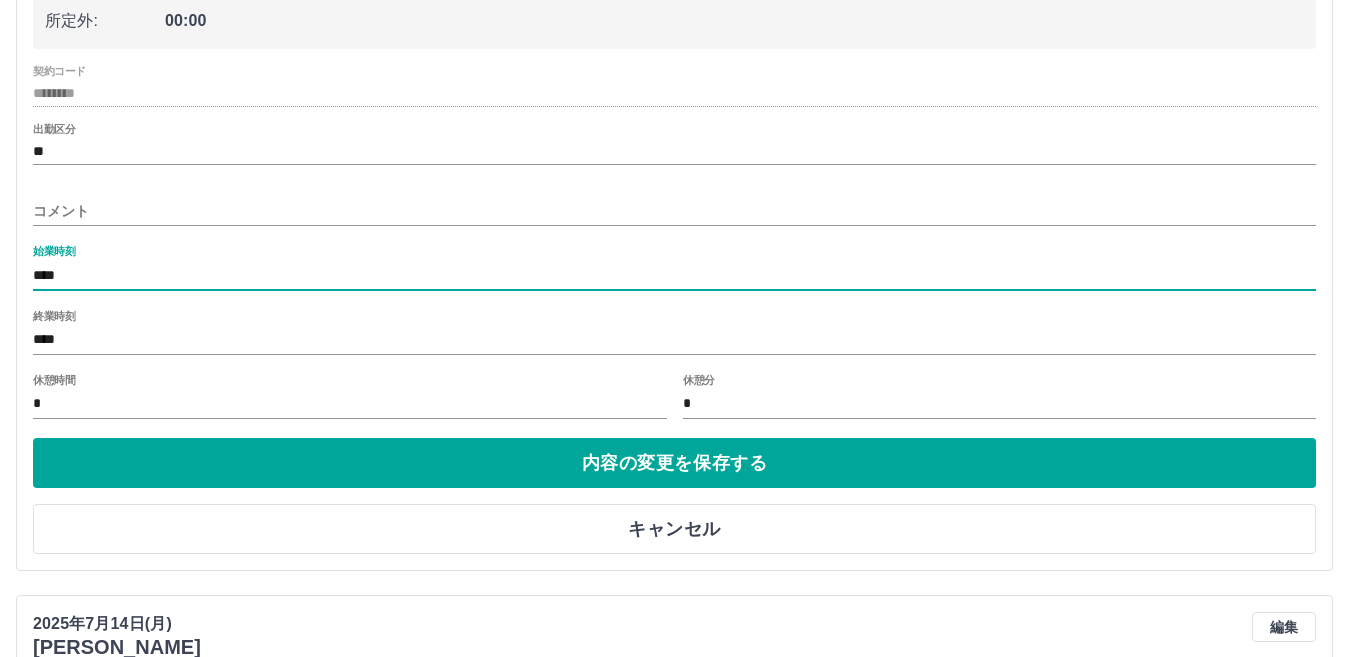 click on "****" at bounding box center [674, 275] 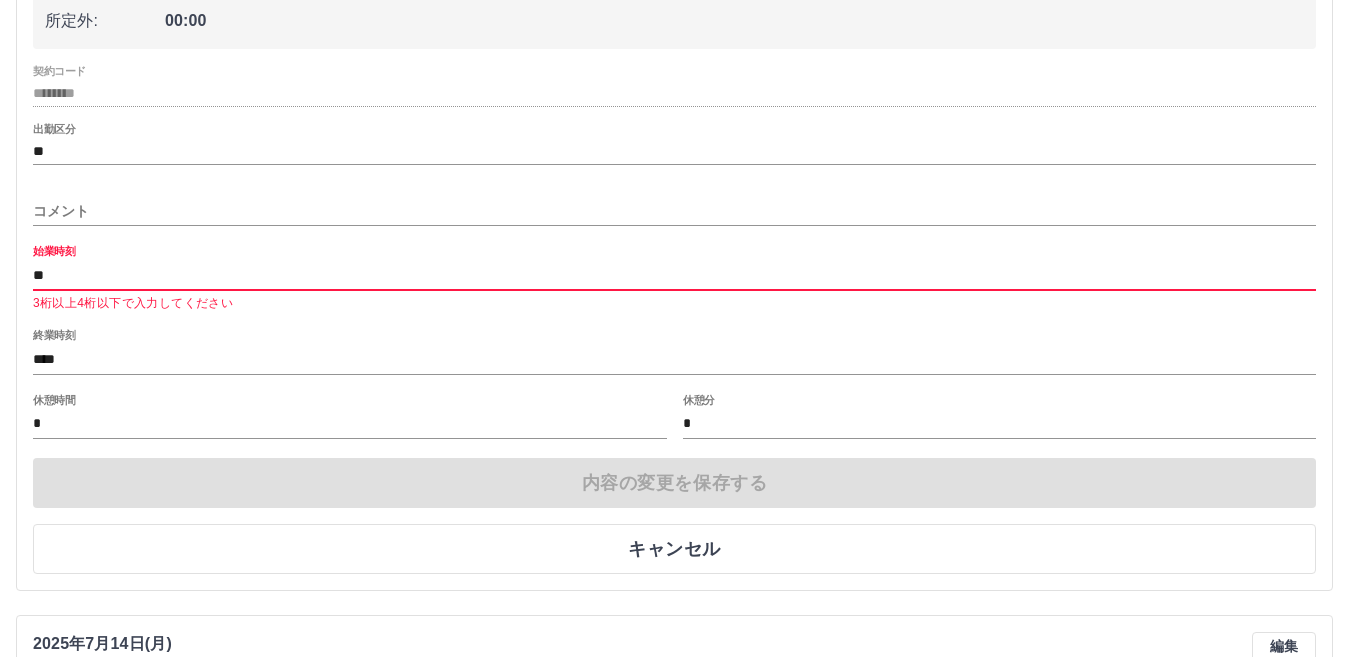 type on "*" 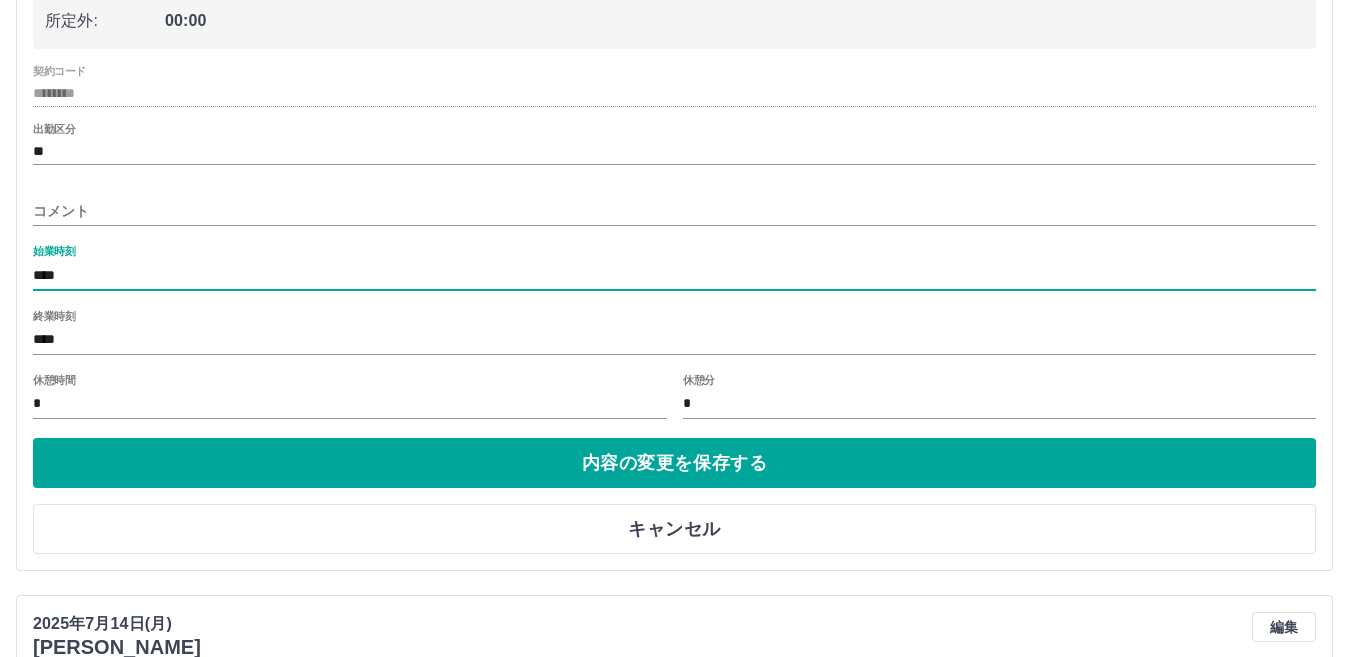 type on "****" 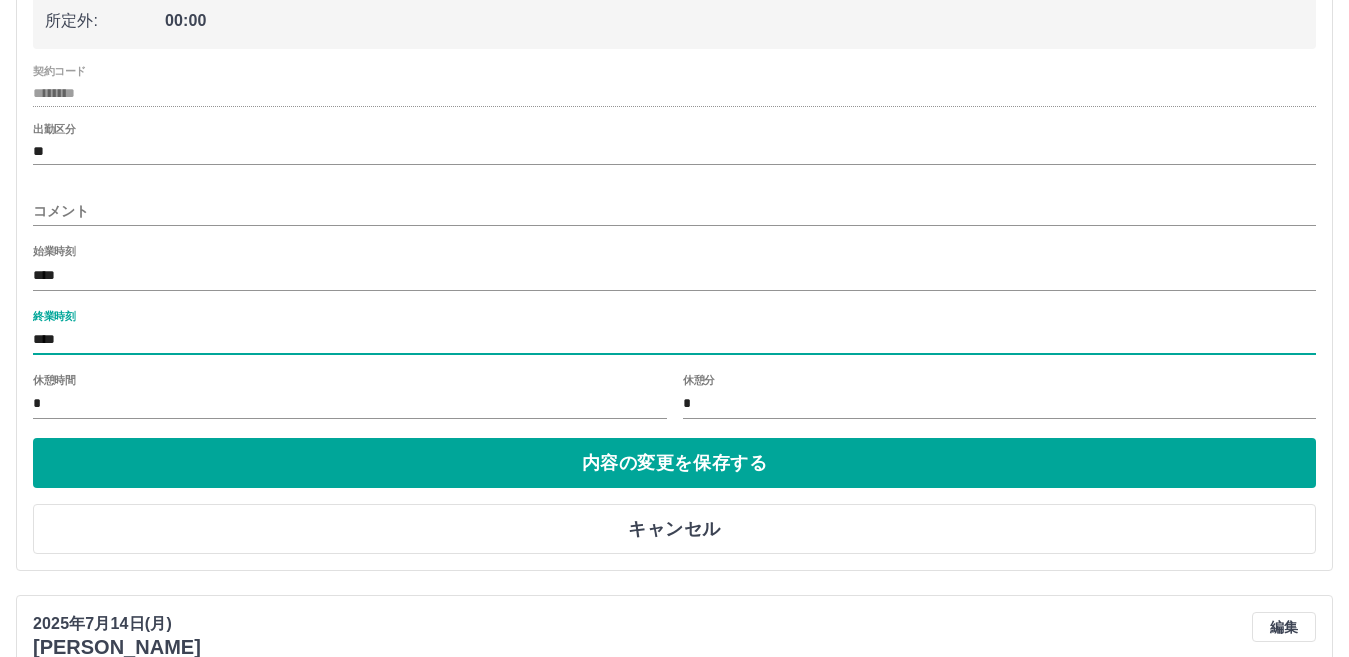 click on "****" at bounding box center [674, 340] 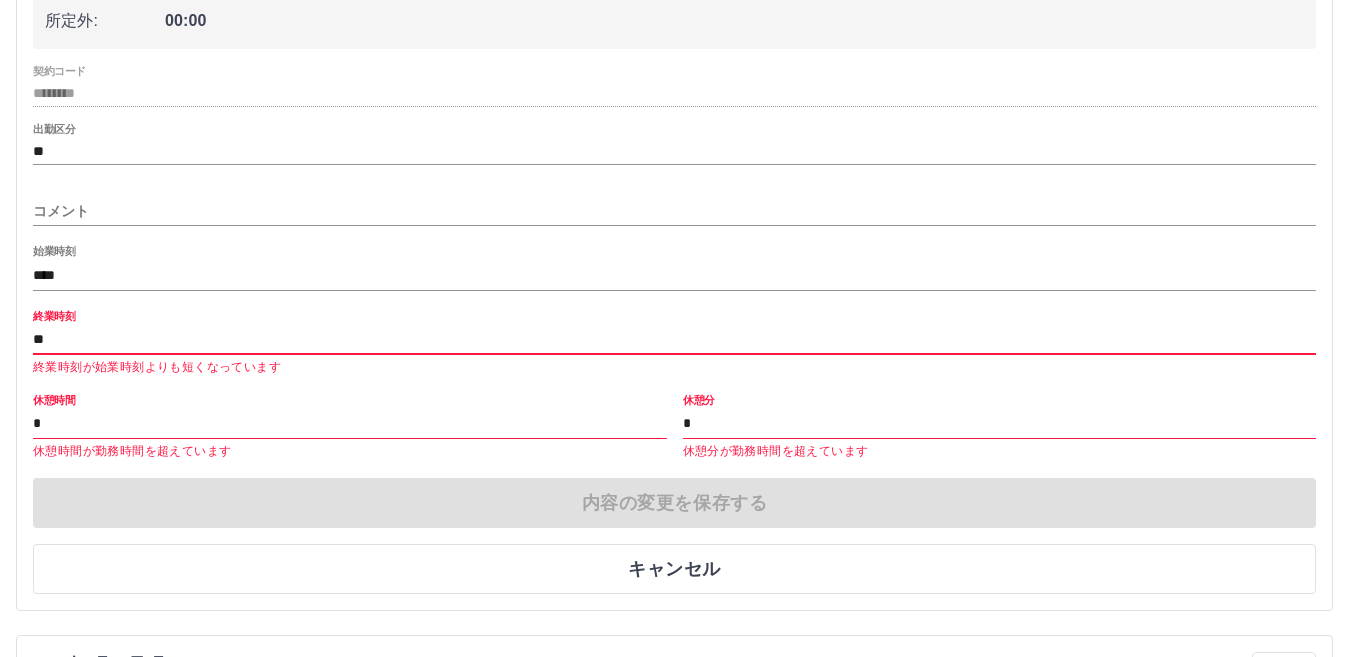 type on "*" 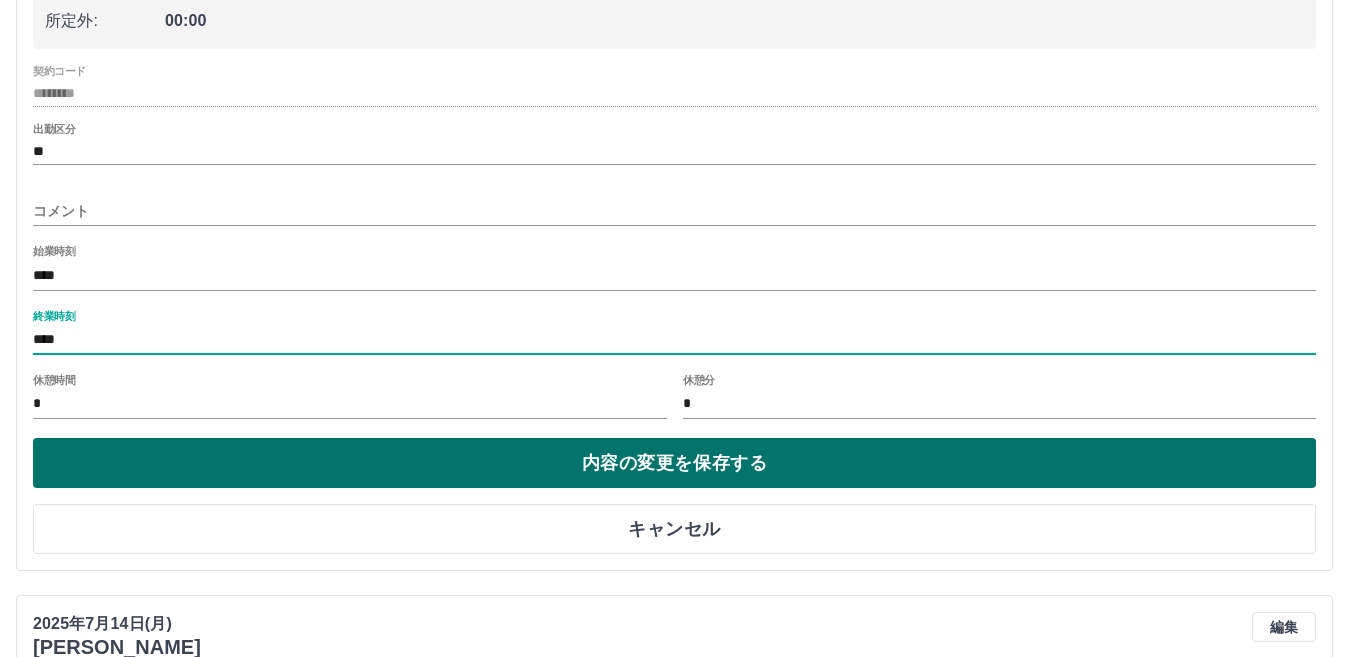 type on "****" 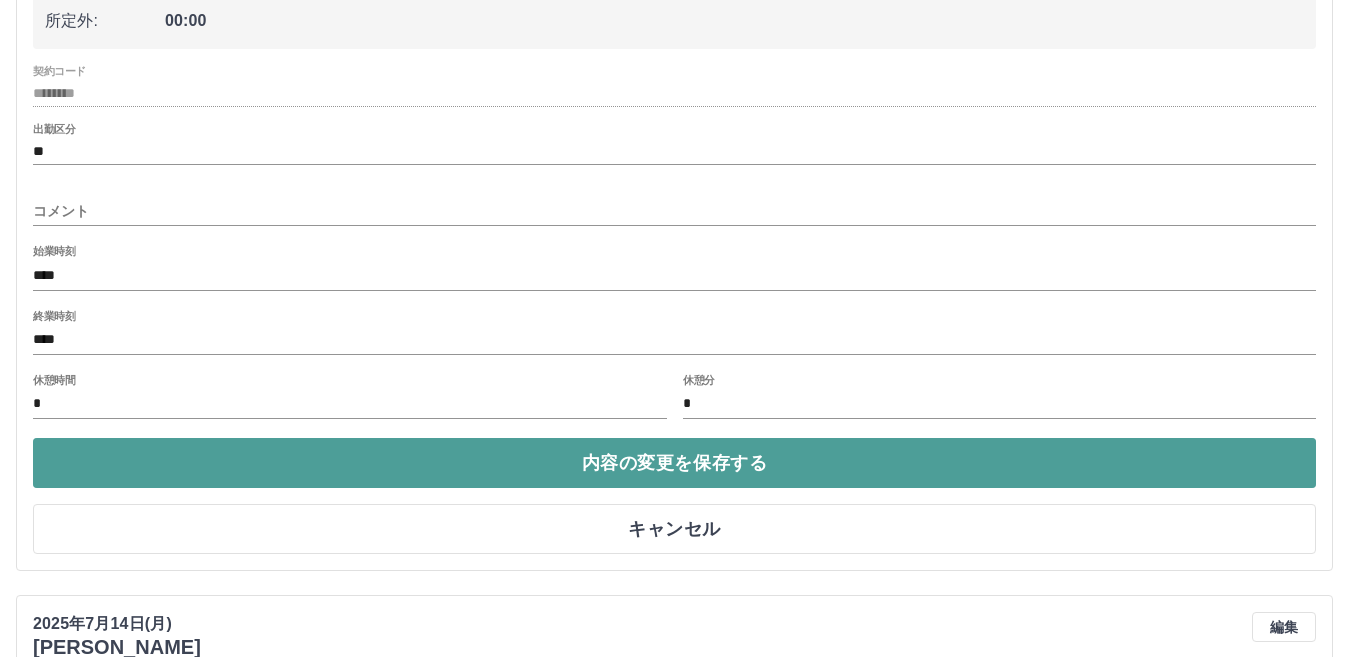 click on "内容の変更を保存する" at bounding box center [674, 463] 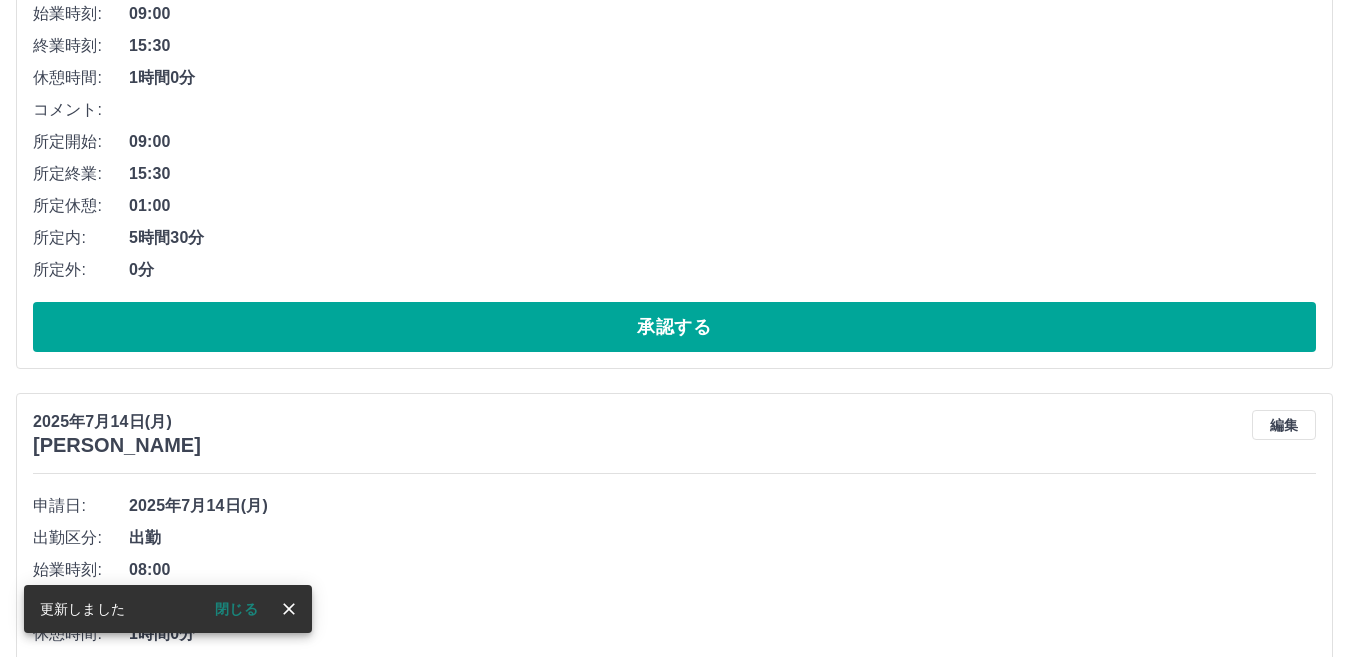 scroll, scrollTop: 400, scrollLeft: 0, axis: vertical 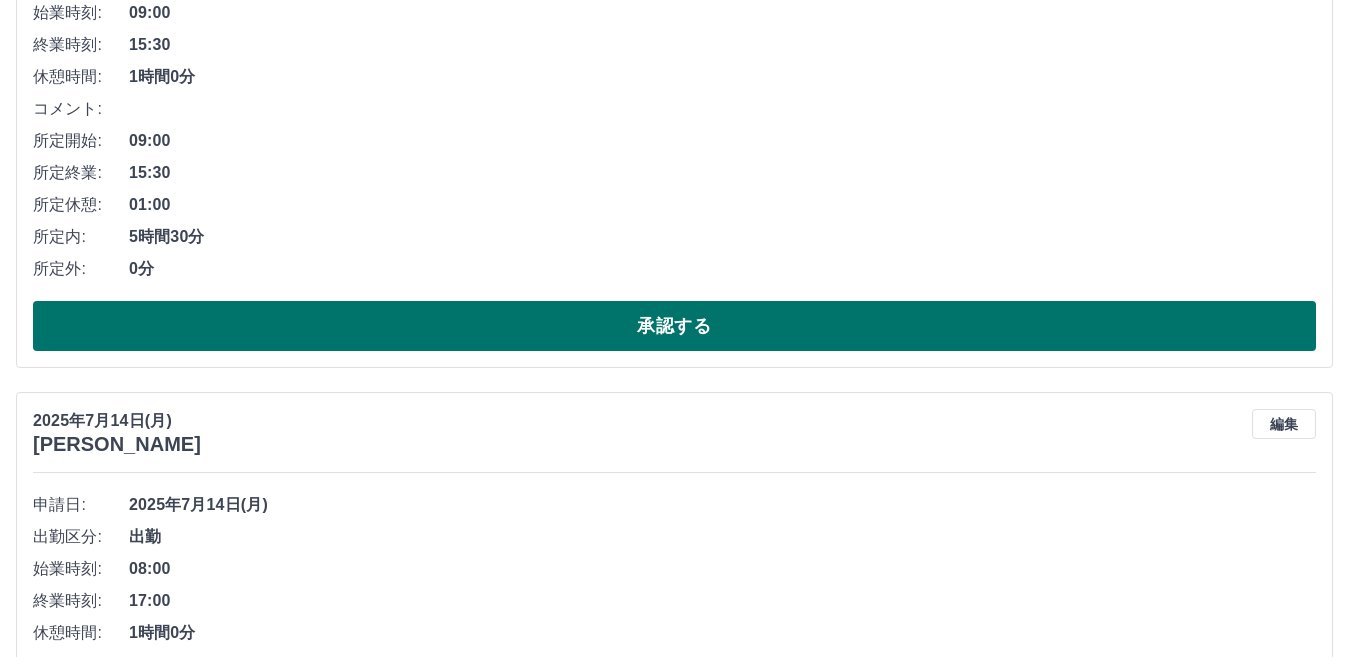 click on "承認する" at bounding box center [674, 326] 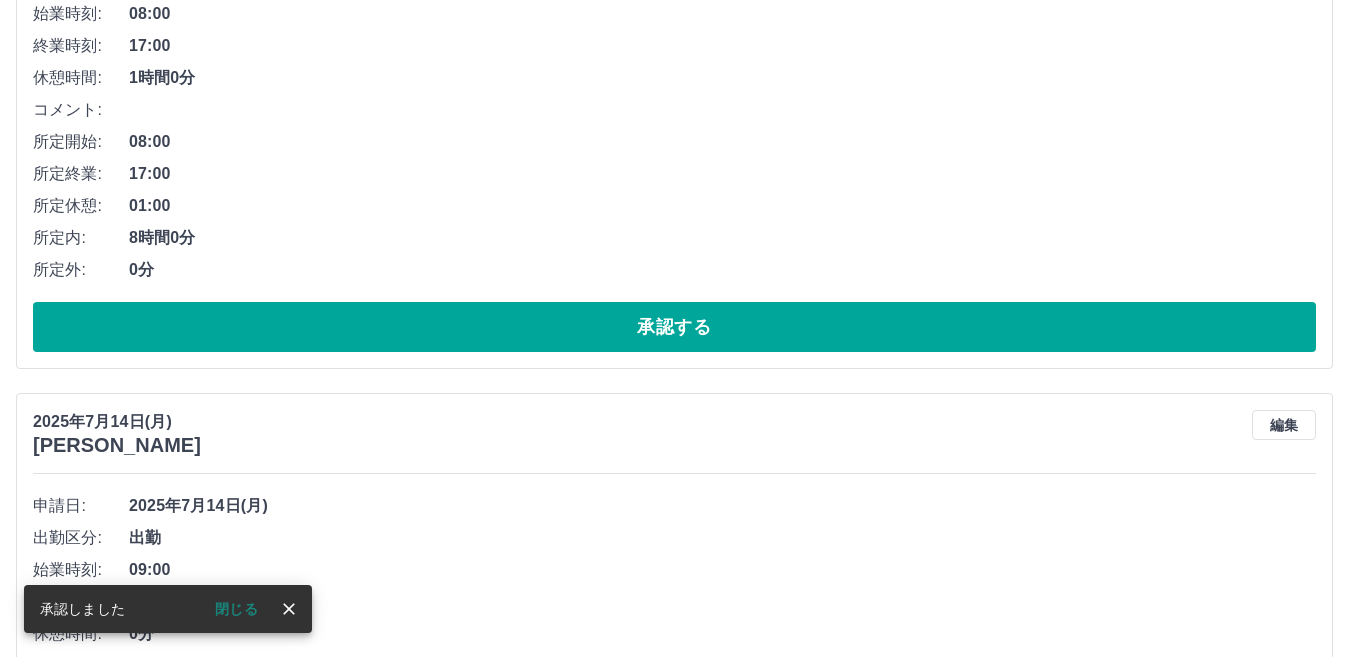scroll, scrollTop: 400, scrollLeft: 0, axis: vertical 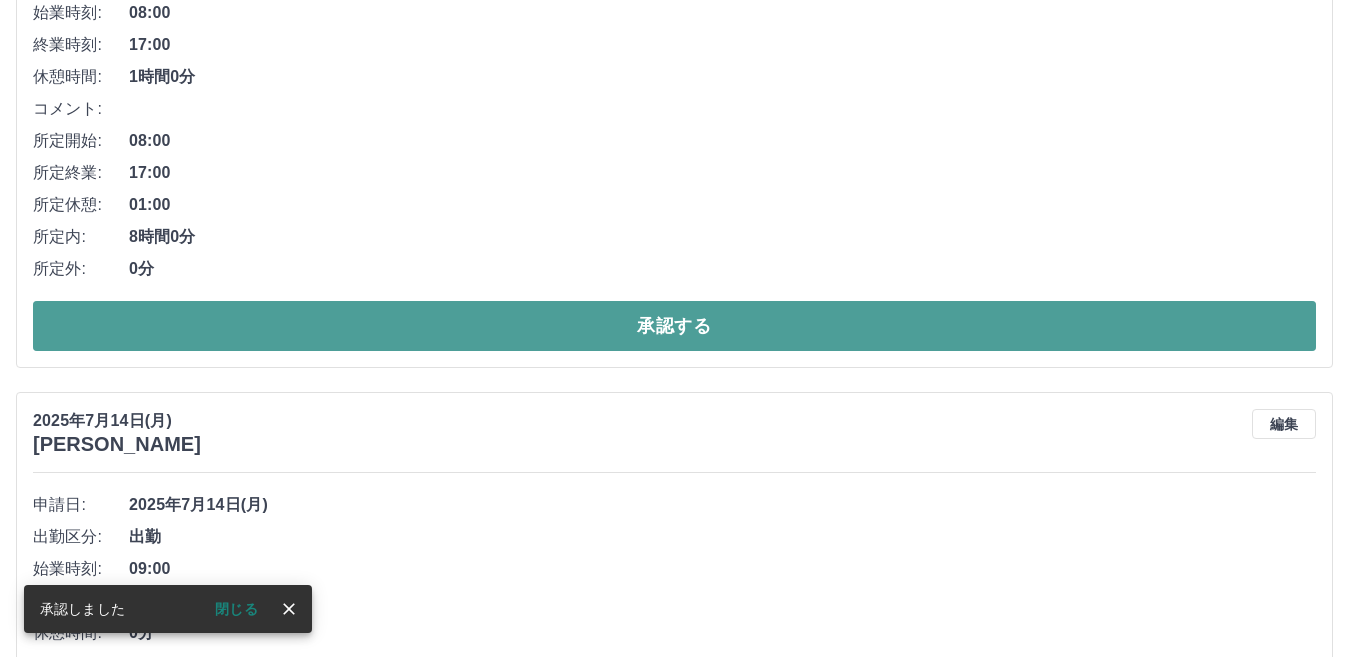 click on "承認する" at bounding box center (674, 326) 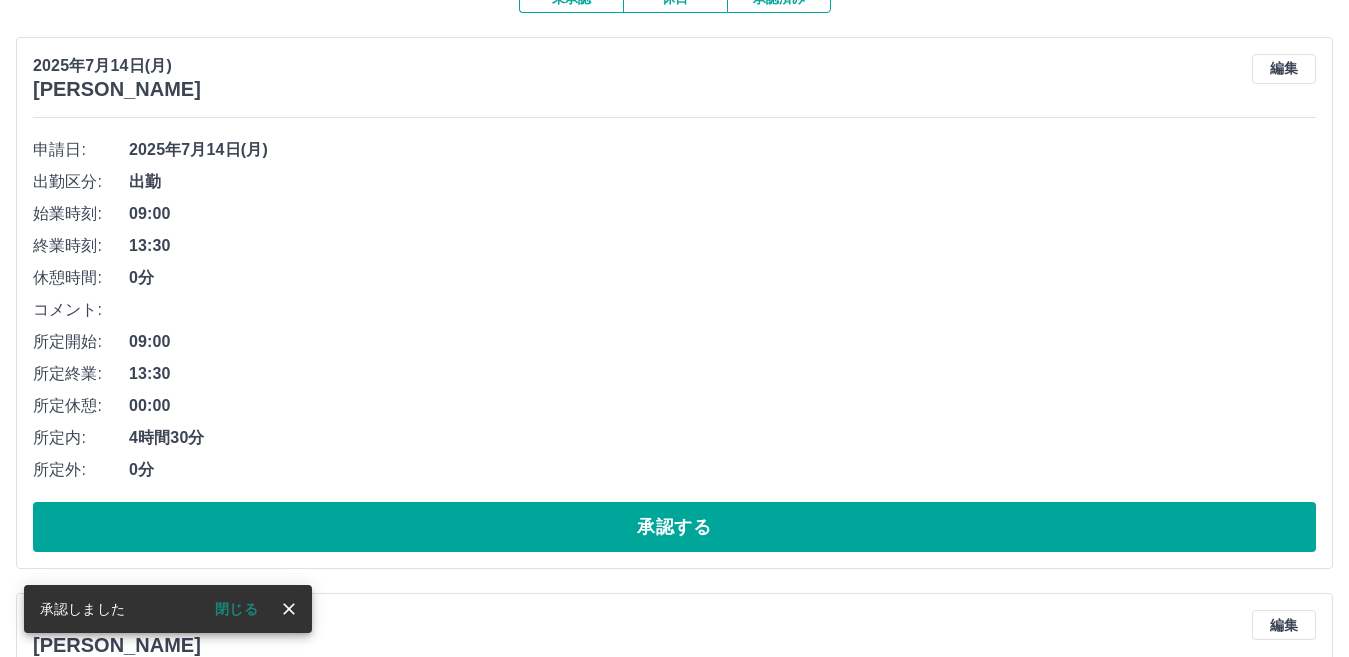 scroll, scrollTop: 200, scrollLeft: 0, axis: vertical 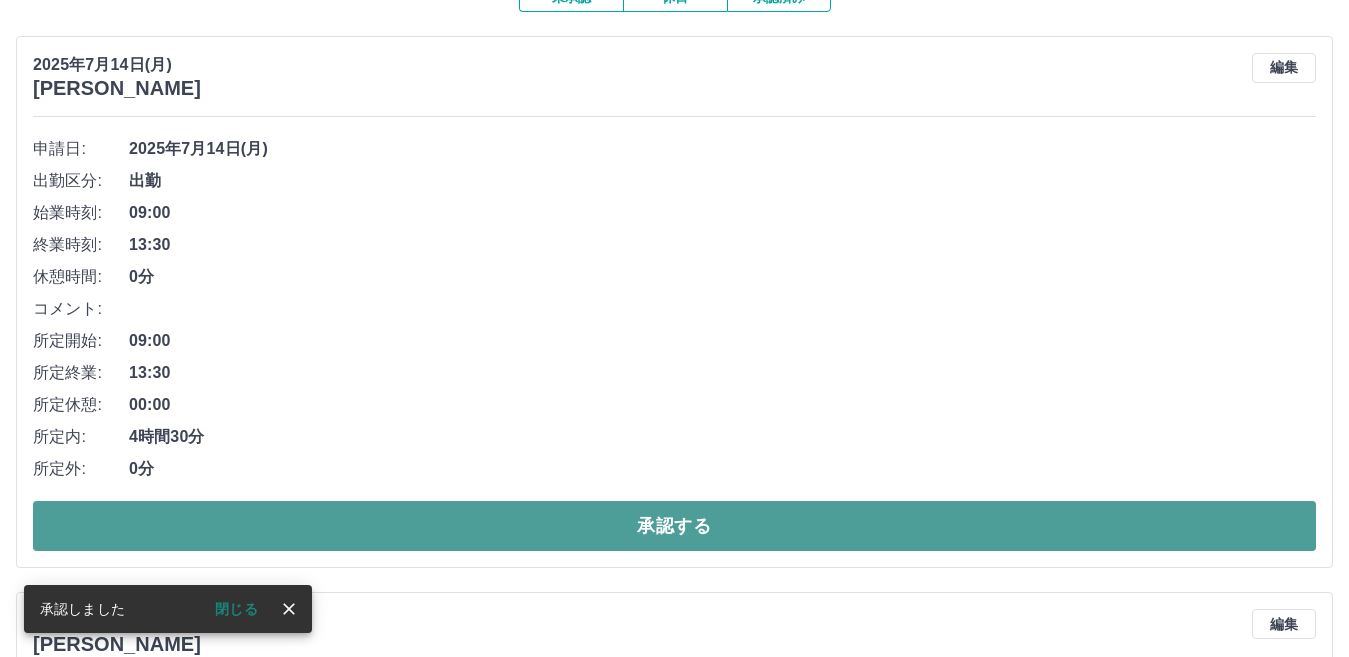 click on "承認する" at bounding box center [674, 526] 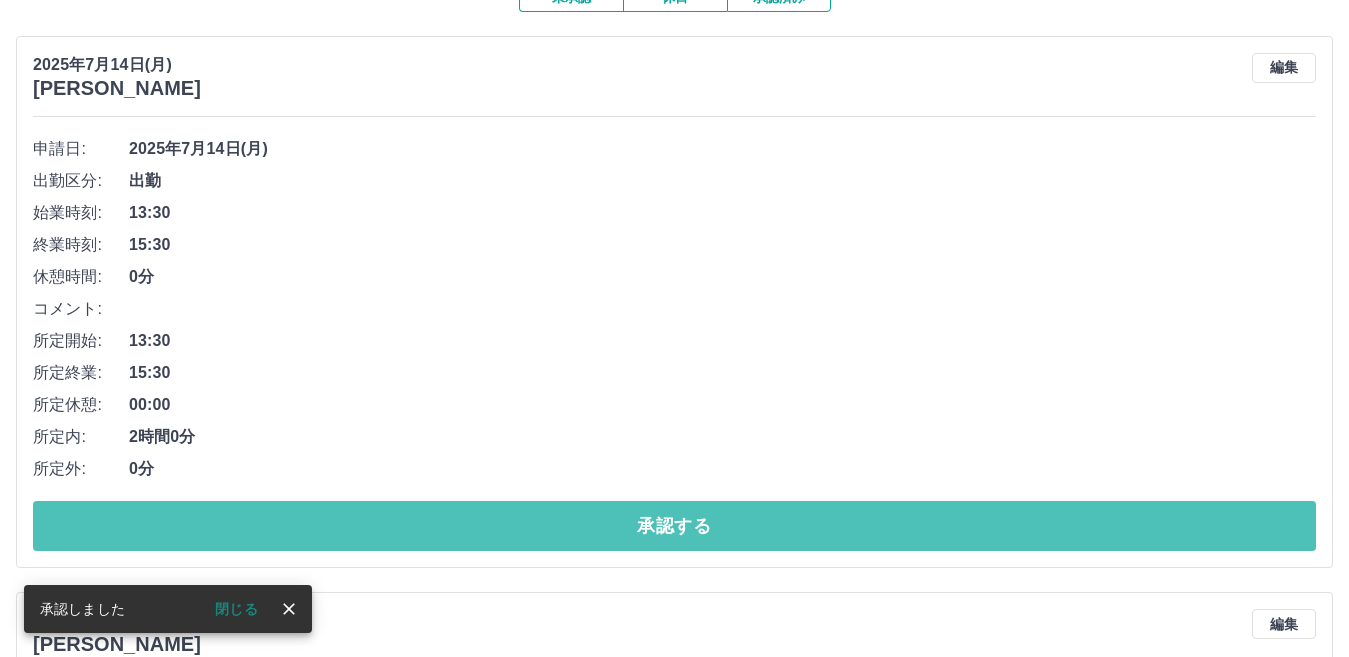 click on "承認する" at bounding box center [674, 526] 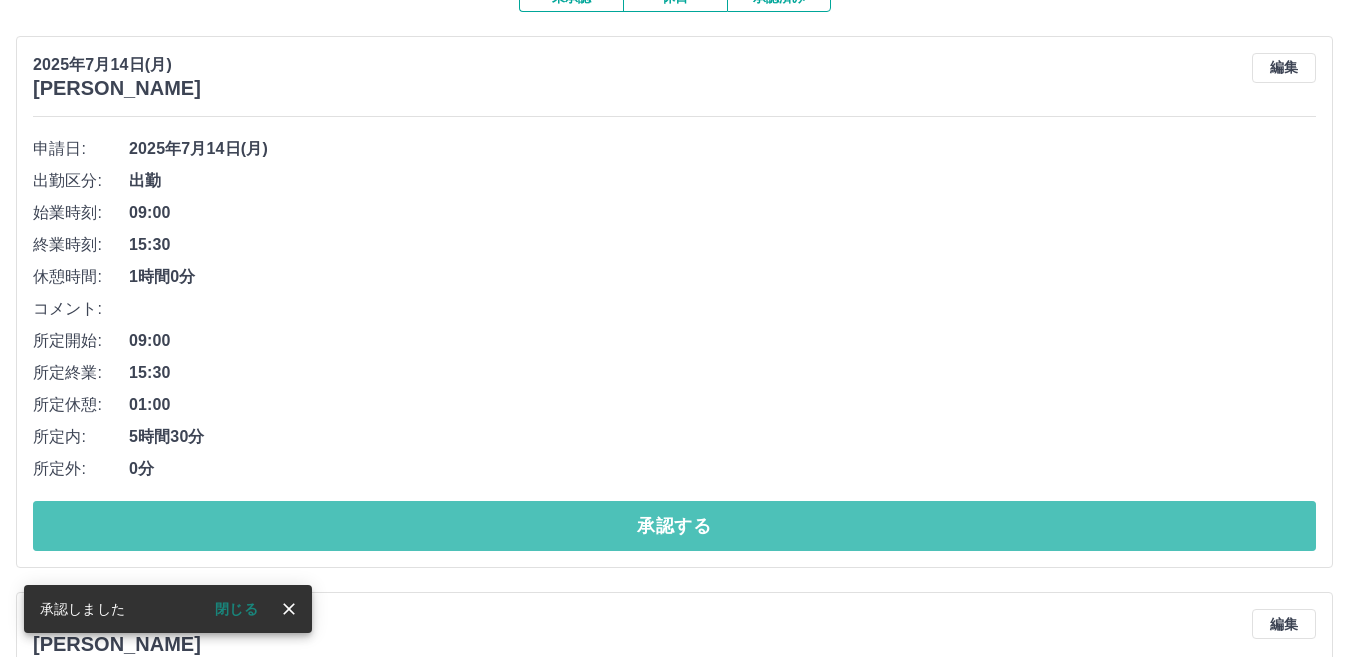 click on "承認する" at bounding box center (674, 526) 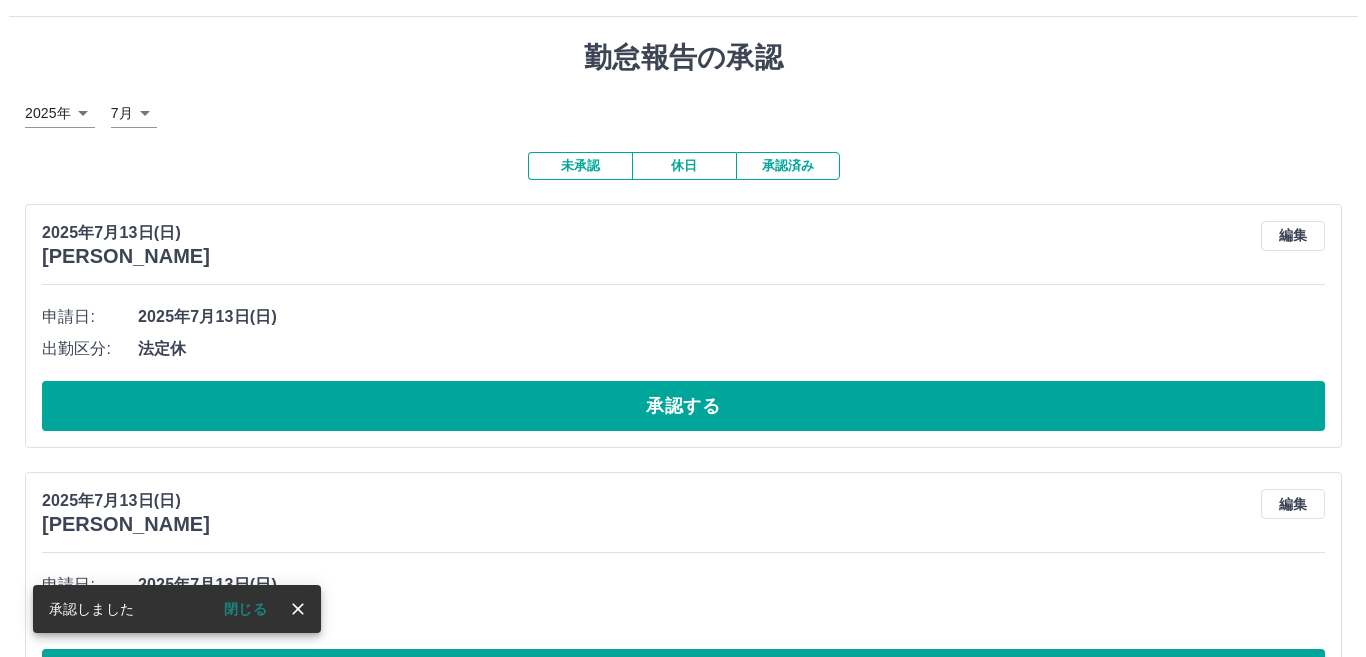 scroll, scrollTop: 0, scrollLeft: 0, axis: both 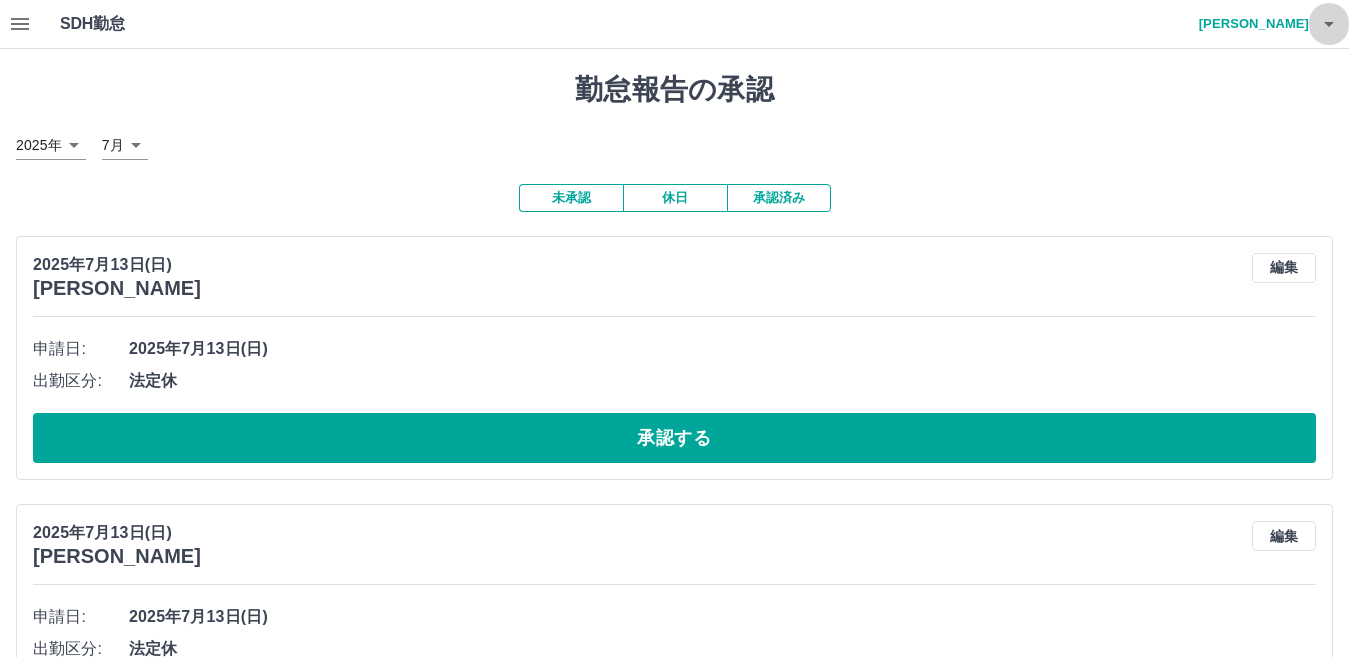 click 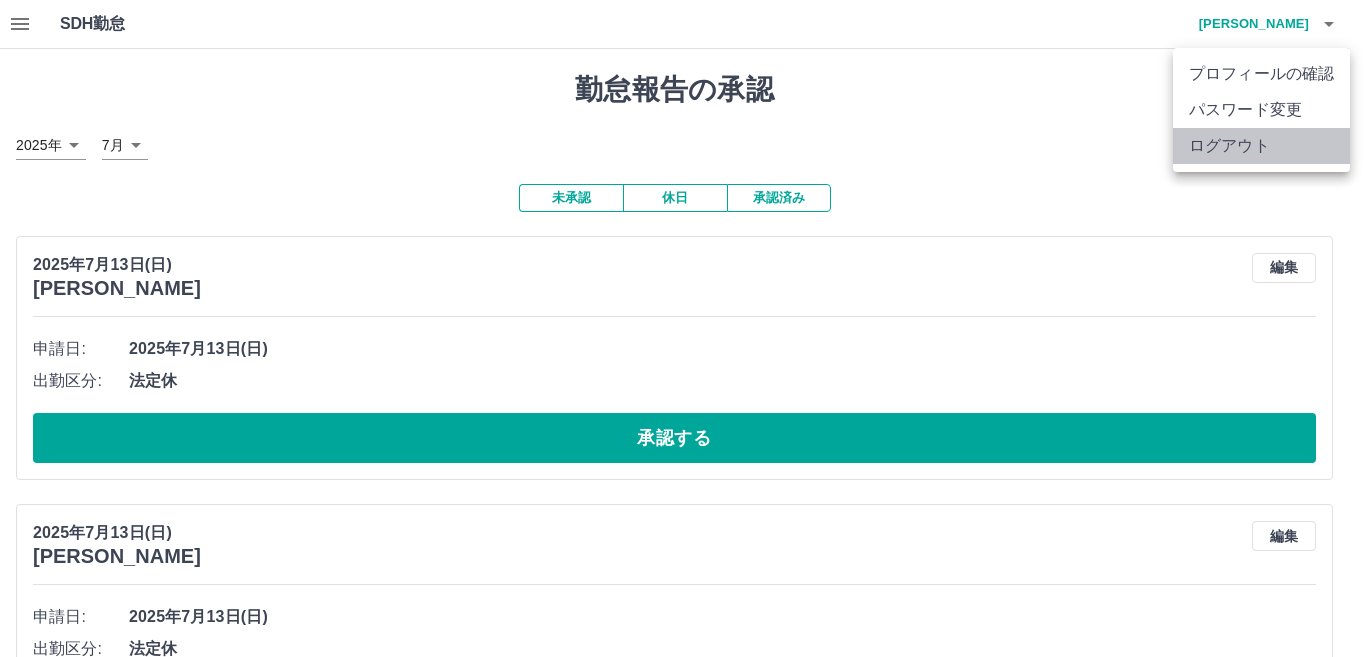click on "ログアウト" at bounding box center (1261, 146) 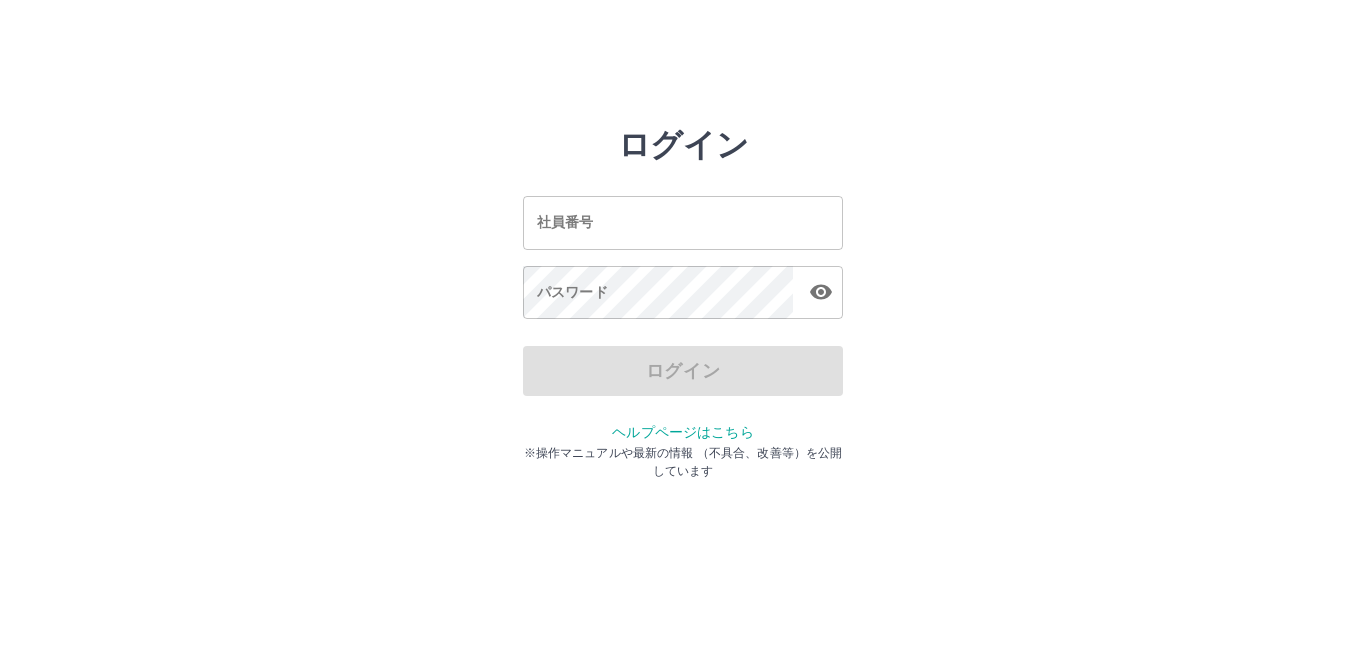 scroll, scrollTop: 0, scrollLeft: 0, axis: both 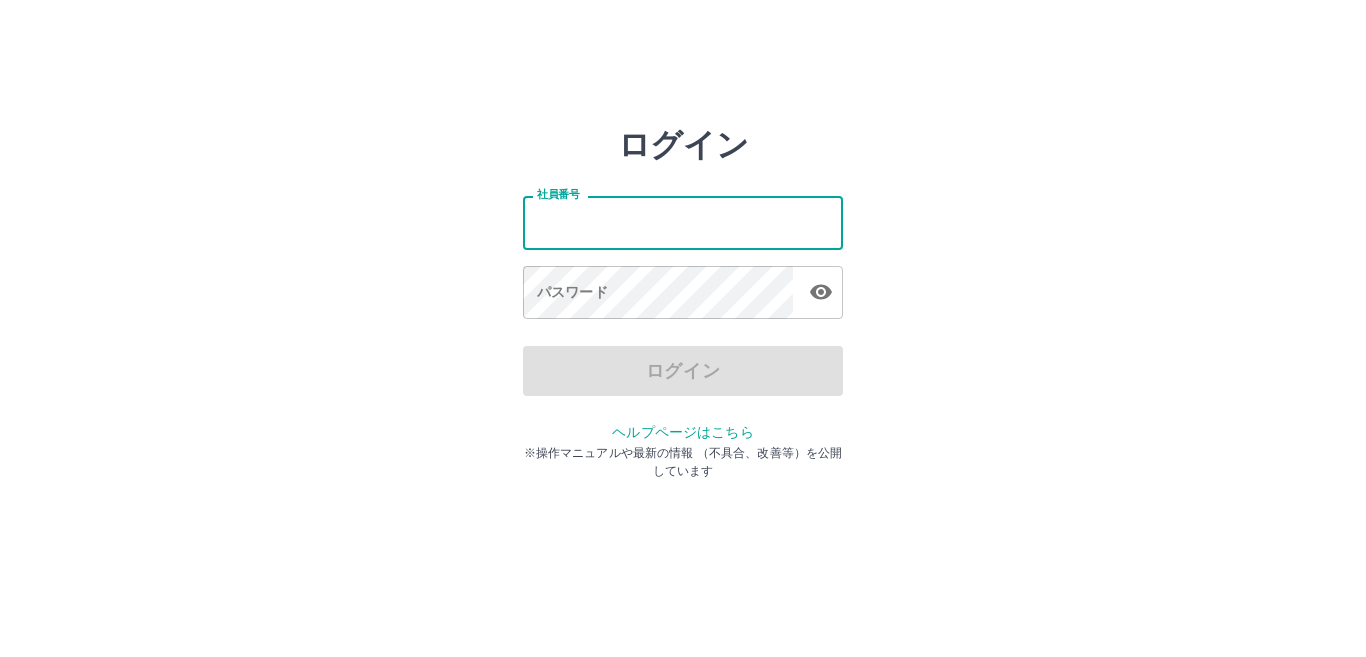 type on "*******" 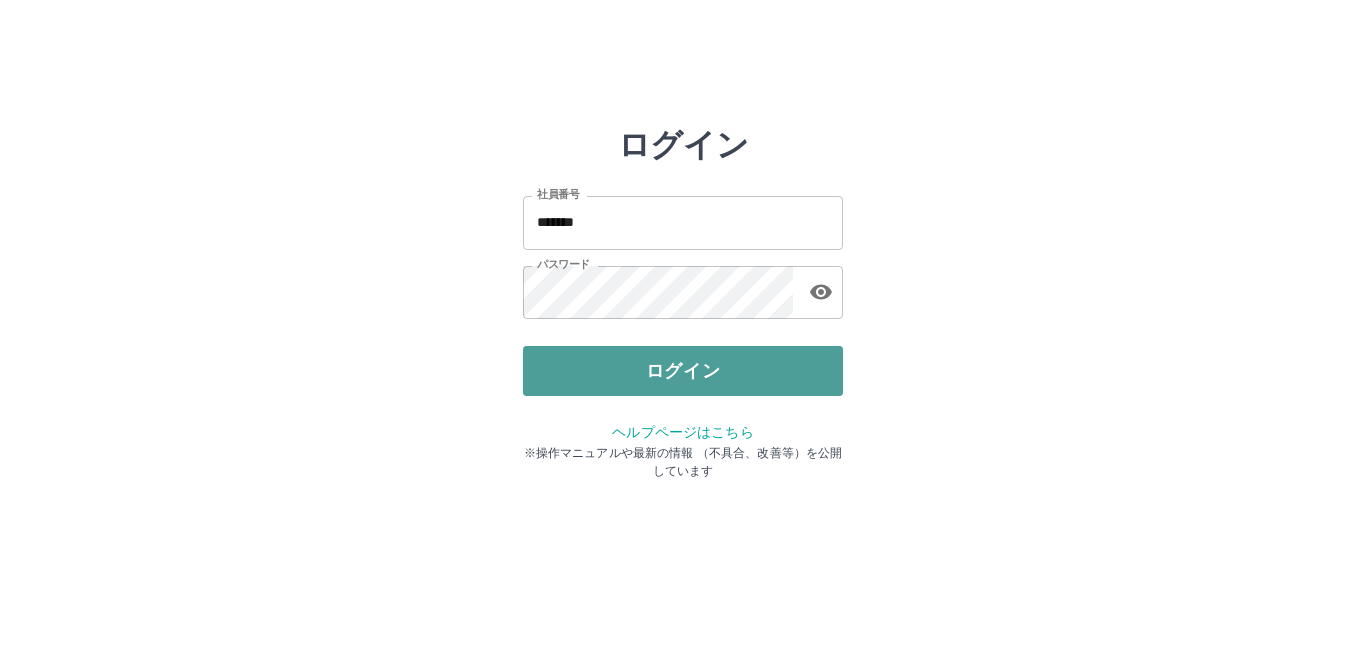 click on "ログイン" at bounding box center (683, 371) 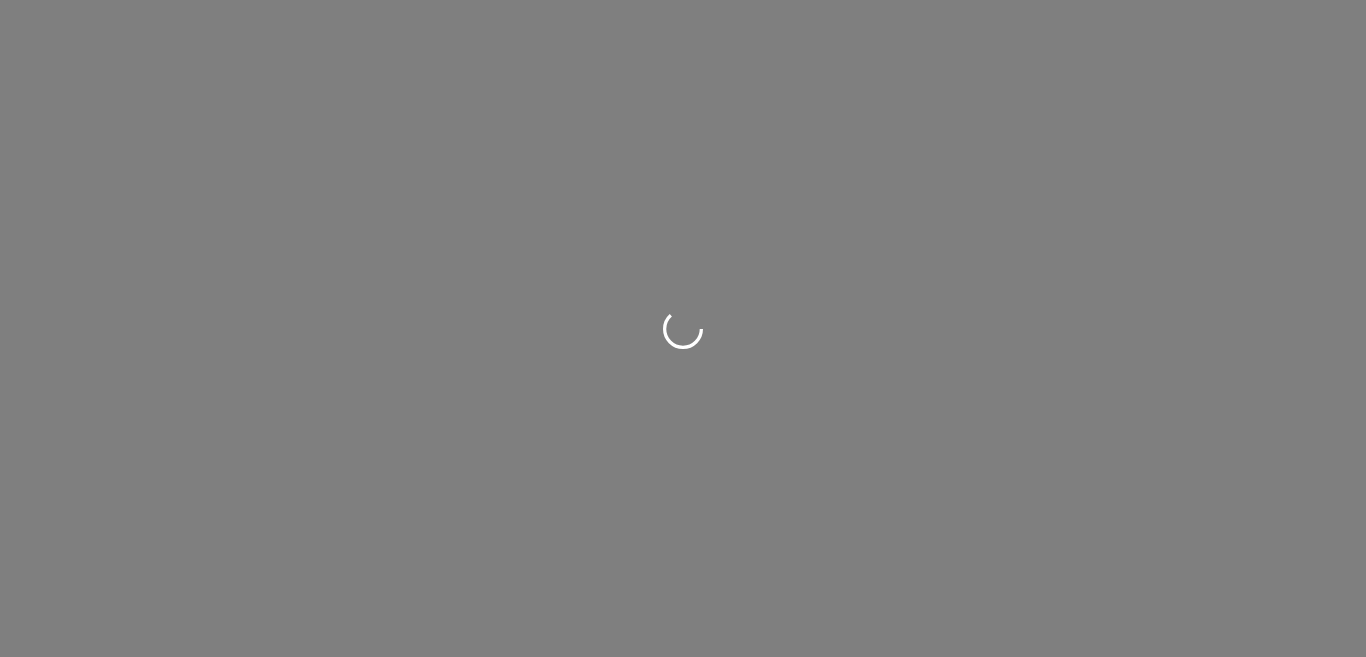 scroll, scrollTop: 0, scrollLeft: 0, axis: both 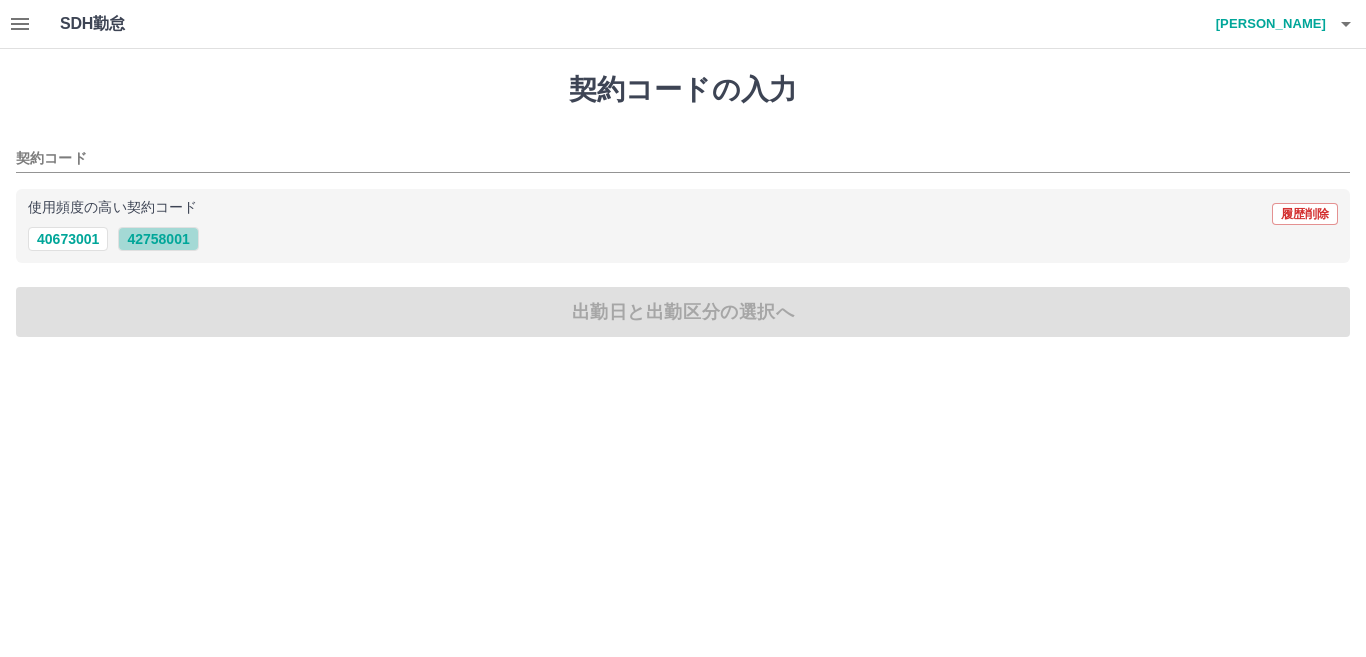 click on "42758001" at bounding box center (158, 239) 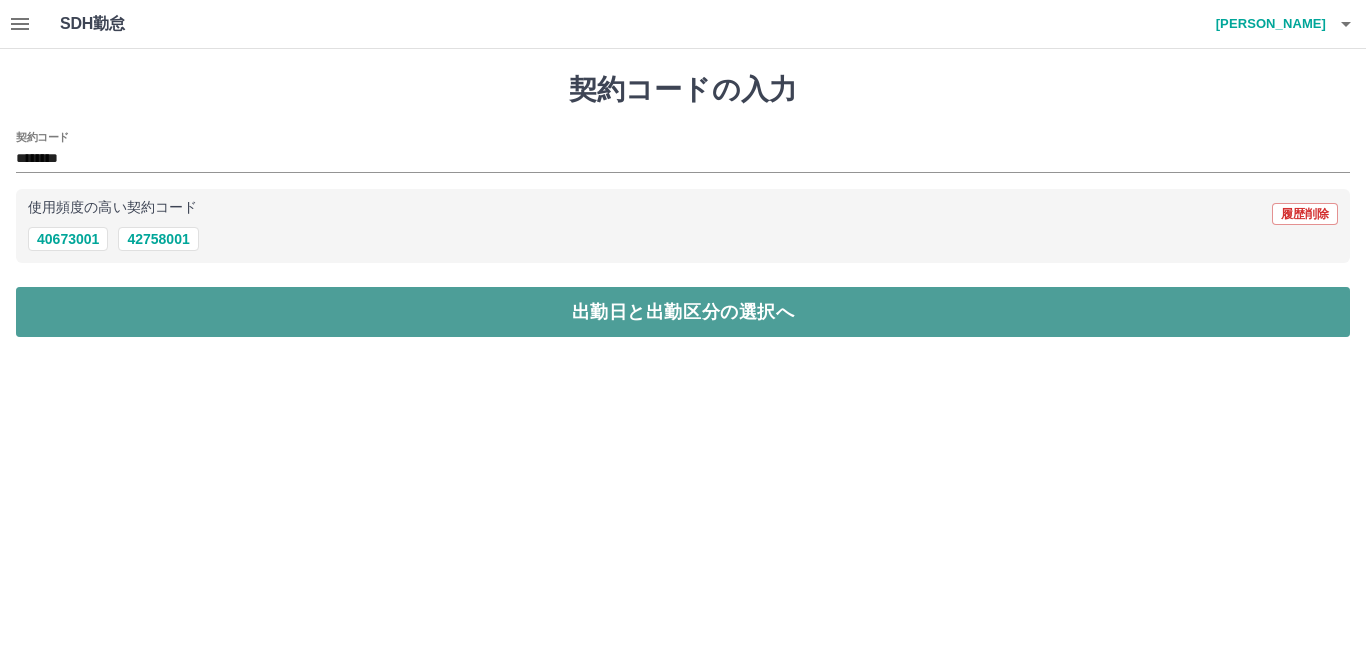 click on "出勤日と出勤区分の選択へ" at bounding box center [683, 312] 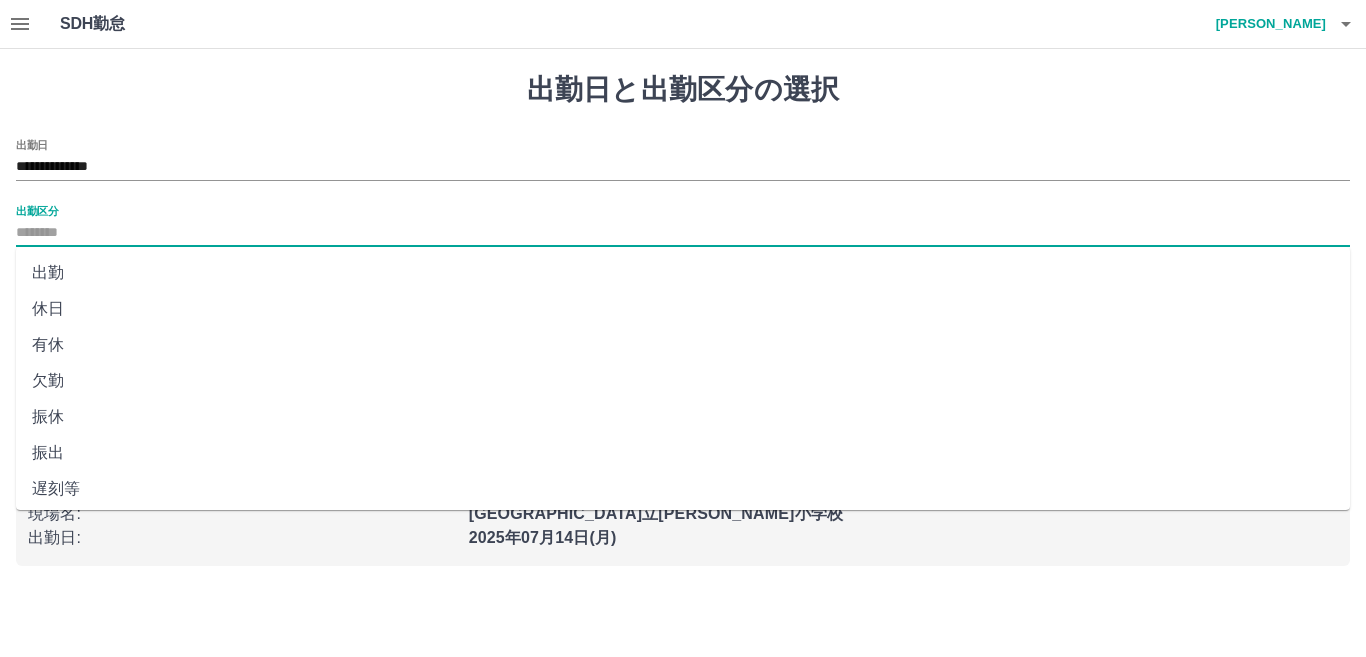 click on "出勤区分" at bounding box center (683, 233) 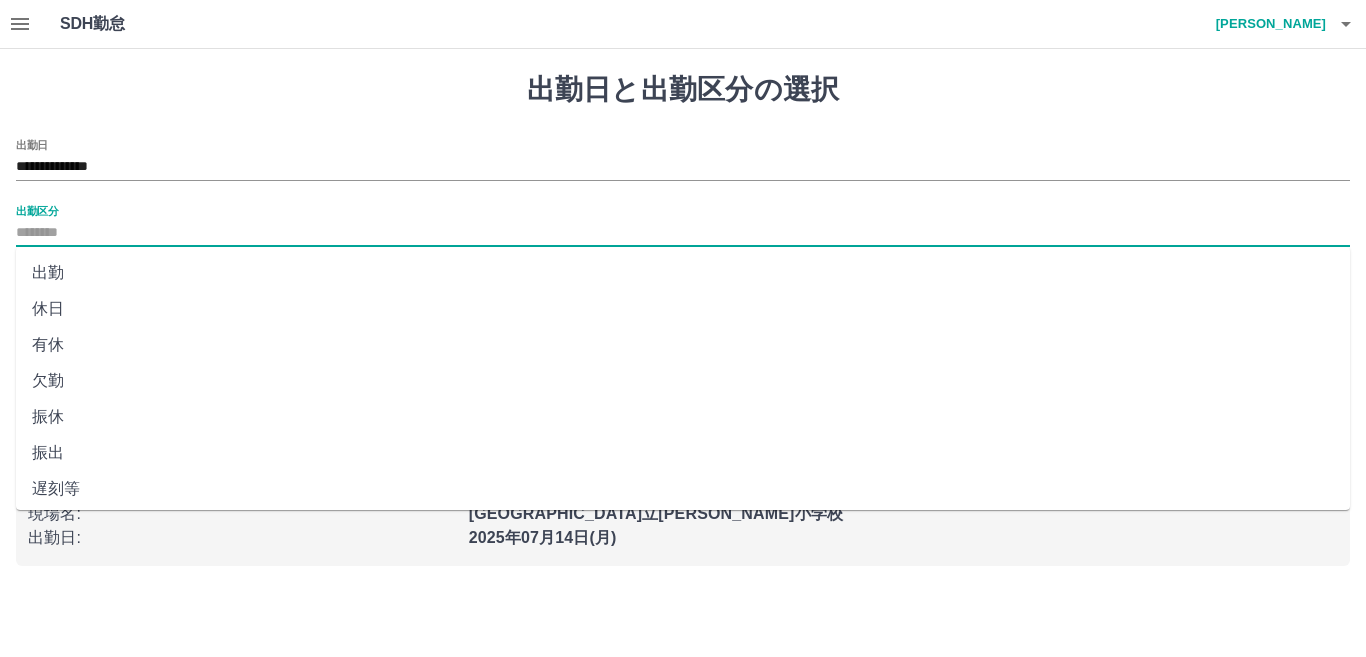 click on "休日" at bounding box center [683, 309] 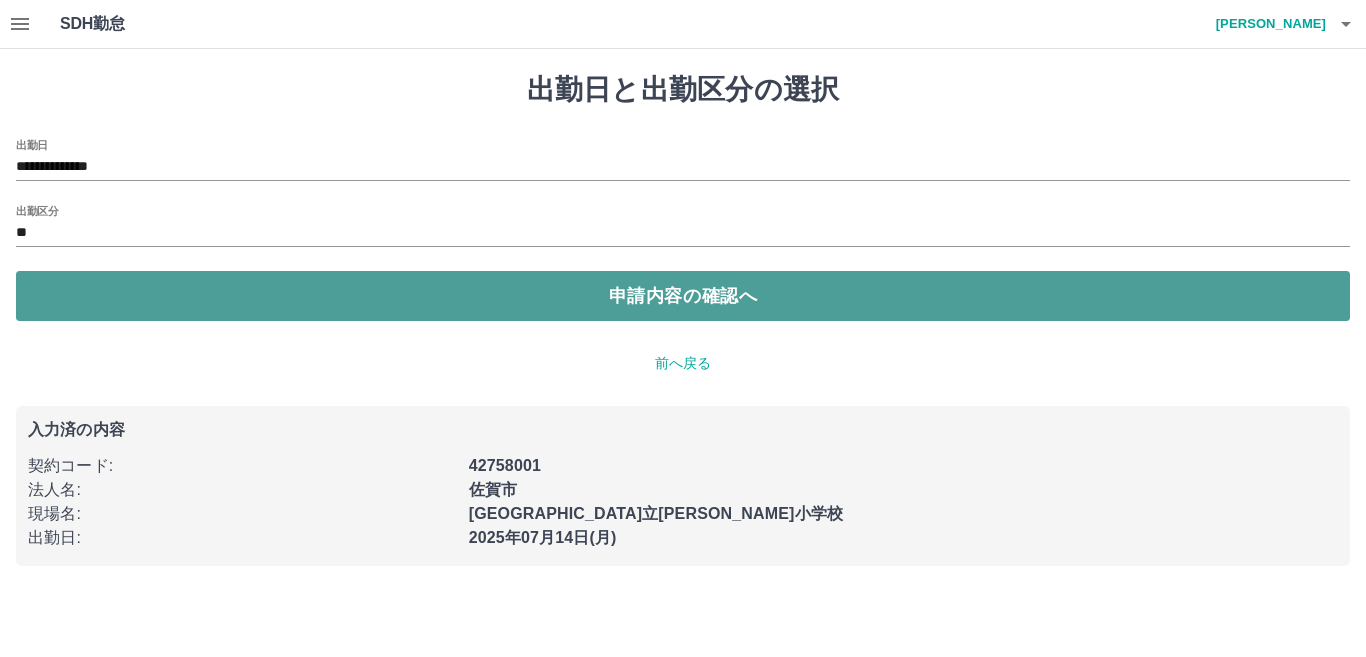 click on "申請内容の確認へ" at bounding box center (683, 296) 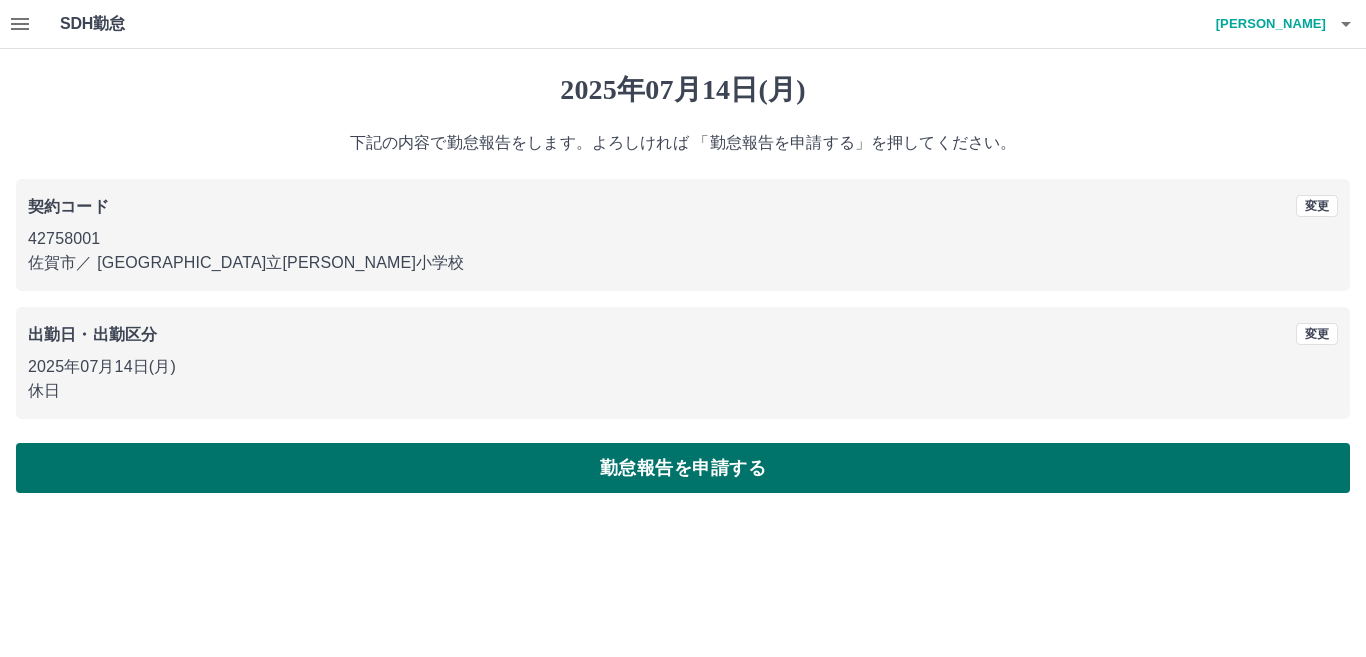 click on "勤怠報告を申請する" at bounding box center (683, 468) 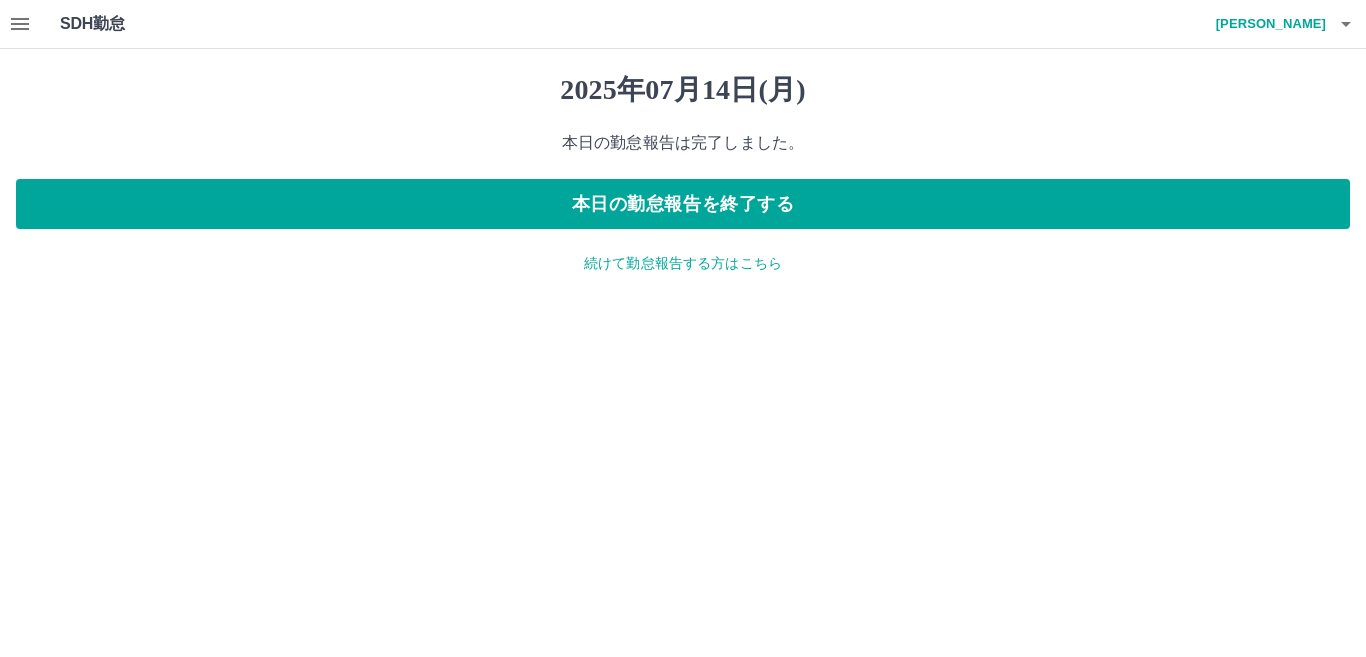 click on "続けて勤怠報告する方はこちら" at bounding box center (683, 263) 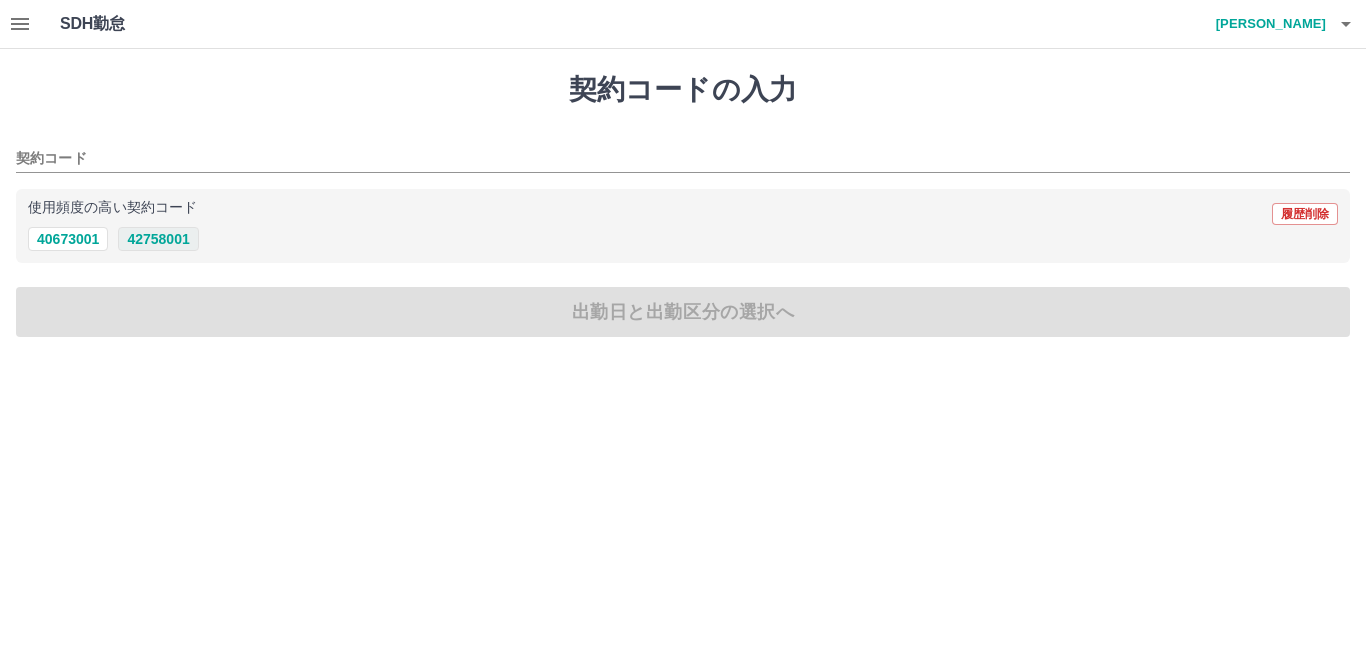 click on "42758001" at bounding box center (158, 239) 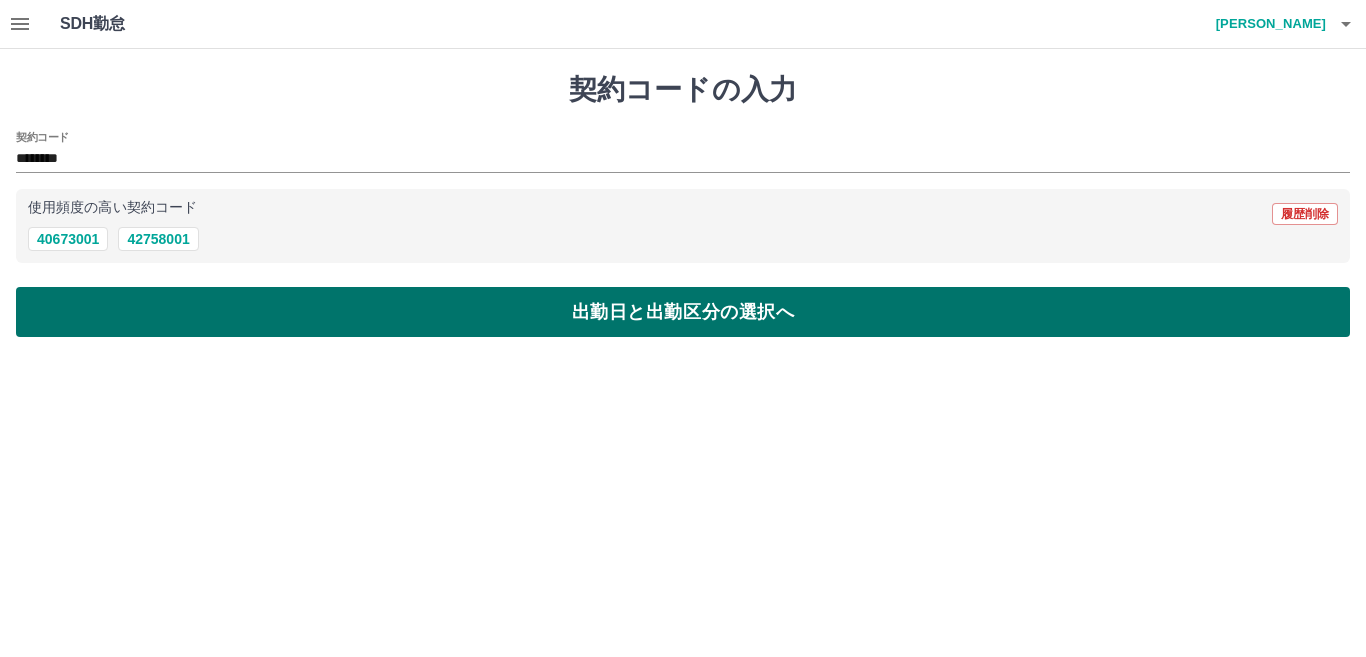 click on "出勤日と出勤区分の選択へ" at bounding box center (683, 312) 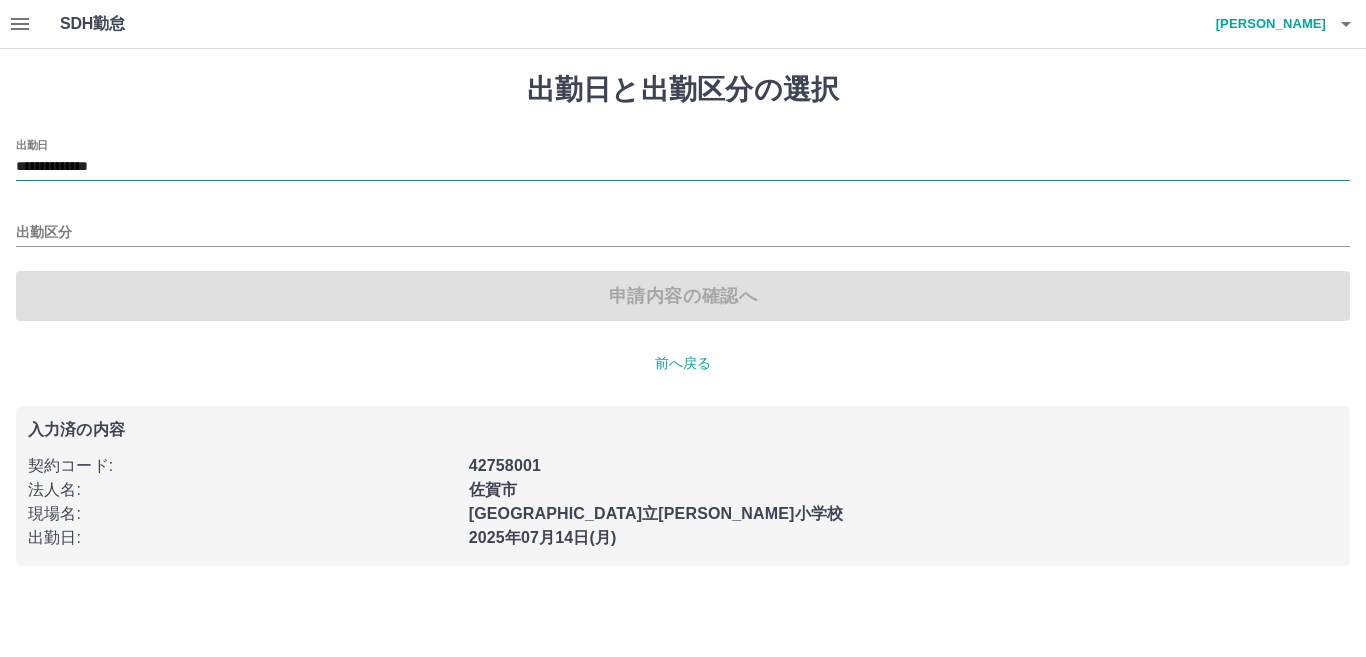 click on "**********" at bounding box center (683, 167) 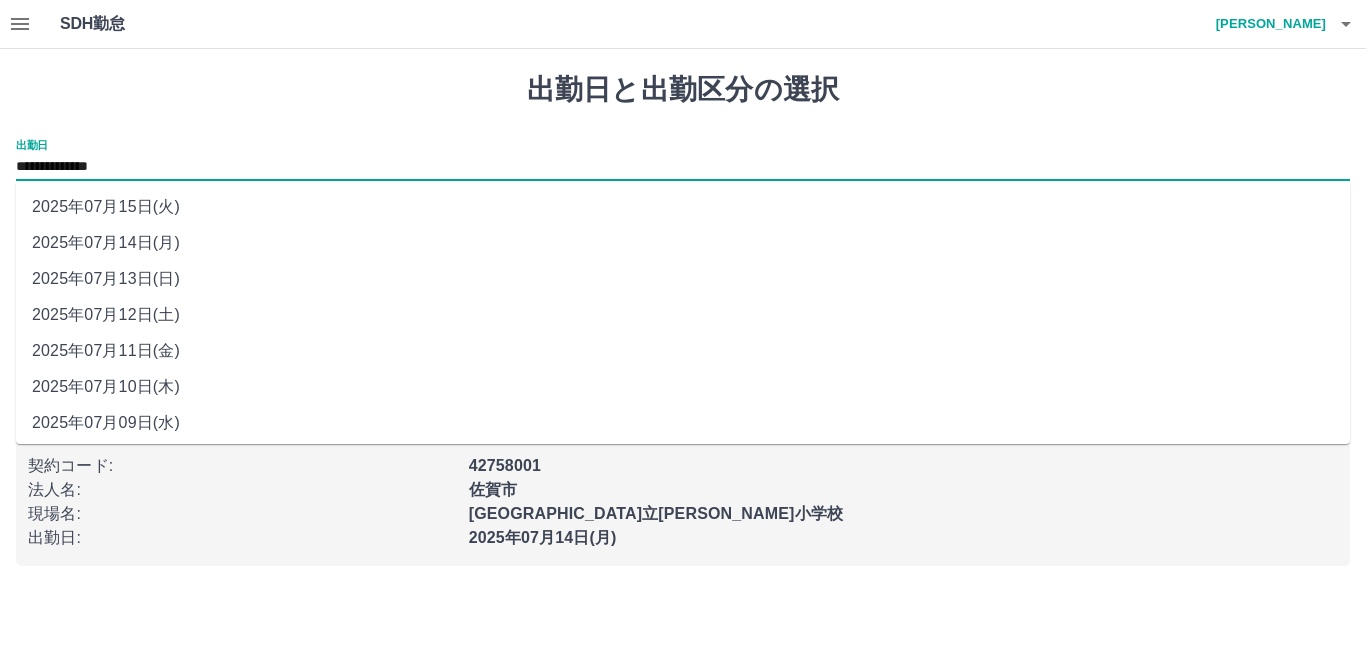 click on "2025年07月13日(日)" at bounding box center [683, 279] 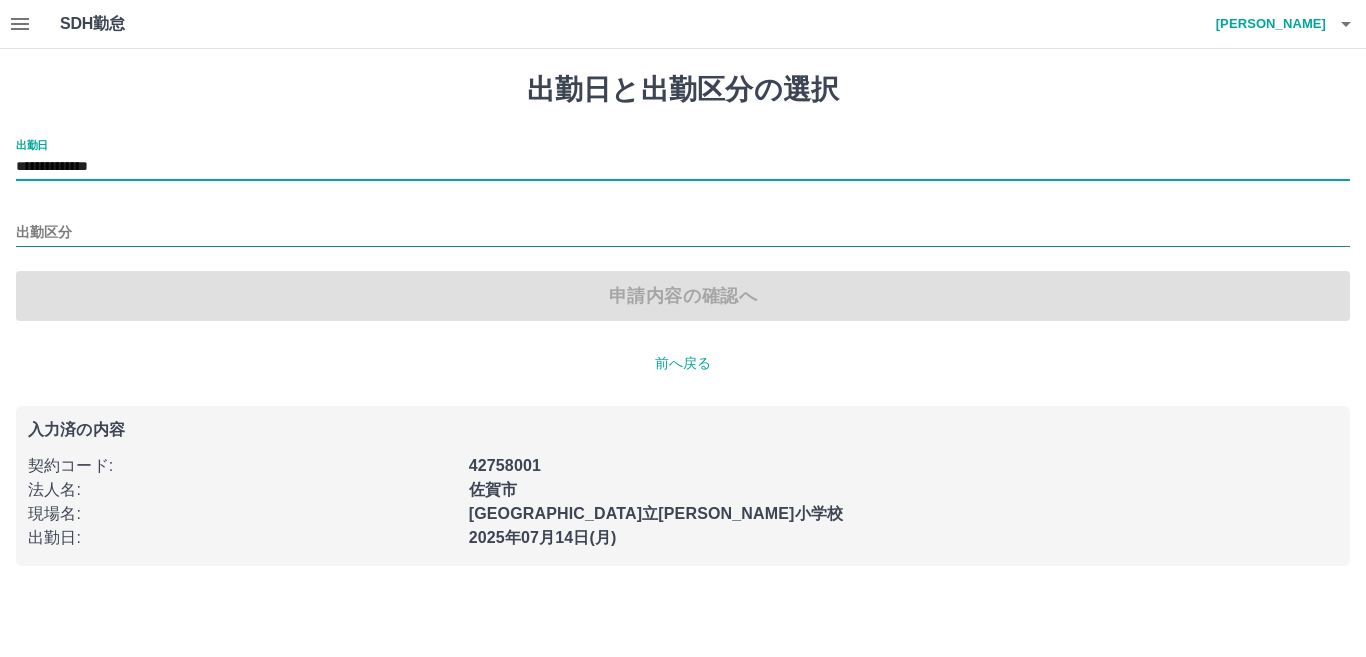 click on "出勤区分" at bounding box center [683, 233] 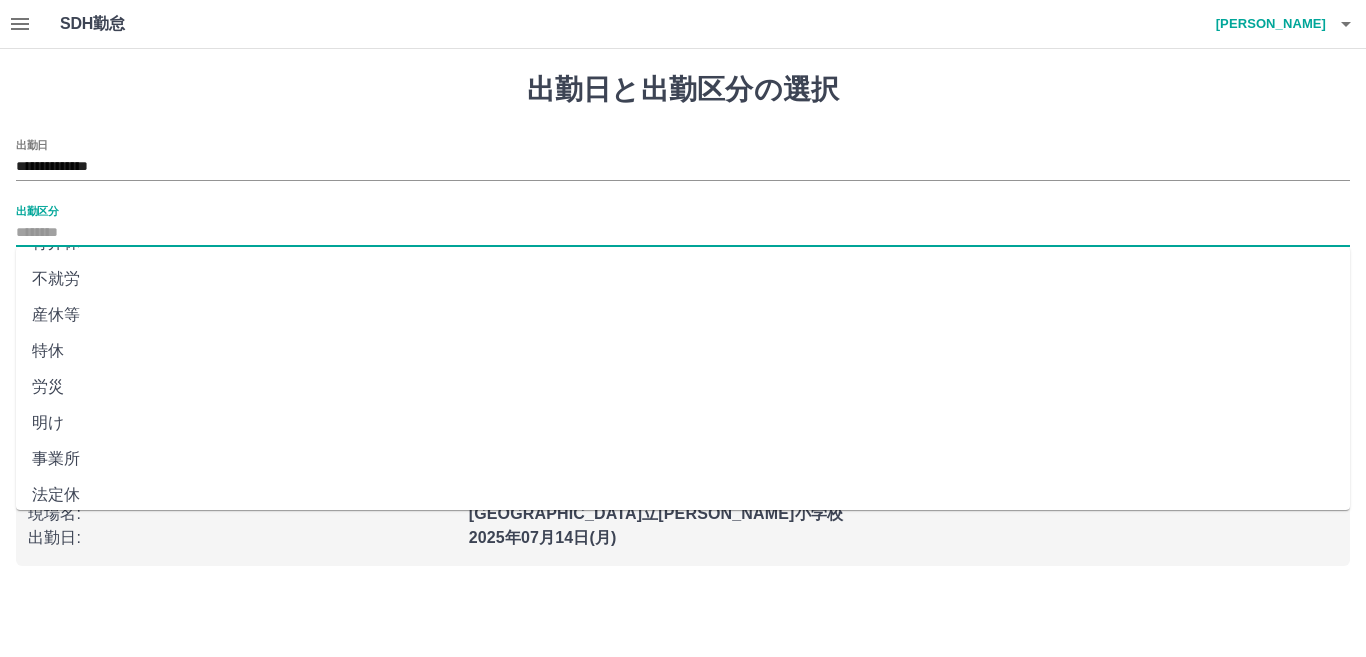 scroll, scrollTop: 401, scrollLeft: 0, axis: vertical 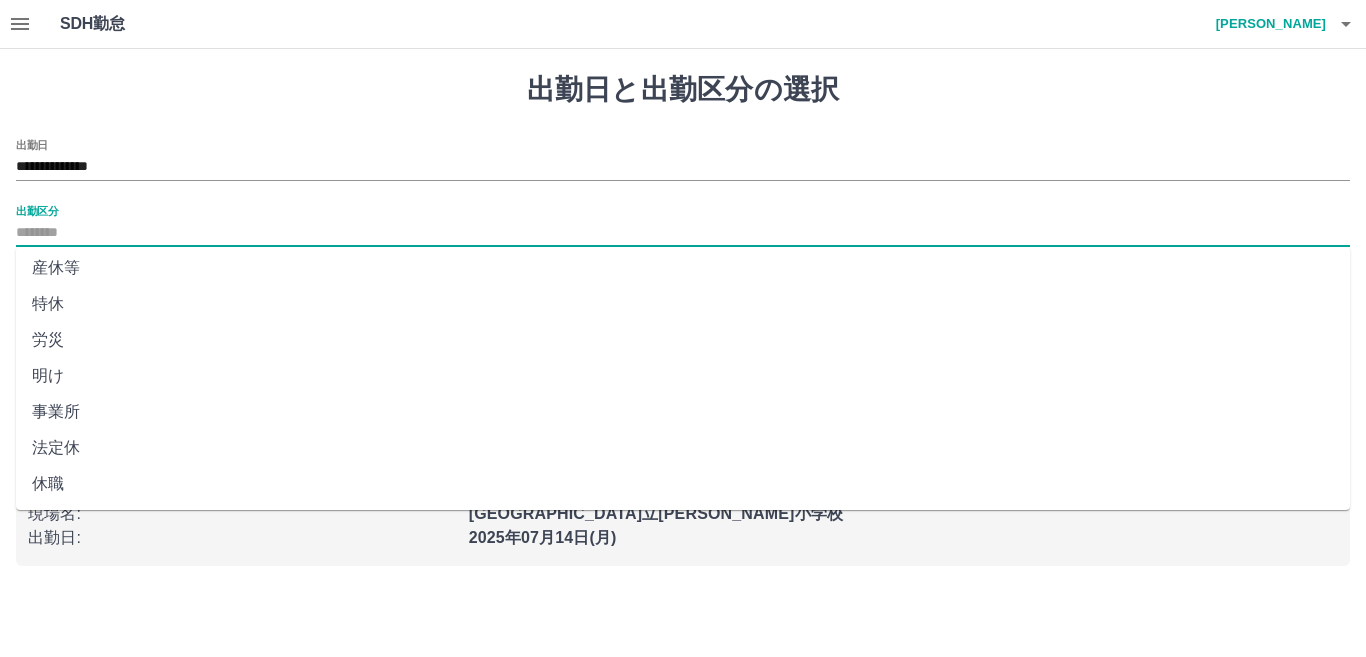click on "法定休" at bounding box center [683, 448] 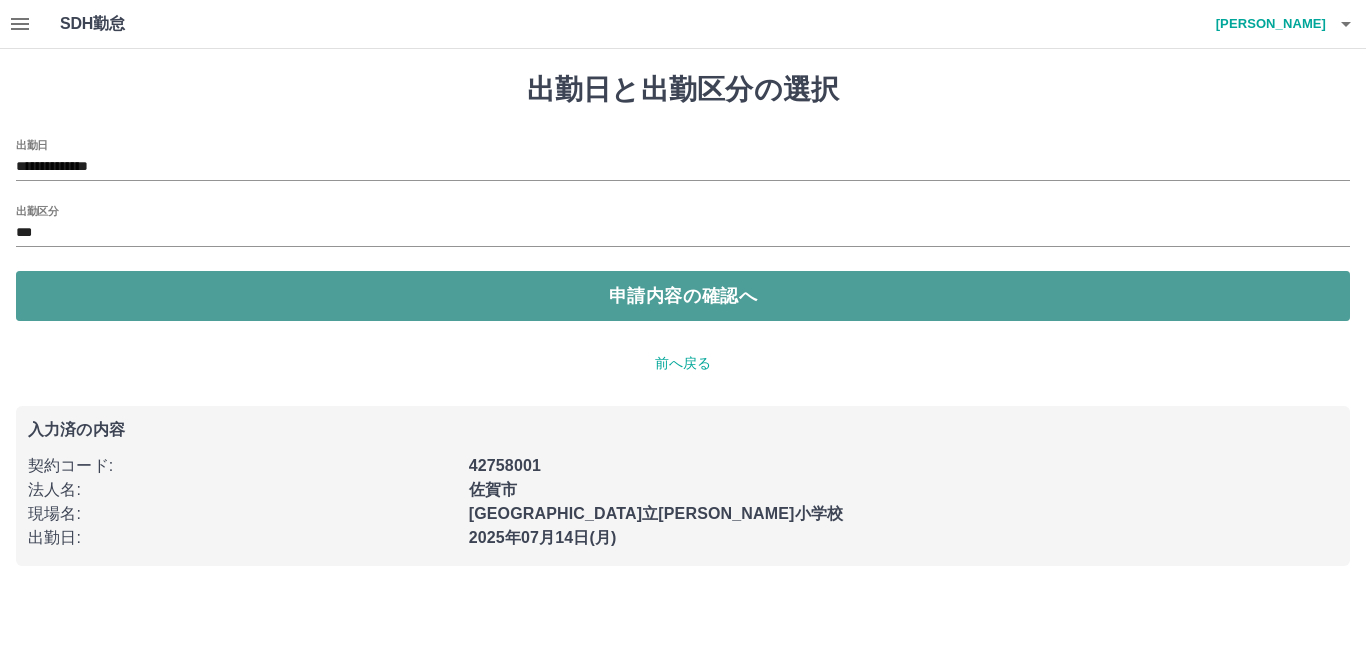 click on "申請内容の確認へ" at bounding box center [683, 296] 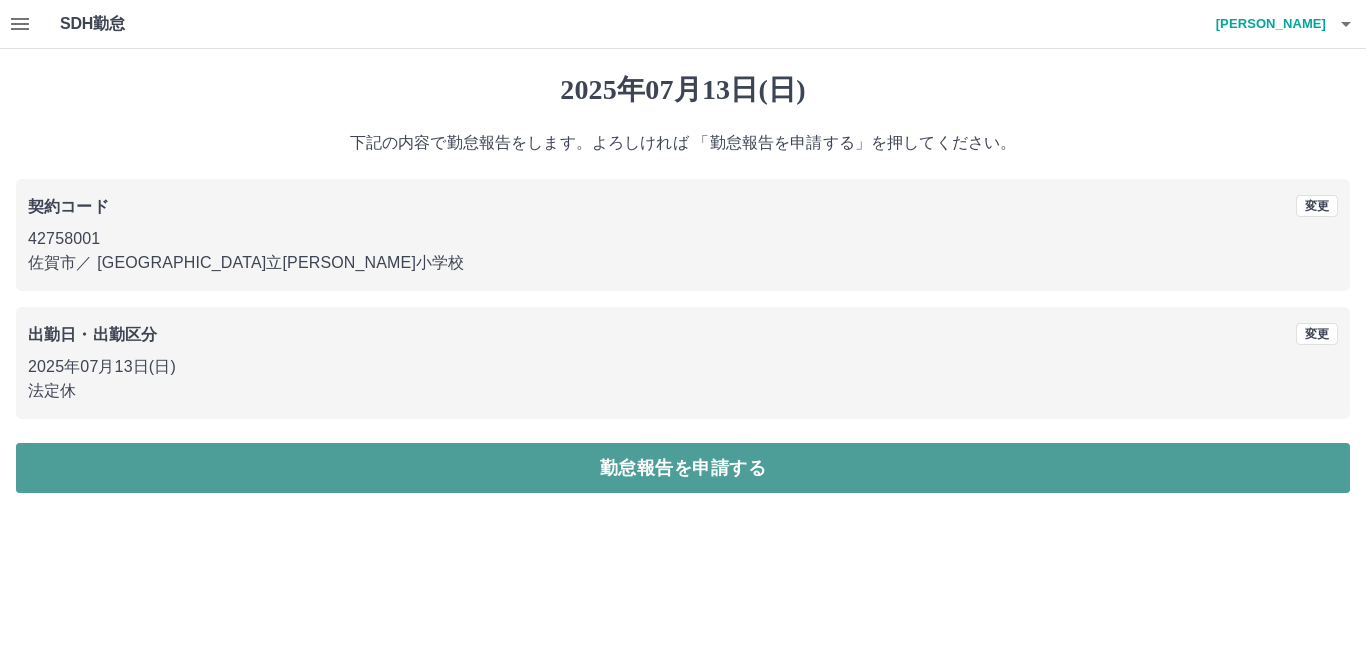 click on "勤怠報告を申請する" at bounding box center (683, 468) 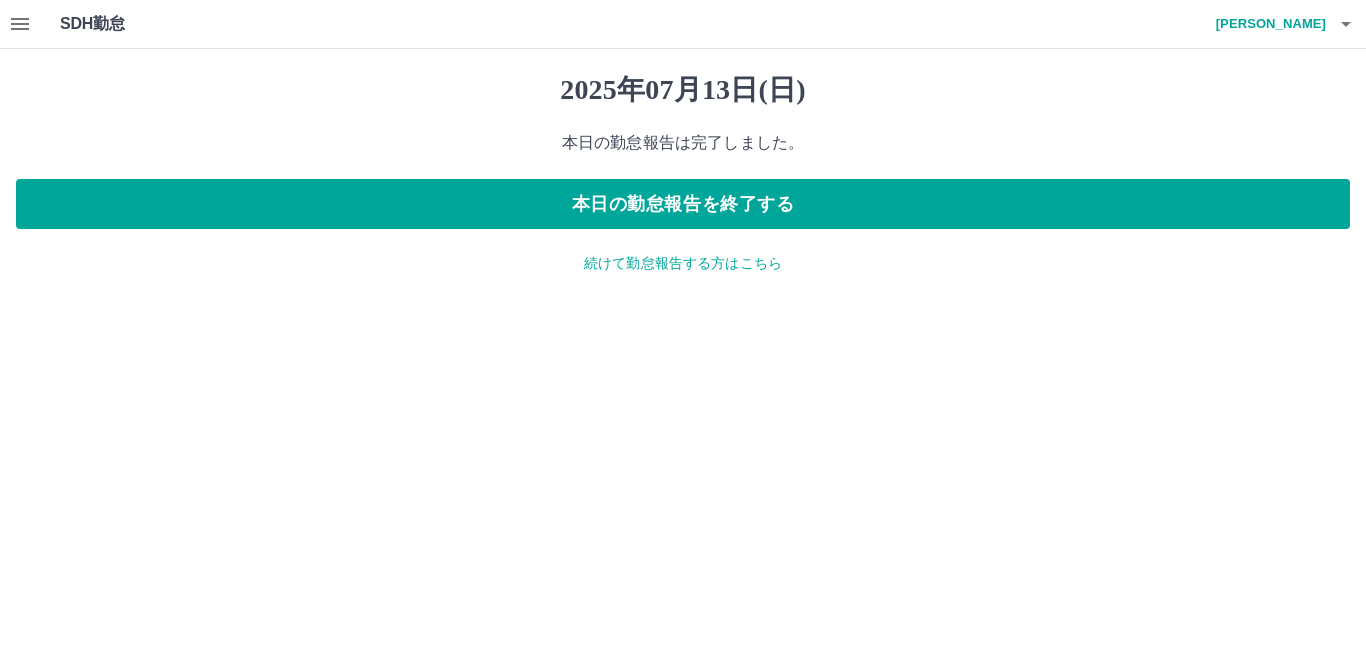 click on "続けて勤怠報告する方はこちら" at bounding box center (683, 263) 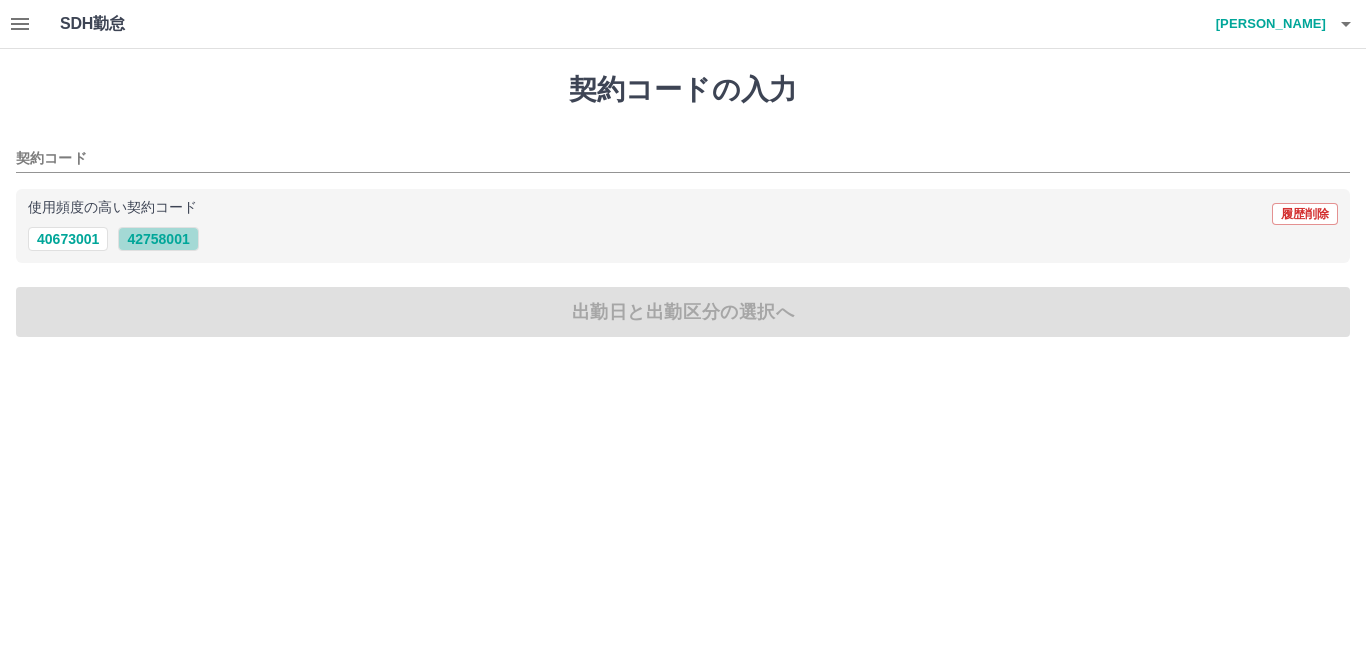click on "42758001" at bounding box center (158, 239) 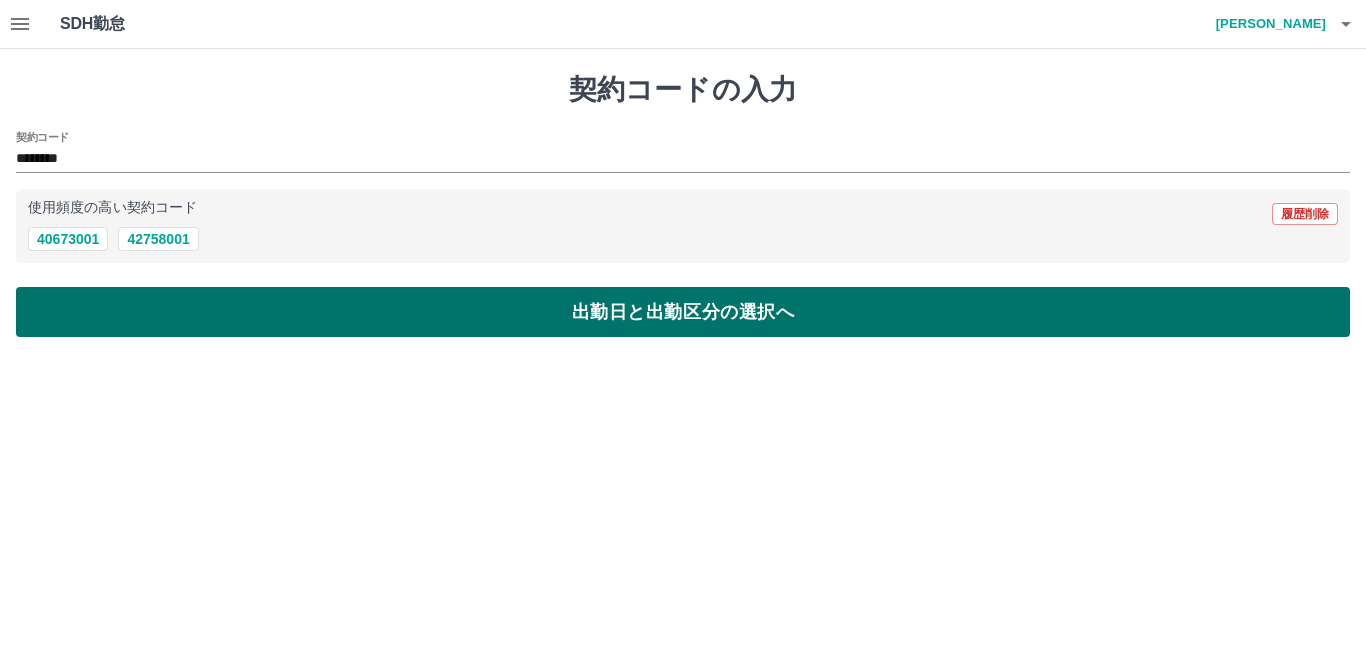 click on "出勤日と出勤区分の選択へ" at bounding box center [683, 312] 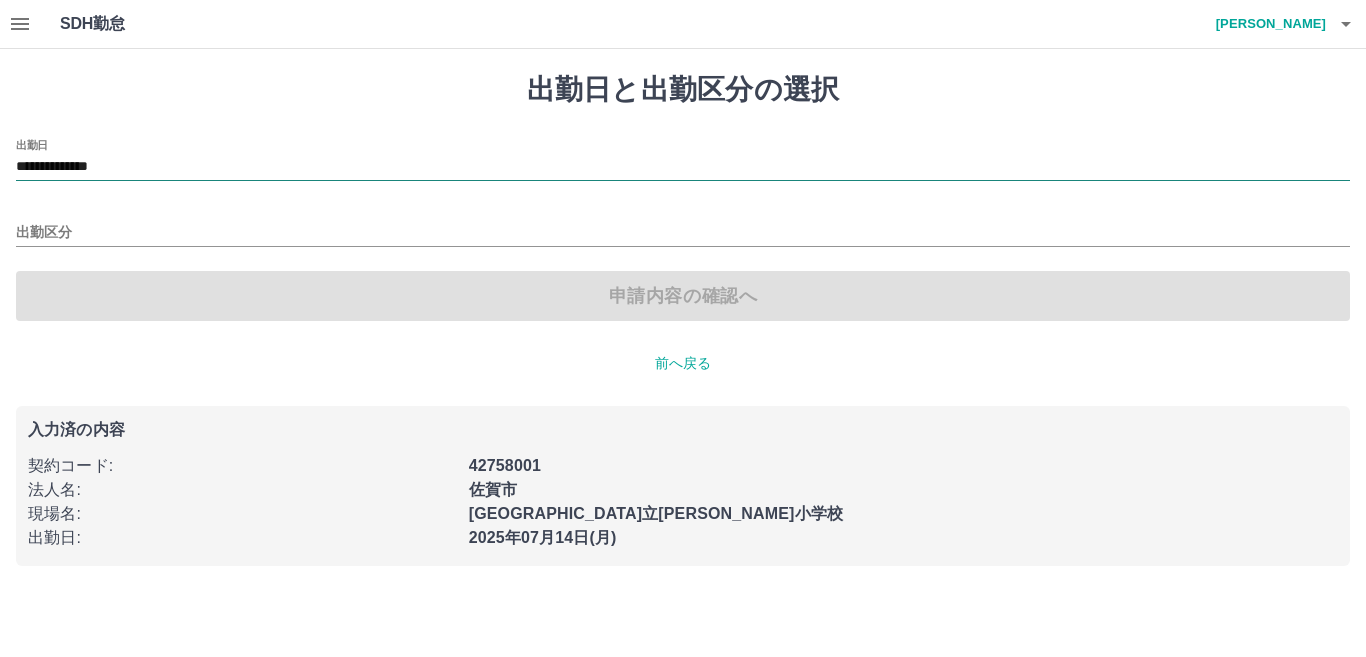 click on "**********" at bounding box center [683, 167] 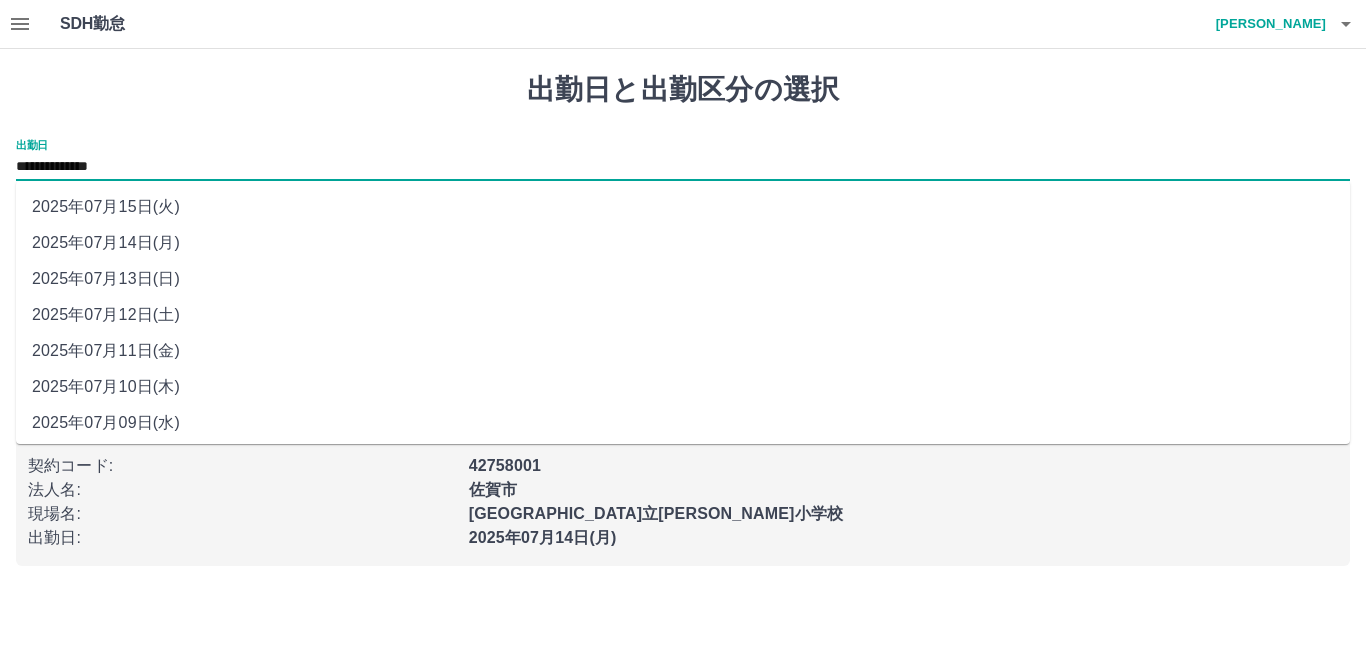 click on "2025年07月12日(土)" at bounding box center (683, 315) 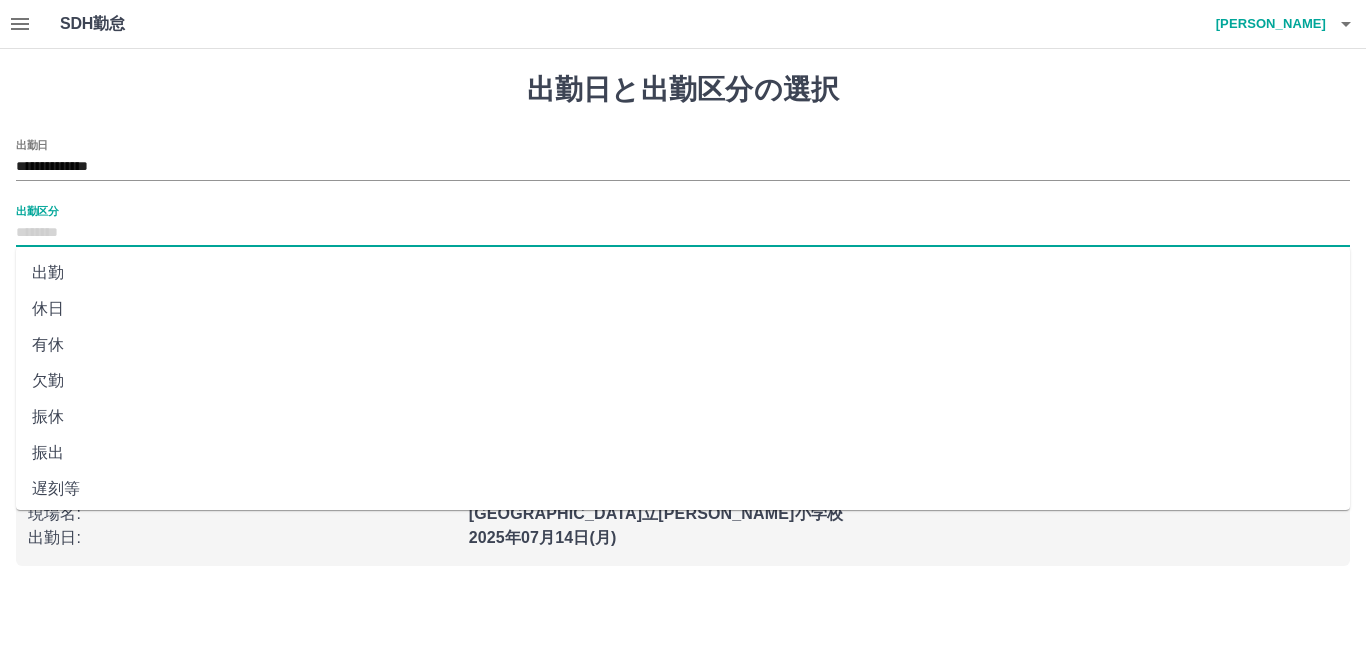 click on "出勤区分" at bounding box center [683, 233] 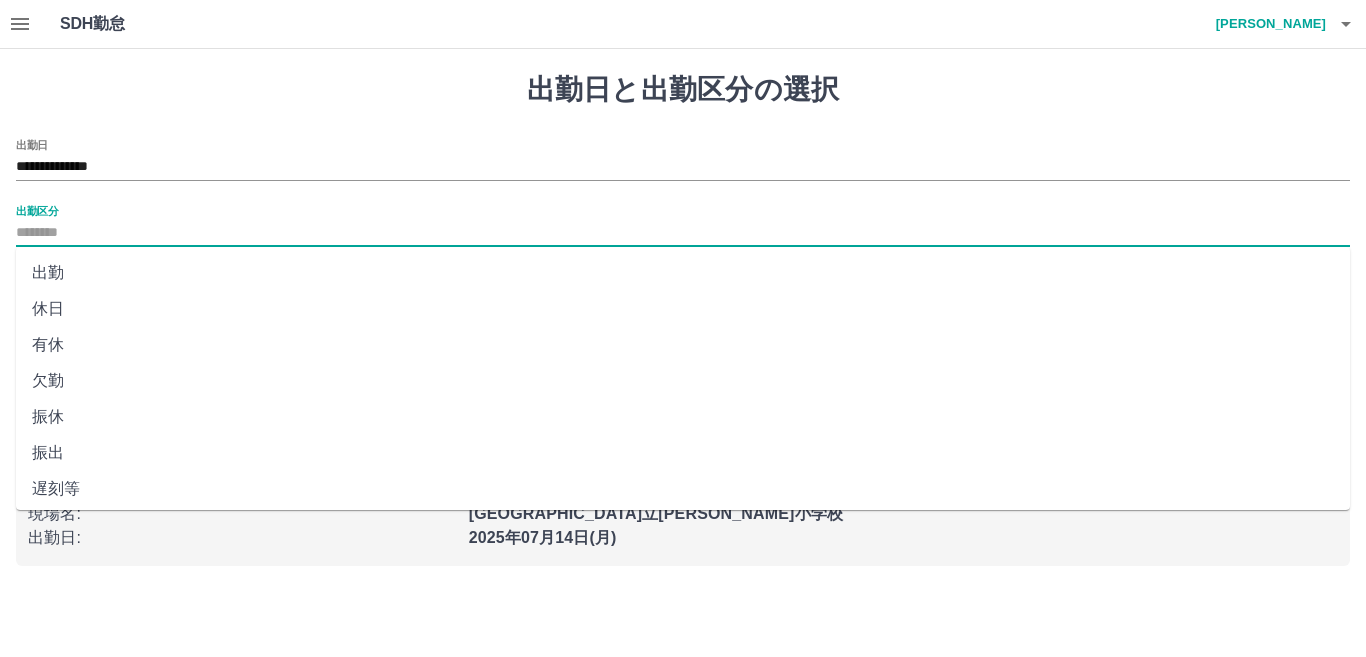 click on "休日" at bounding box center [683, 309] 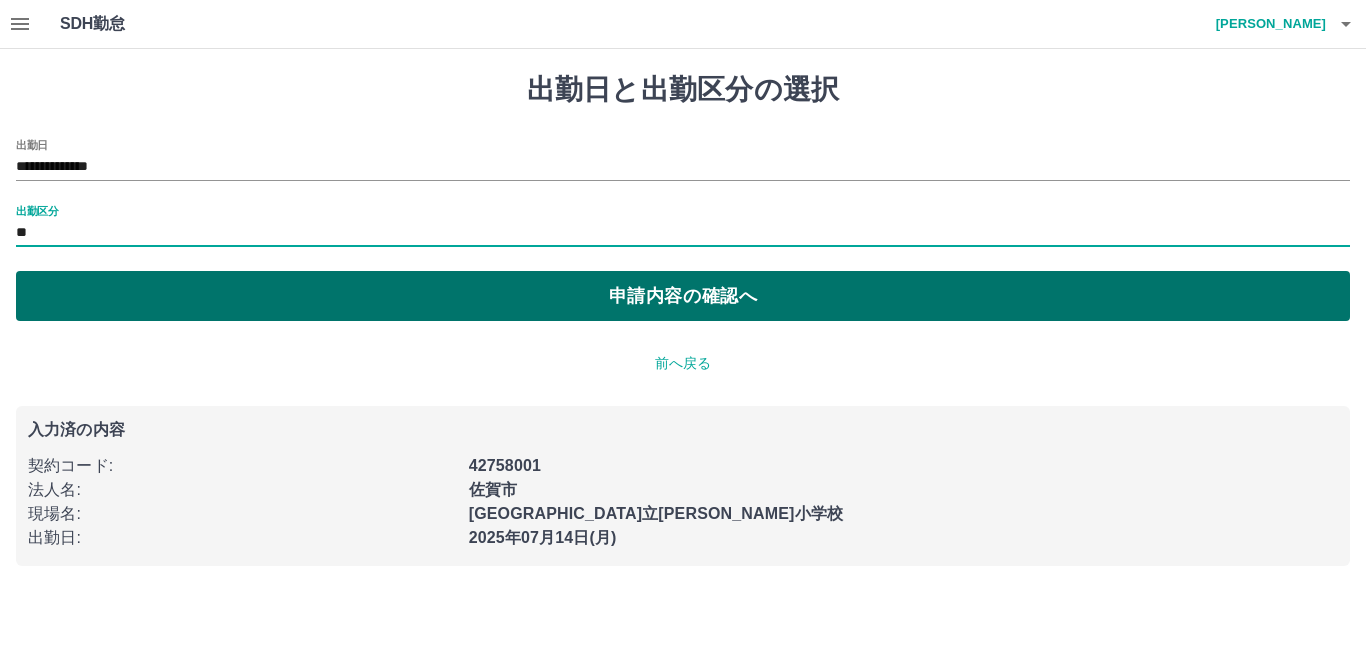 click on "申請内容の確認へ" at bounding box center [683, 296] 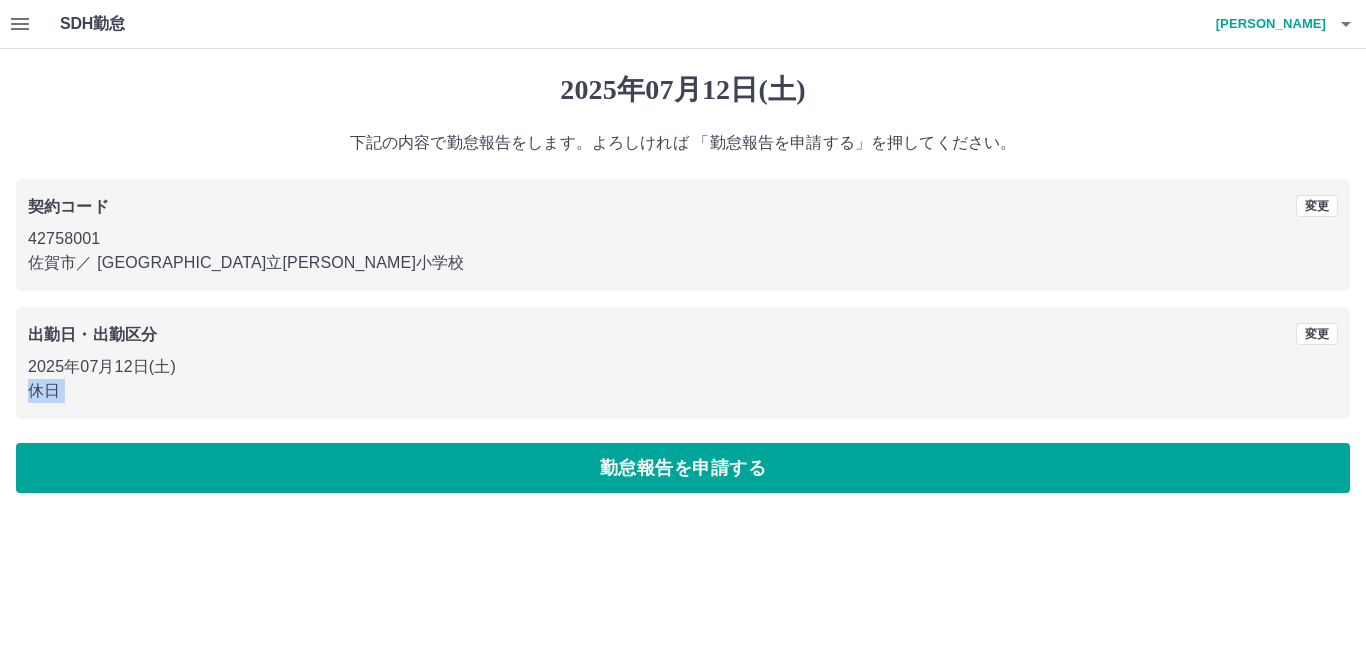 drag, startPoint x: 462, startPoint y: 443, endPoint x: 807, endPoint y: 570, distance: 367.63297 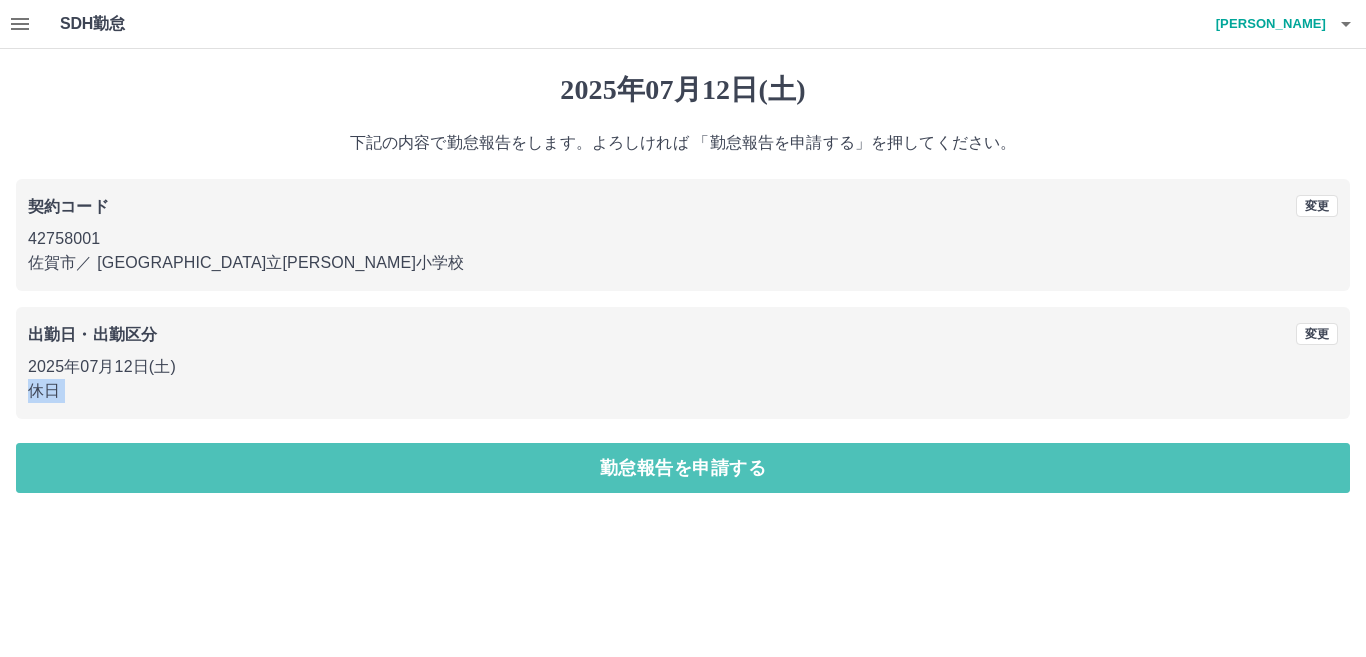 click on "勤怠報告を申請する" at bounding box center [683, 468] 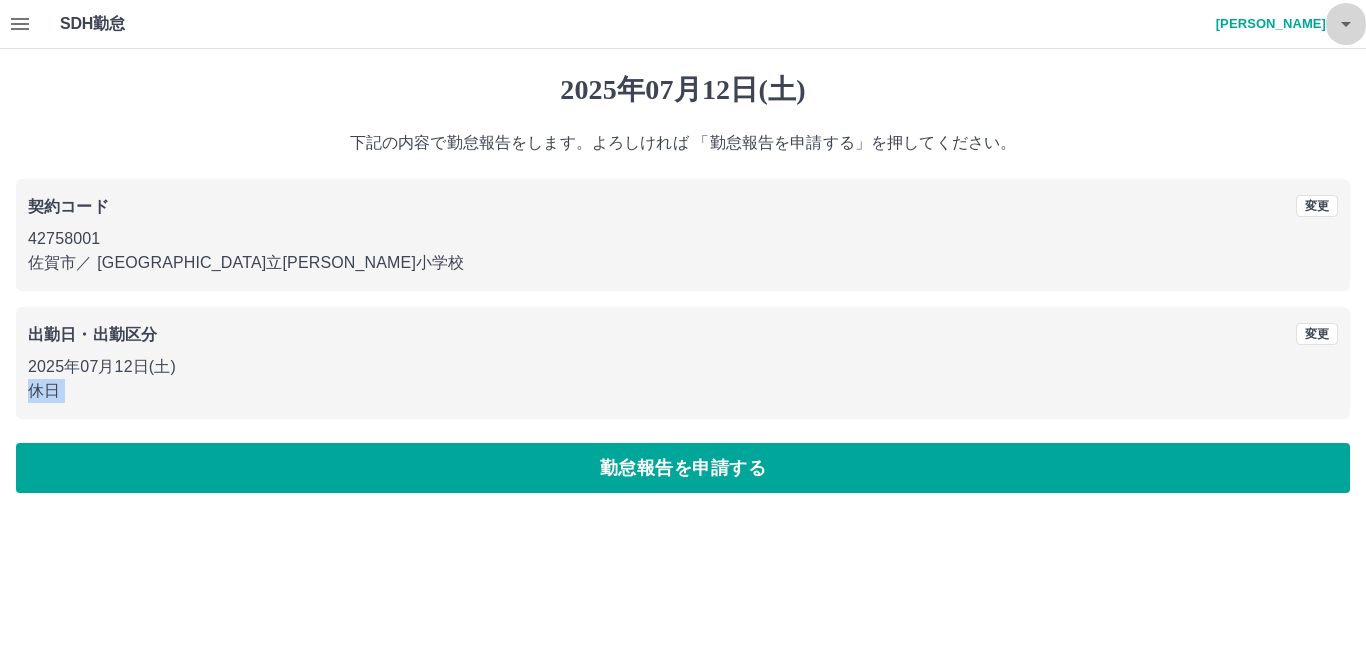 click 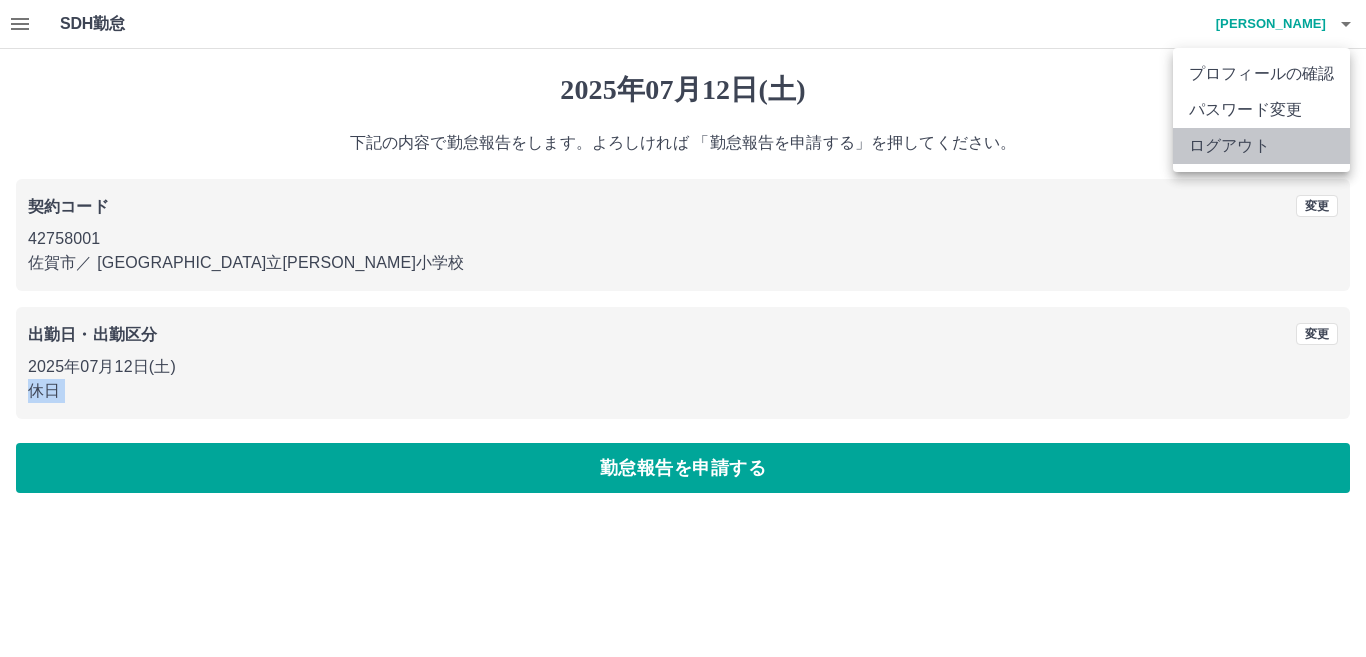 click on "ログアウト" at bounding box center [1261, 146] 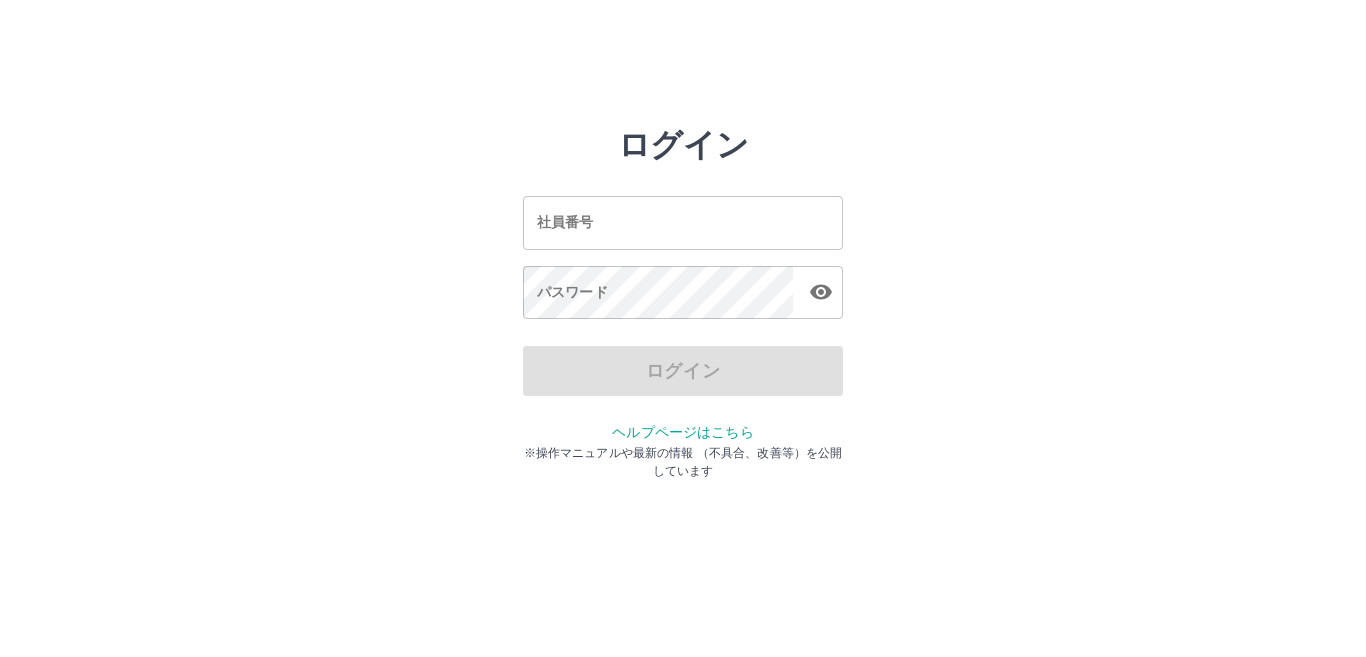 scroll, scrollTop: 0, scrollLeft: 0, axis: both 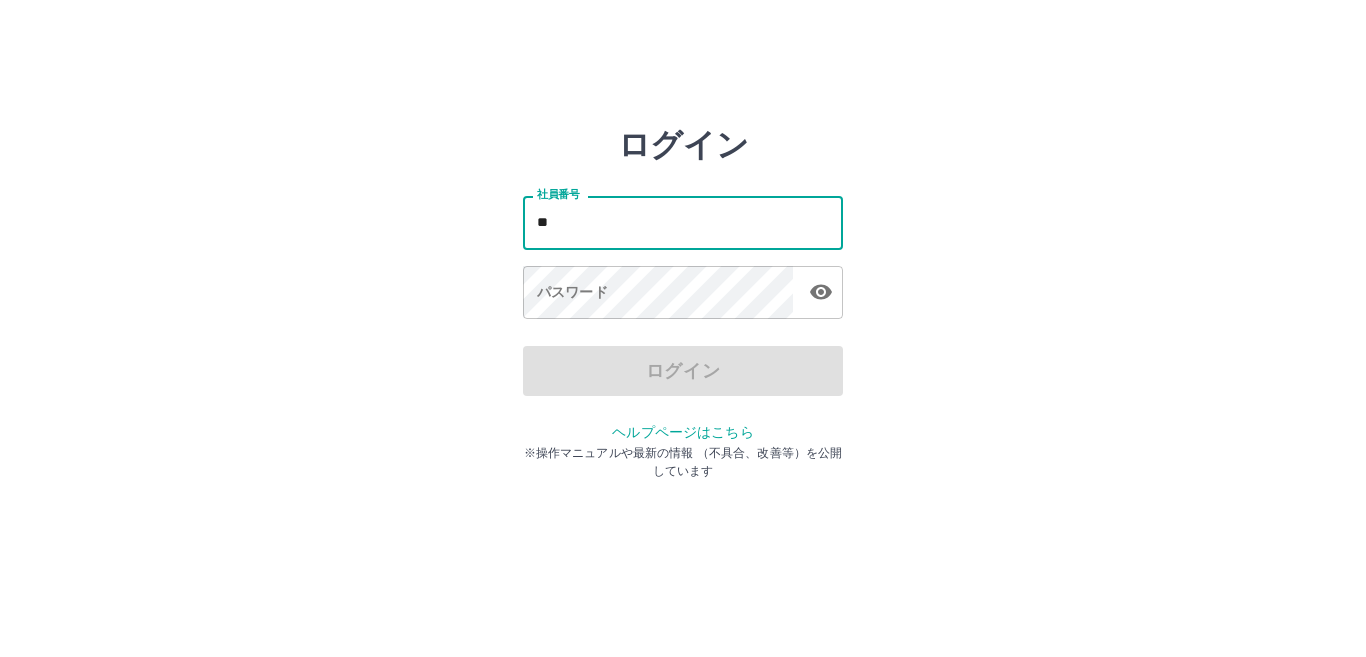 type on "*" 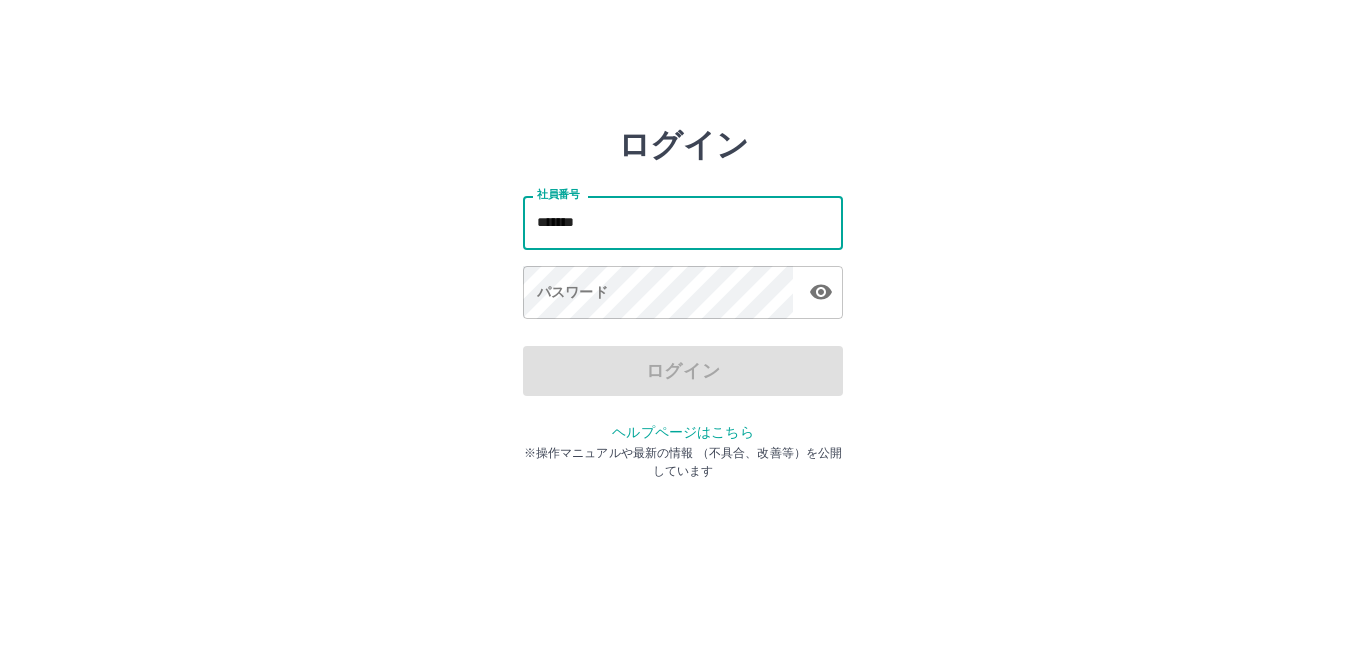 type on "*******" 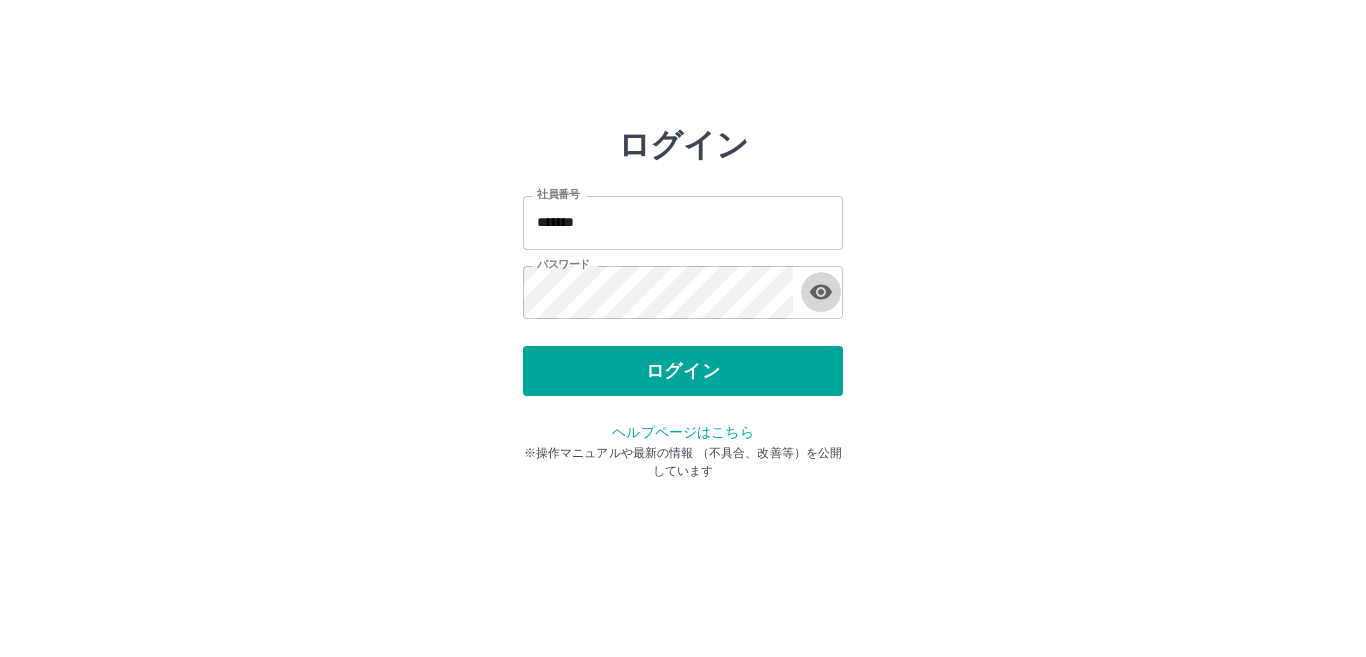 type 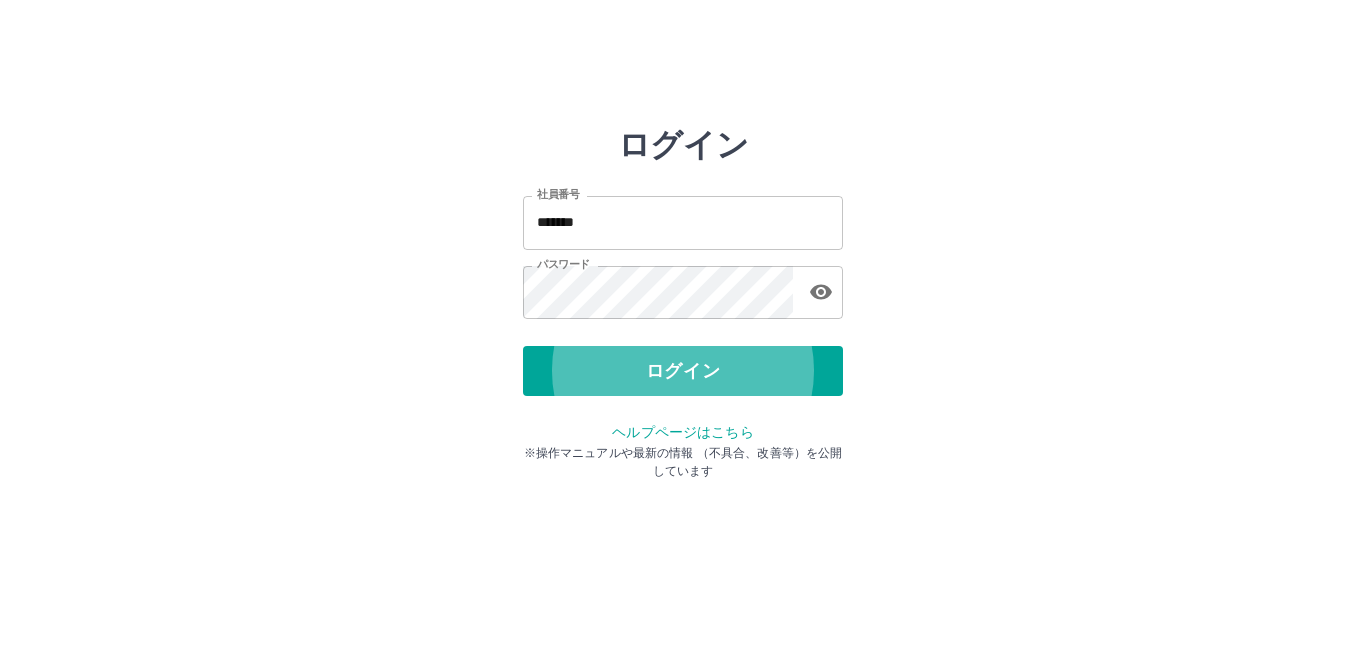 type 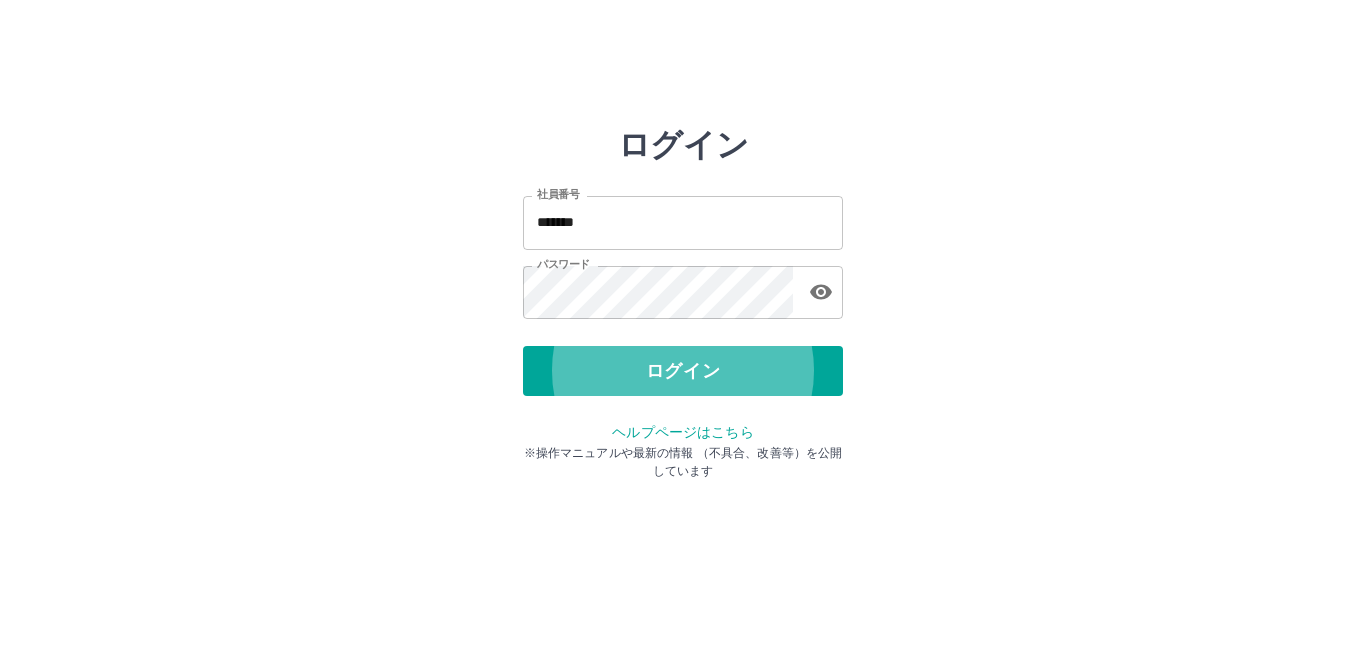 click on "ログイン" at bounding box center [683, 371] 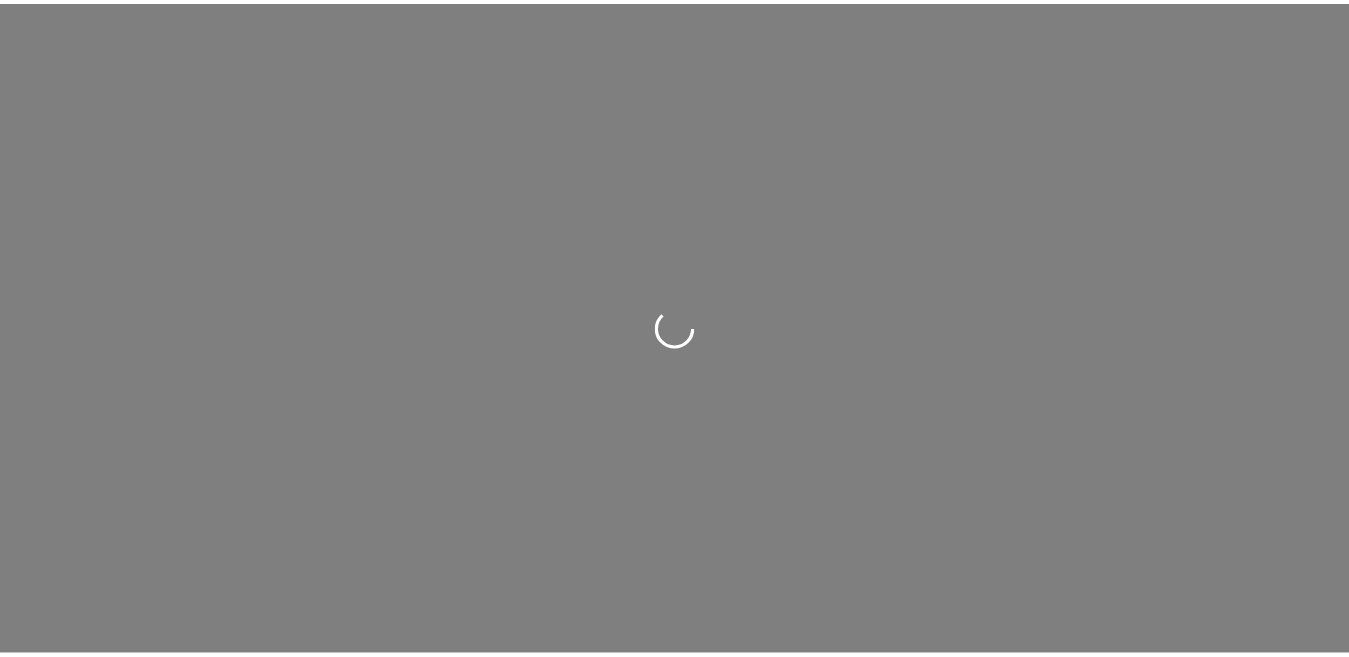 scroll, scrollTop: 0, scrollLeft: 0, axis: both 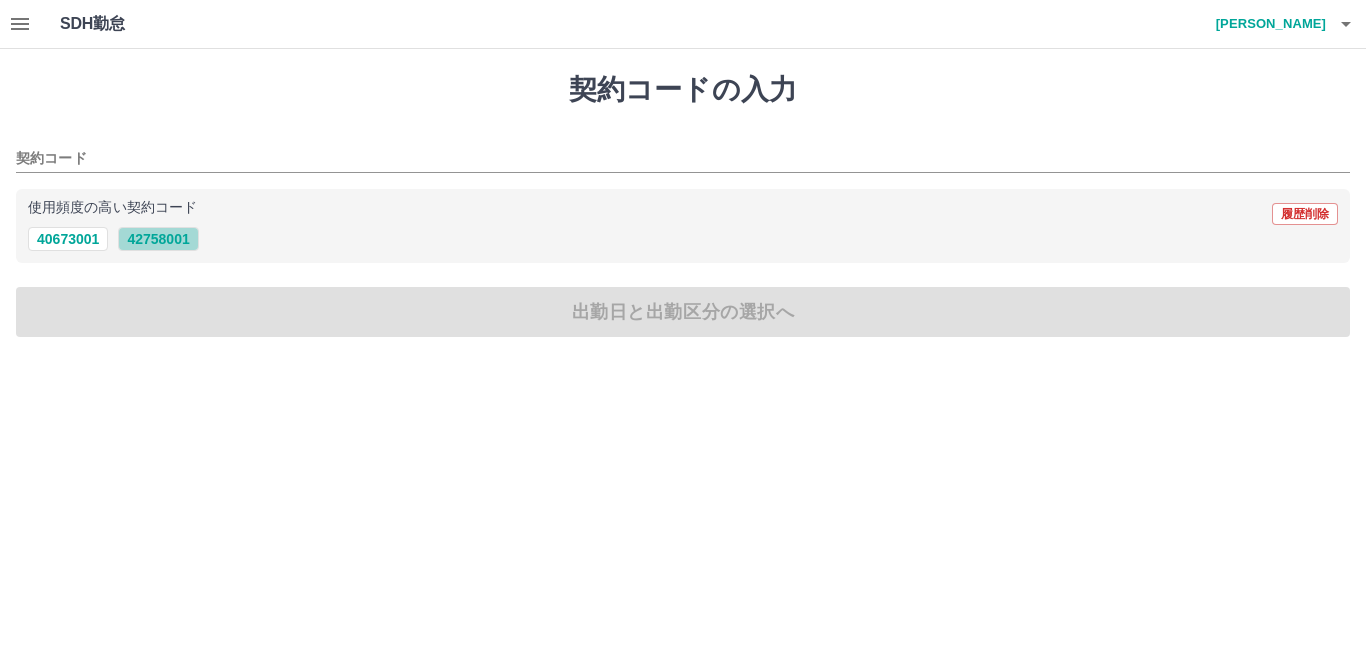 click on "42758001" at bounding box center (158, 239) 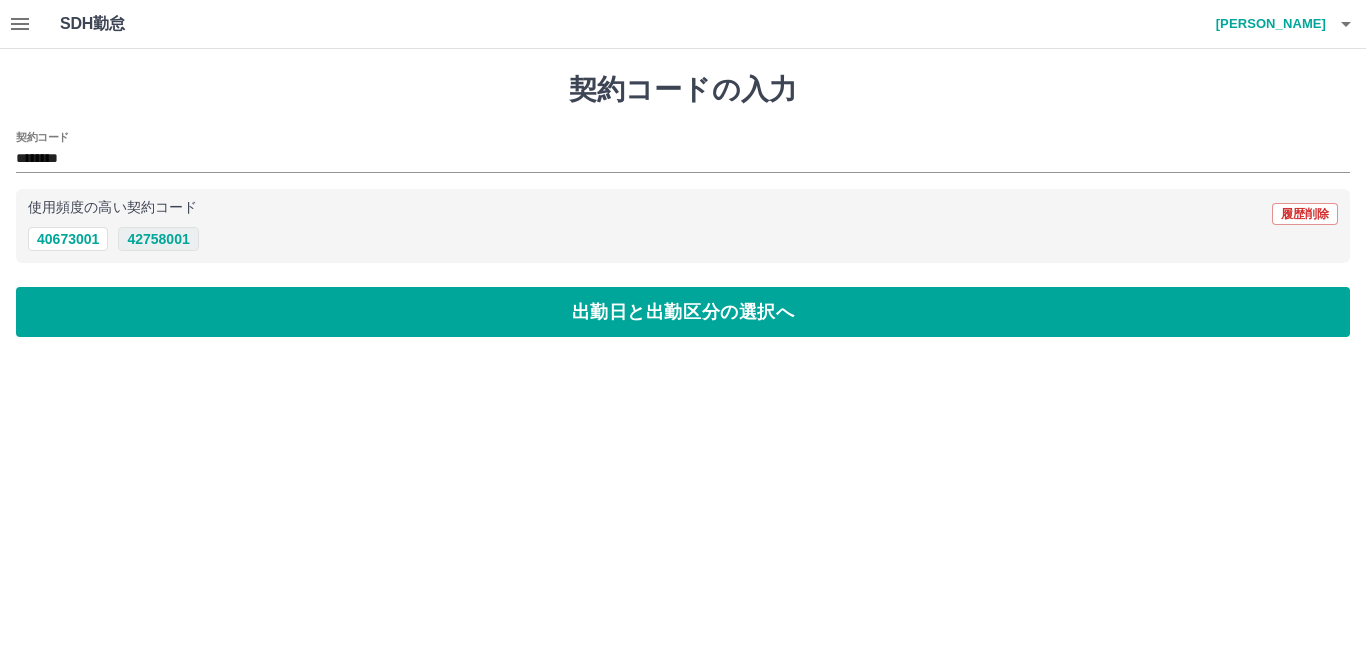 type 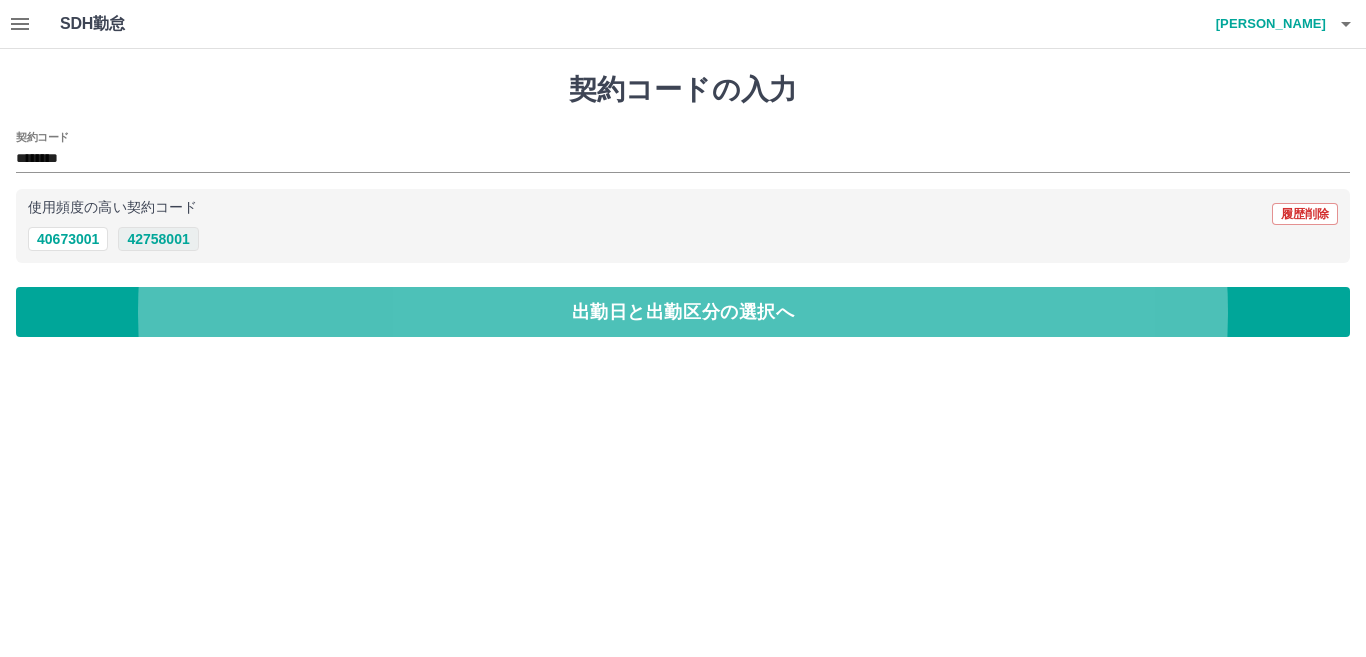 click on "出勤日と出勤区分の選択へ" at bounding box center (683, 312) 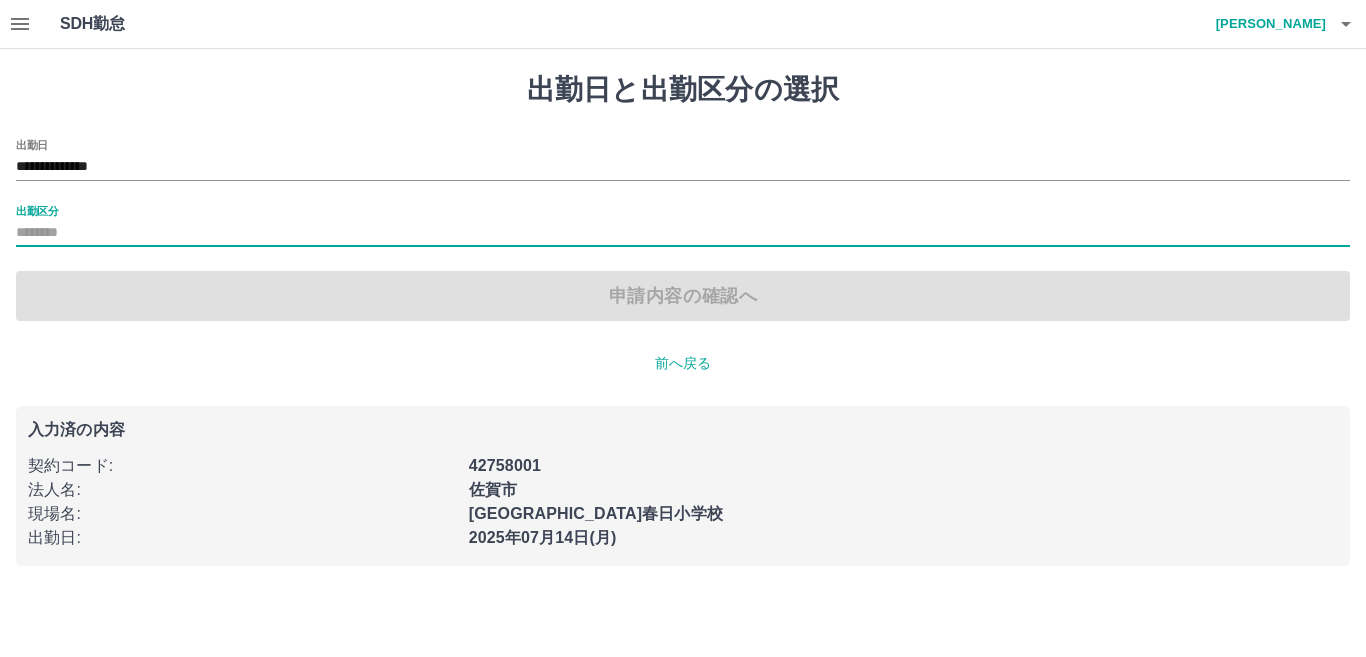 click on "出勤区分" at bounding box center (683, 226) 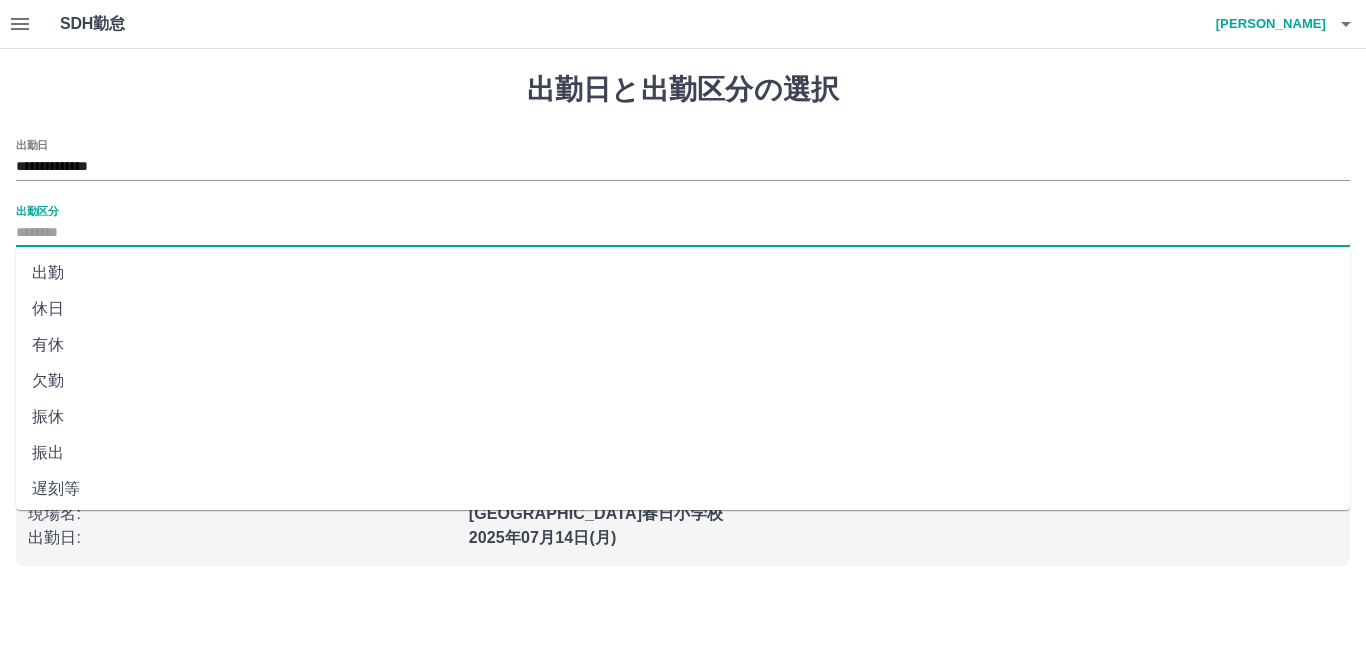 click on "出勤" at bounding box center [683, 273] 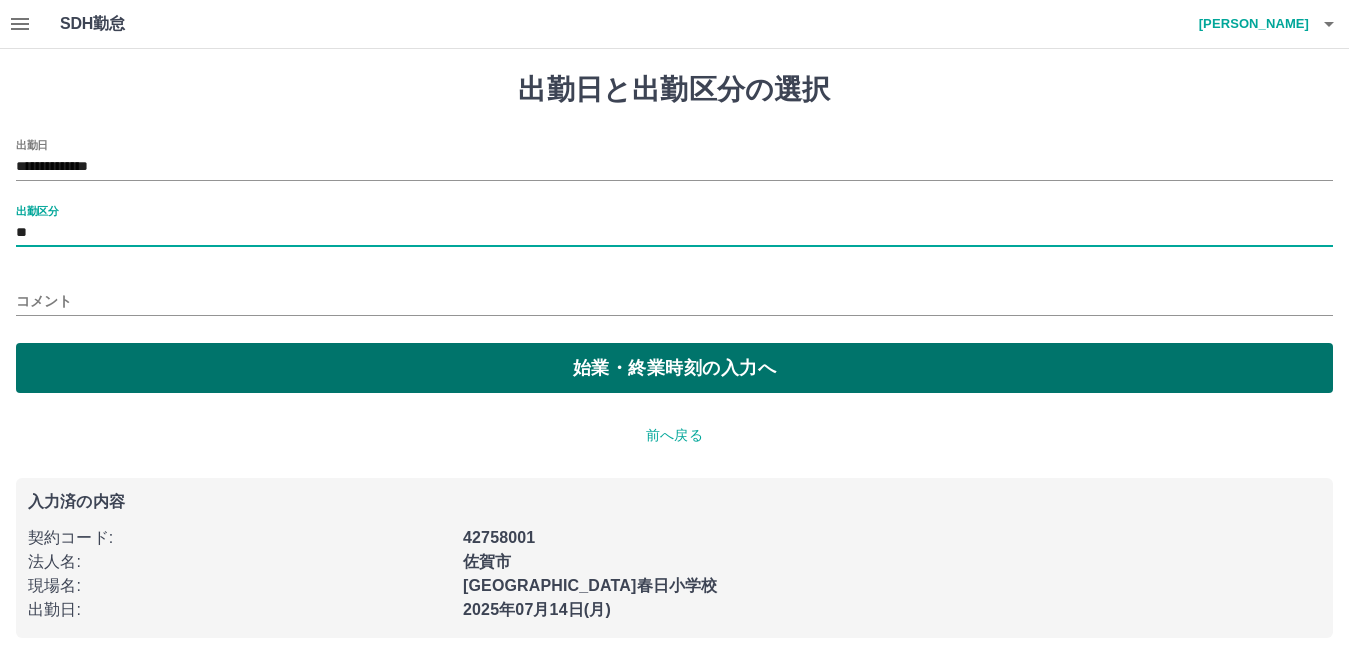 click on "始業・終業時刻の入力へ" at bounding box center (674, 368) 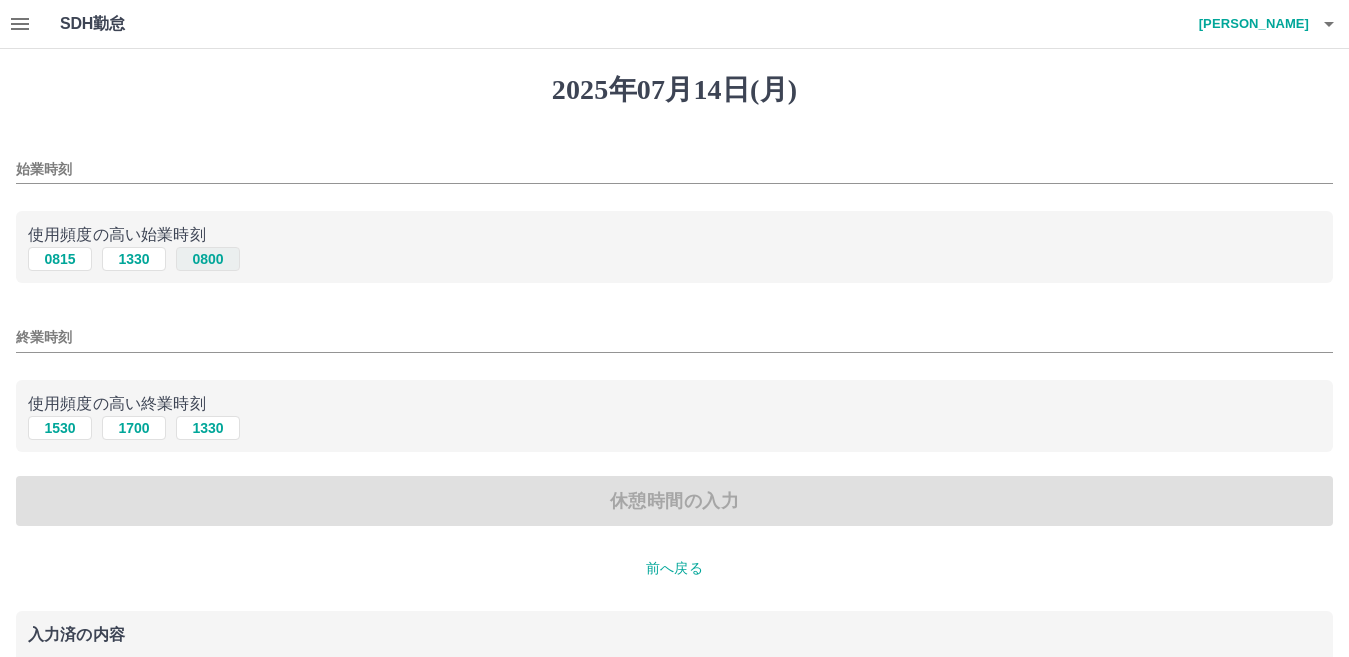 click on "0800" at bounding box center (208, 259) 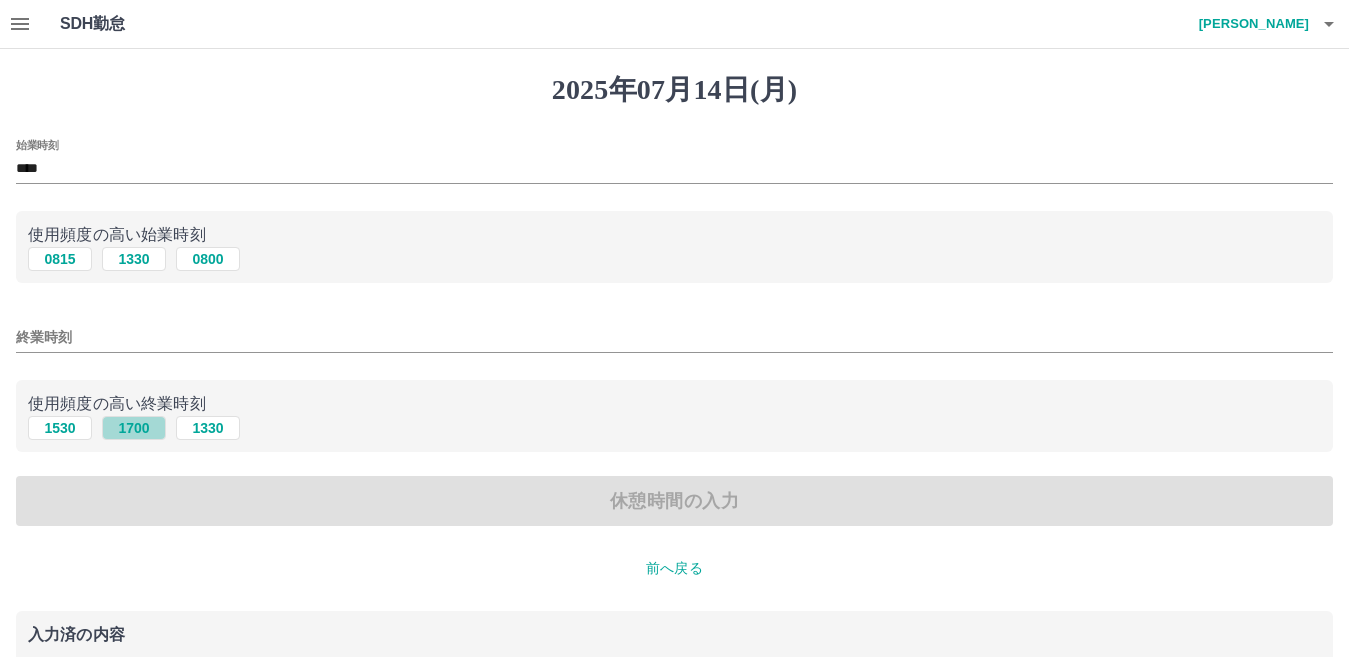 click on "1700" at bounding box center (134, 428) 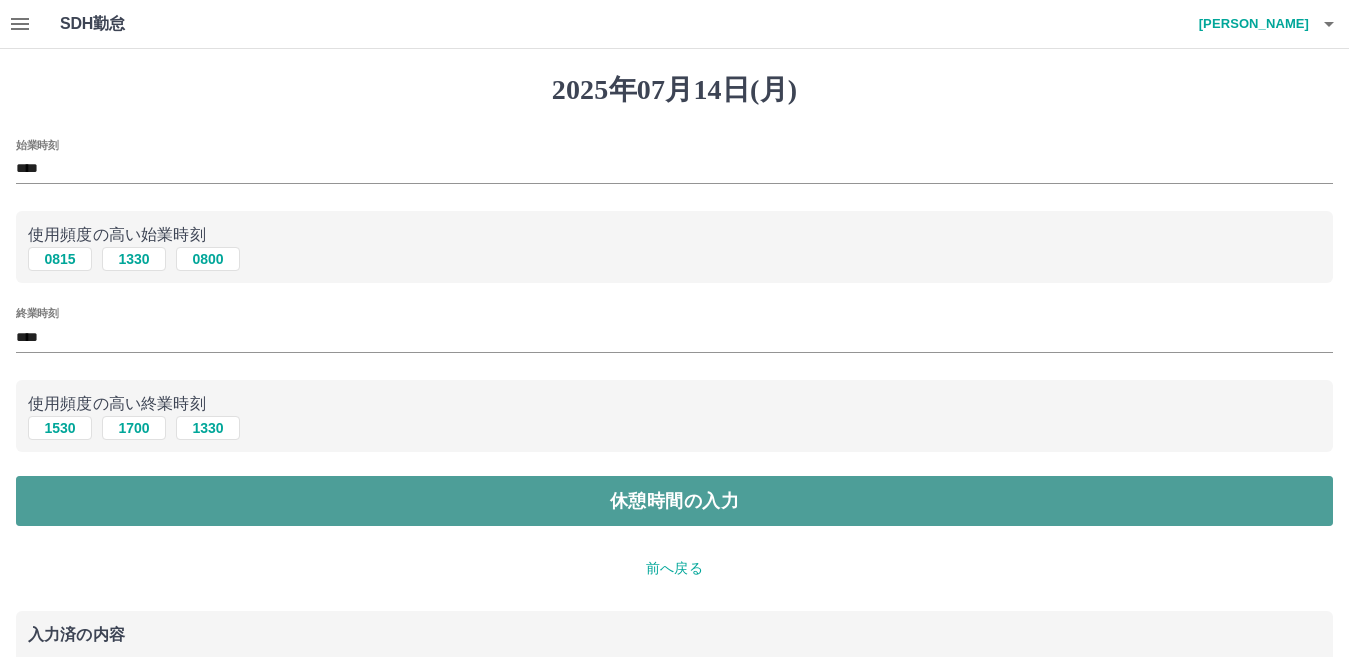 click on "休憩時間の入力" at bounding box center (674, 501) 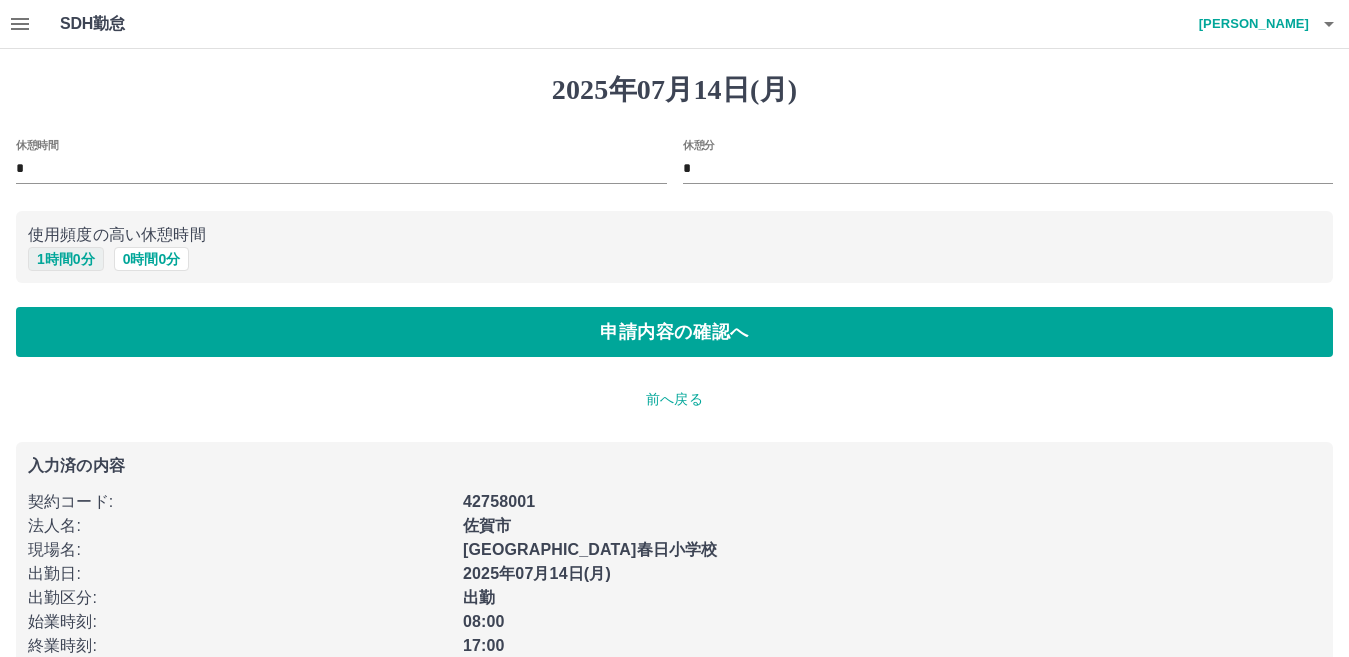 click on "1 時間 0 分" at bounding box center (66, 259) 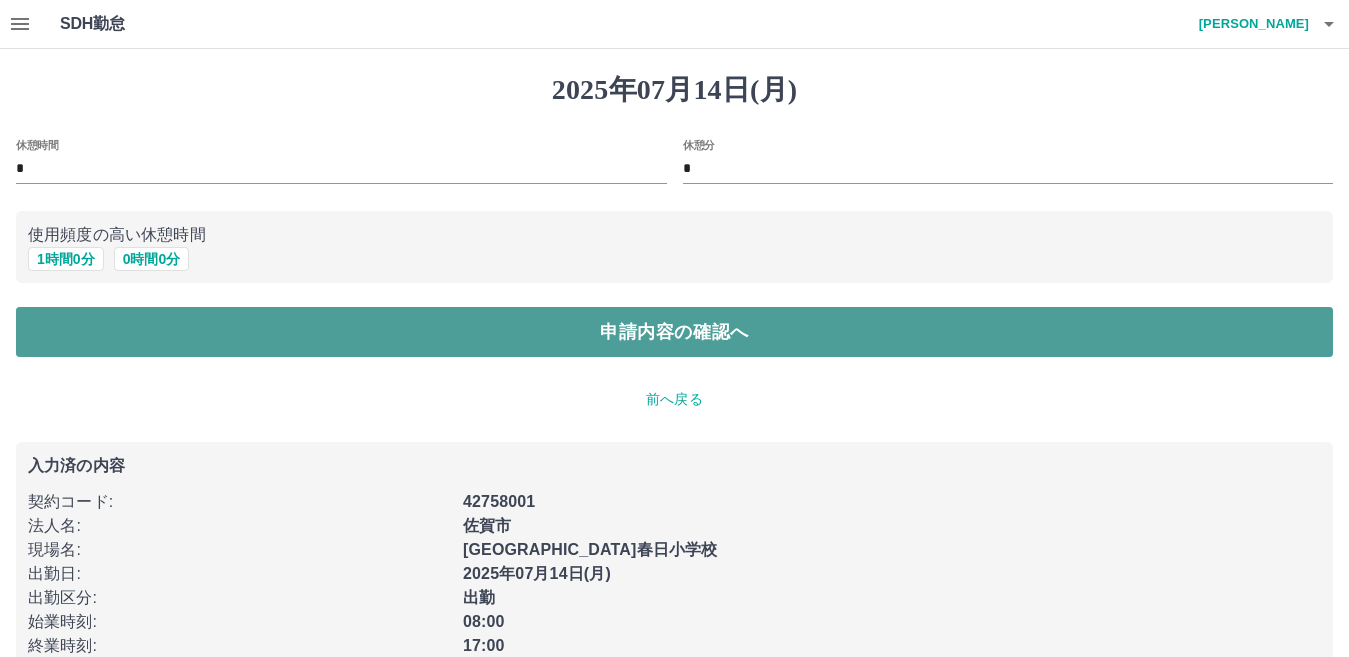 click on "申請内容の確認へ" at bounding box center (674, 332) 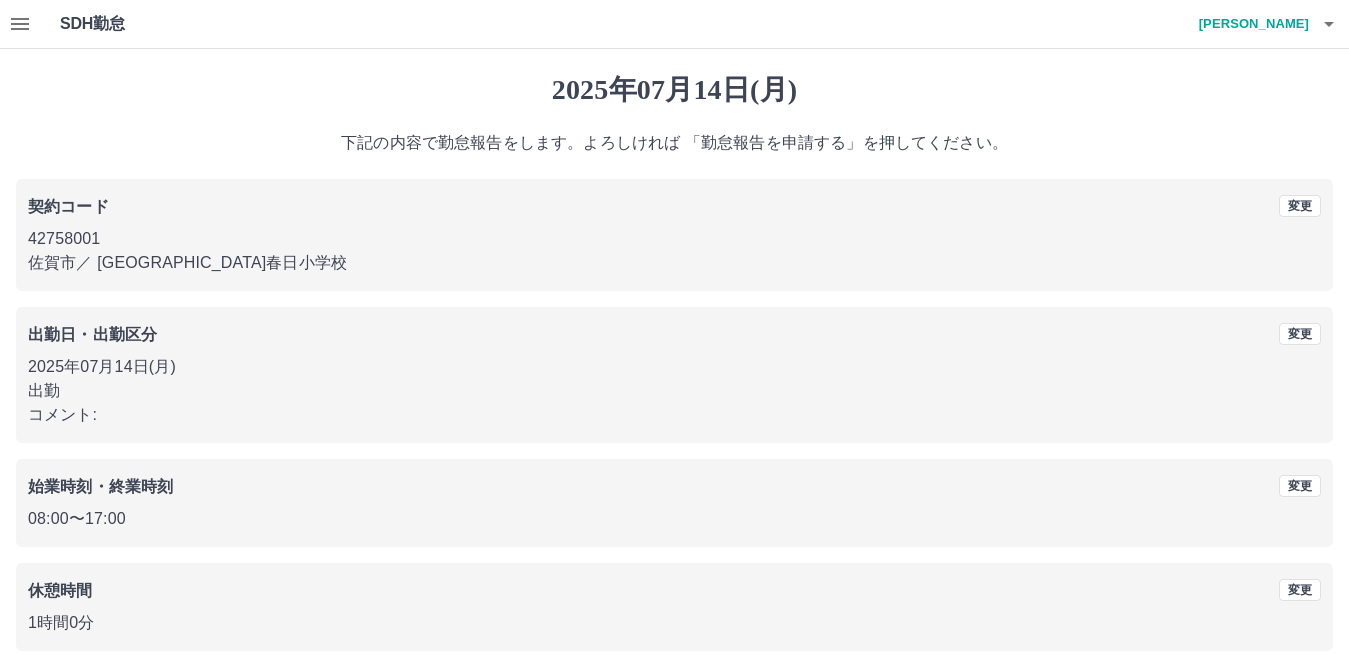 scroll, scrollTop: 92, scrollLeft: 0, axis: vertical 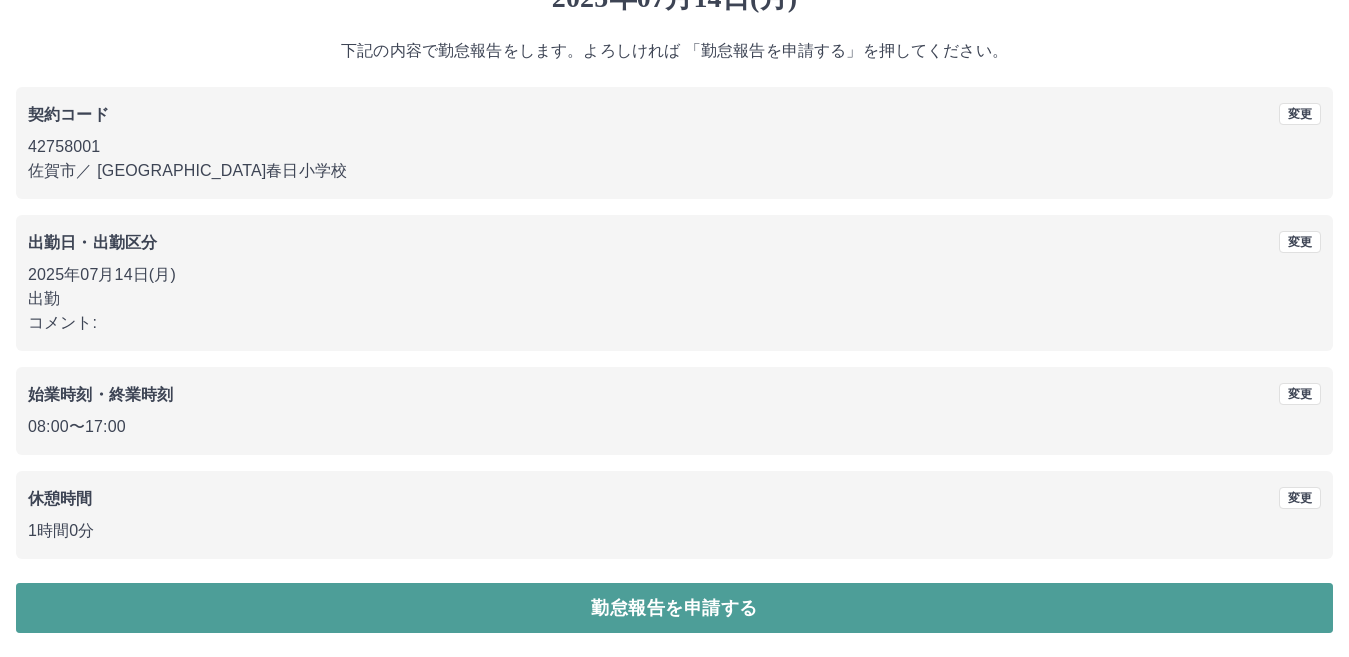 click on "勤怠報告を申請する" at bounding box center [674, 608] 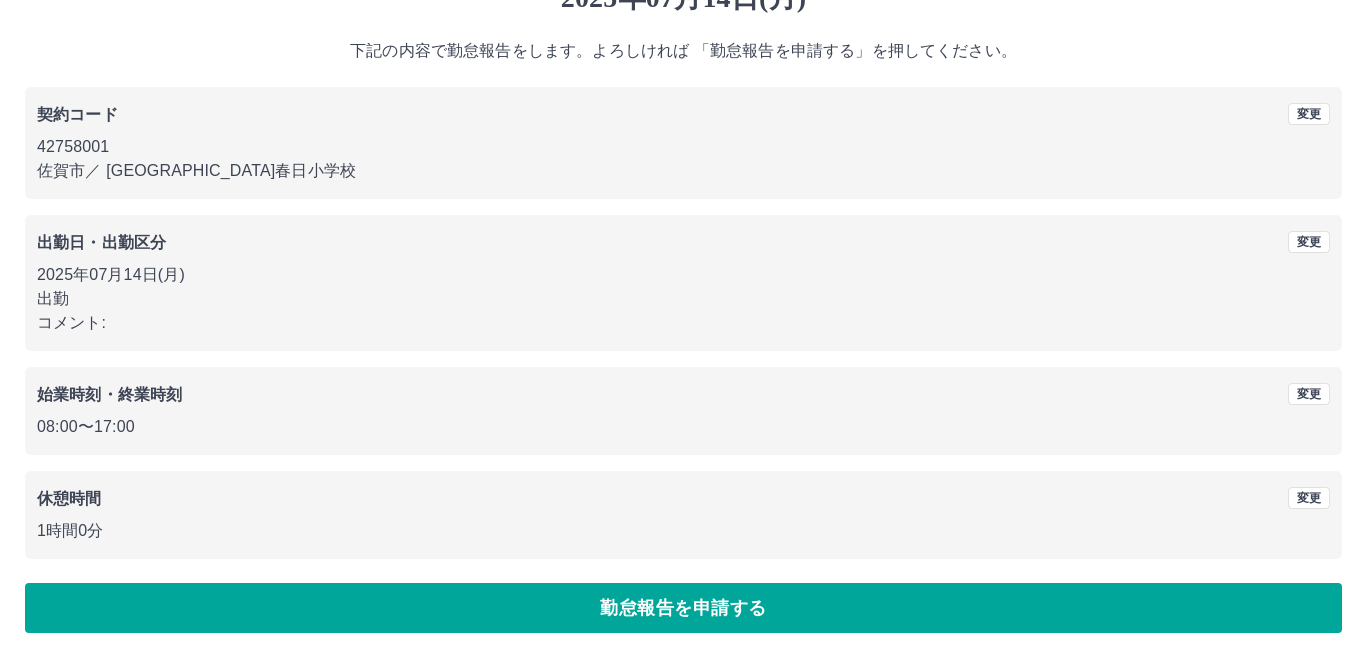 scroll, scrollTop: 0, scrollLeft: 0, axis: both 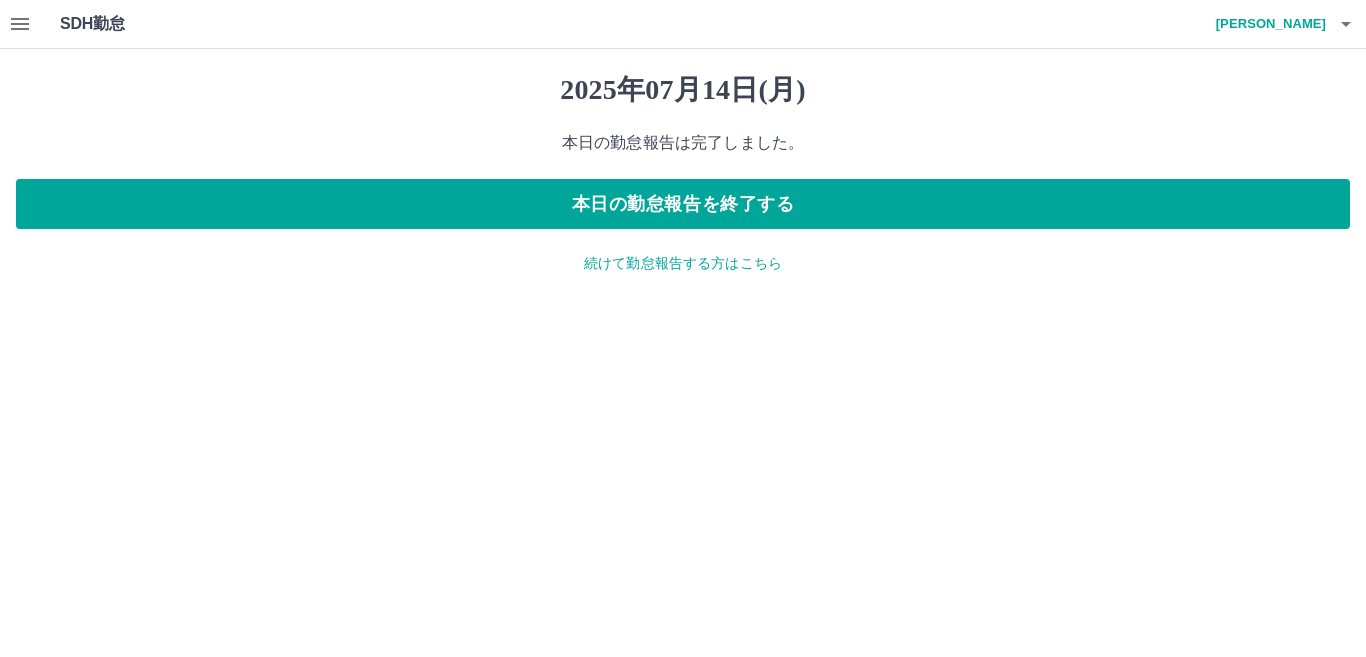 click on "本日の勤怠報告は完了しました。" at bounding box center [683, 143] 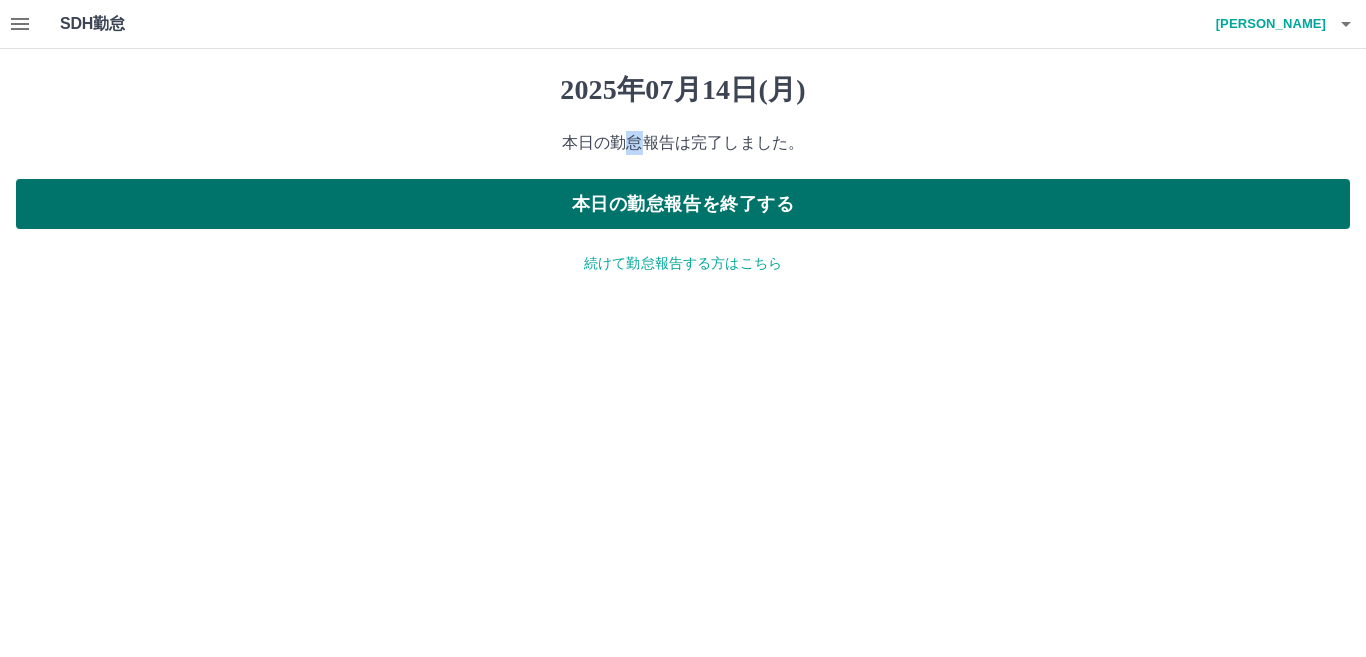 click on "本日の勤怠報告を終了する" at bounding box center (683, 204) 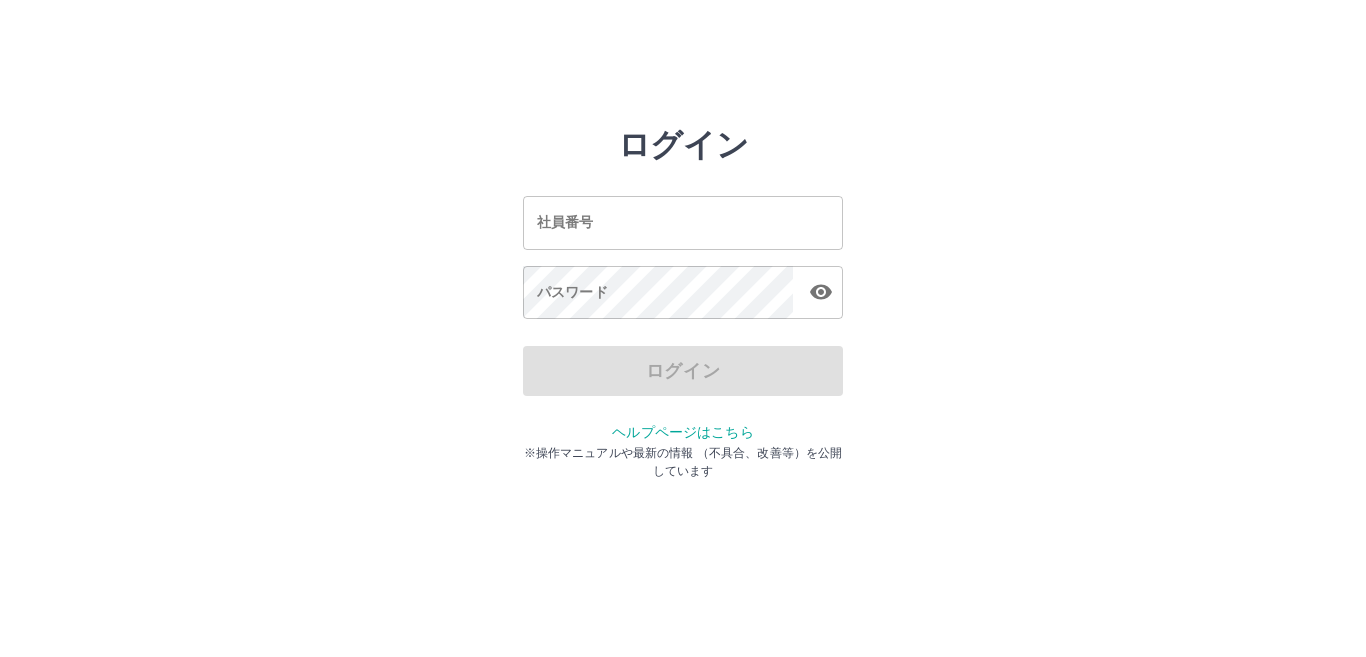 scroll, scrollTop: 0, scrollLeft: 0, axis: both 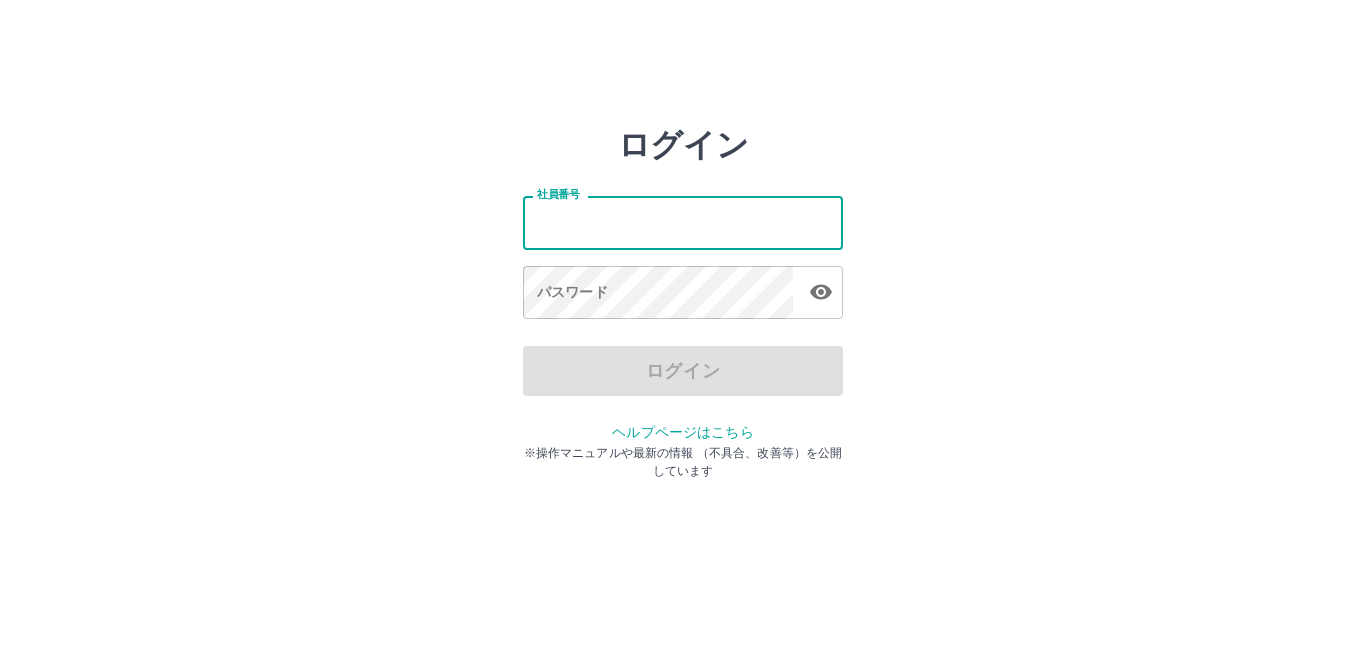 drag, startPoint x: 717, startPoint y: 224, endPoint x: 723, endPoint y: 242, distance: 18.973665 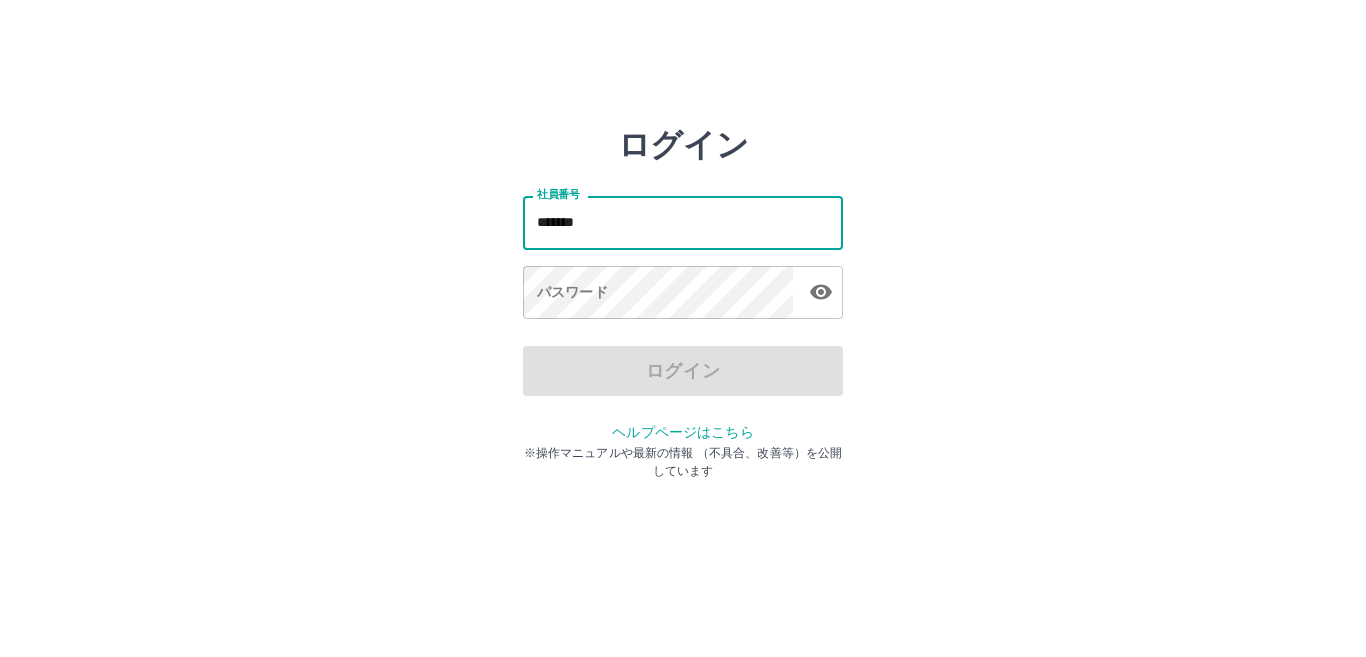 type on "*******" 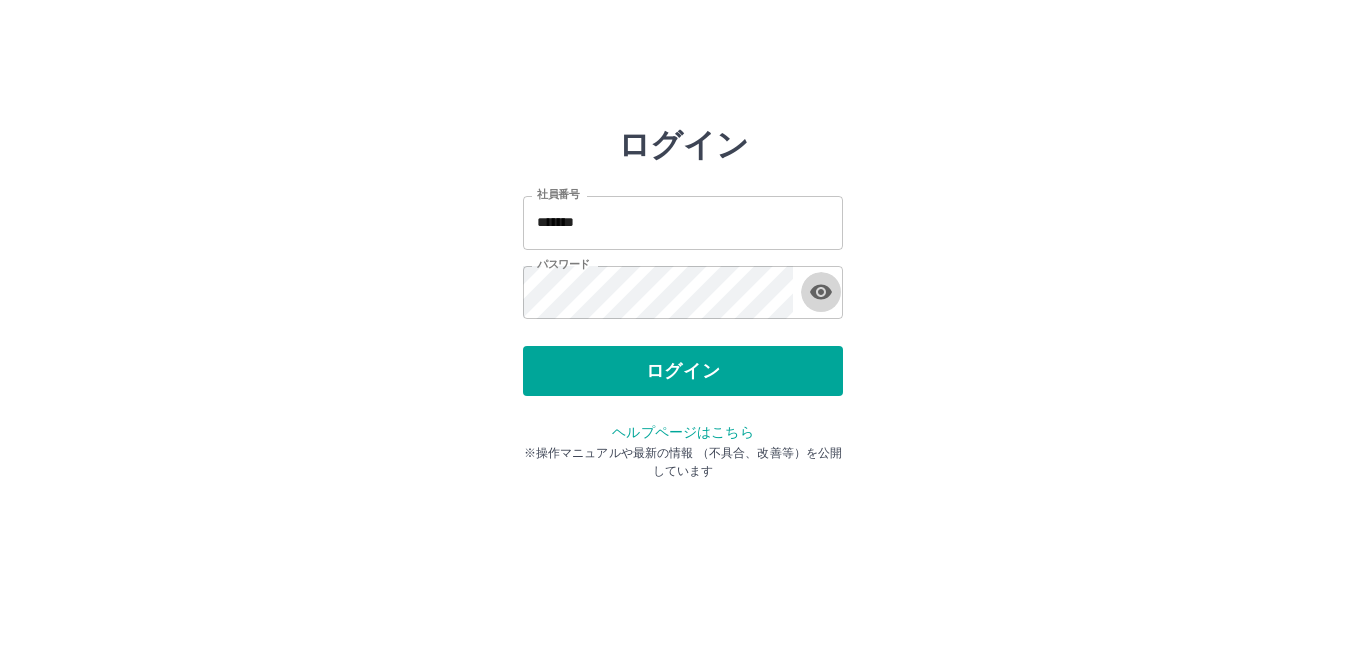 type 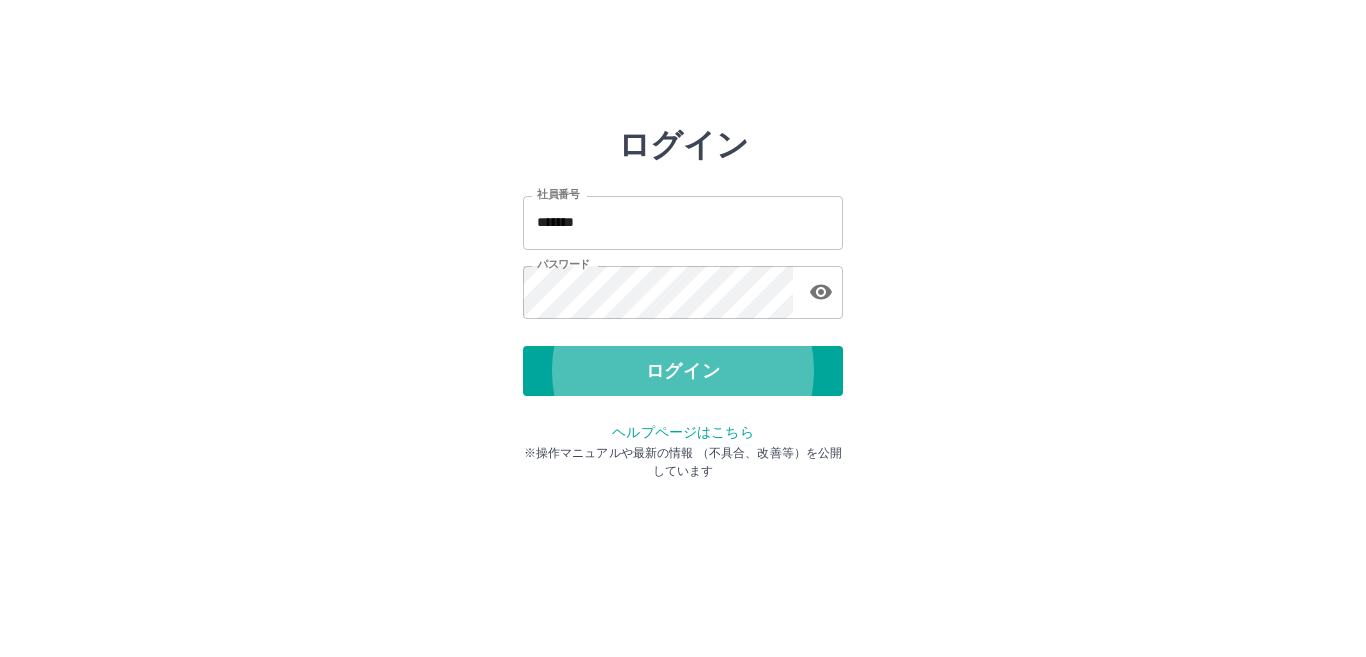 type 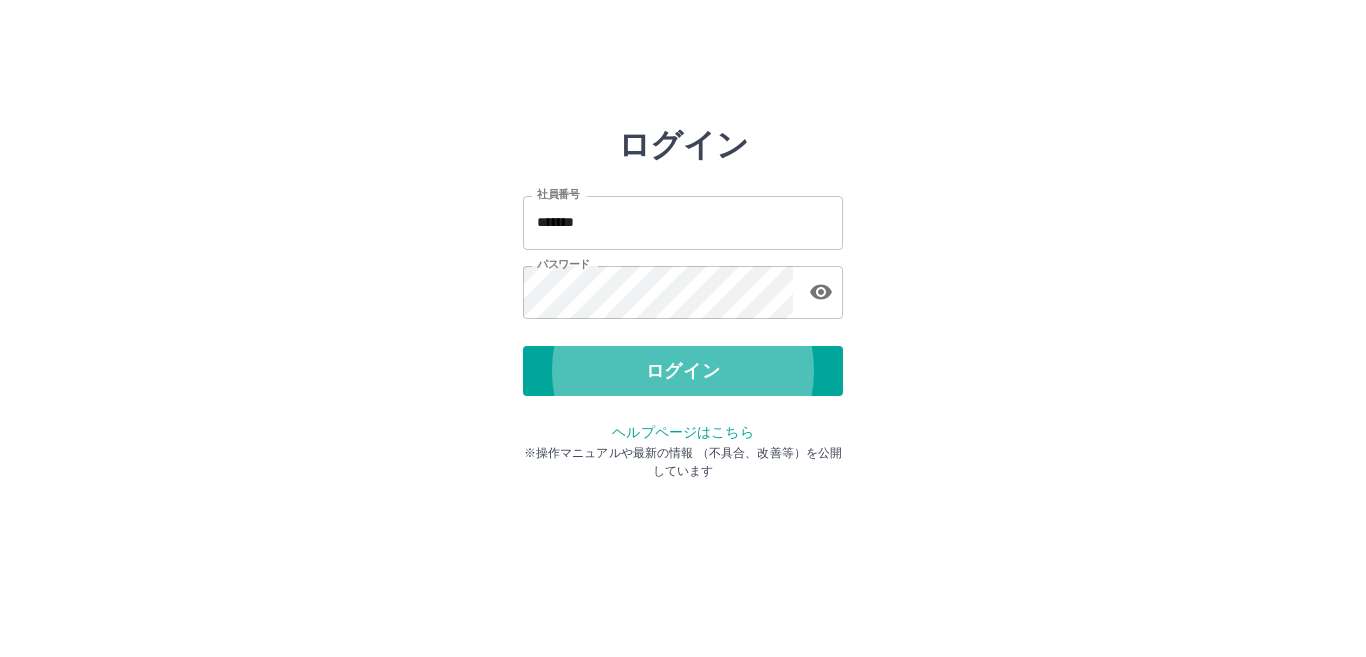 click on "ログイン" at bounding box center (683, 371) 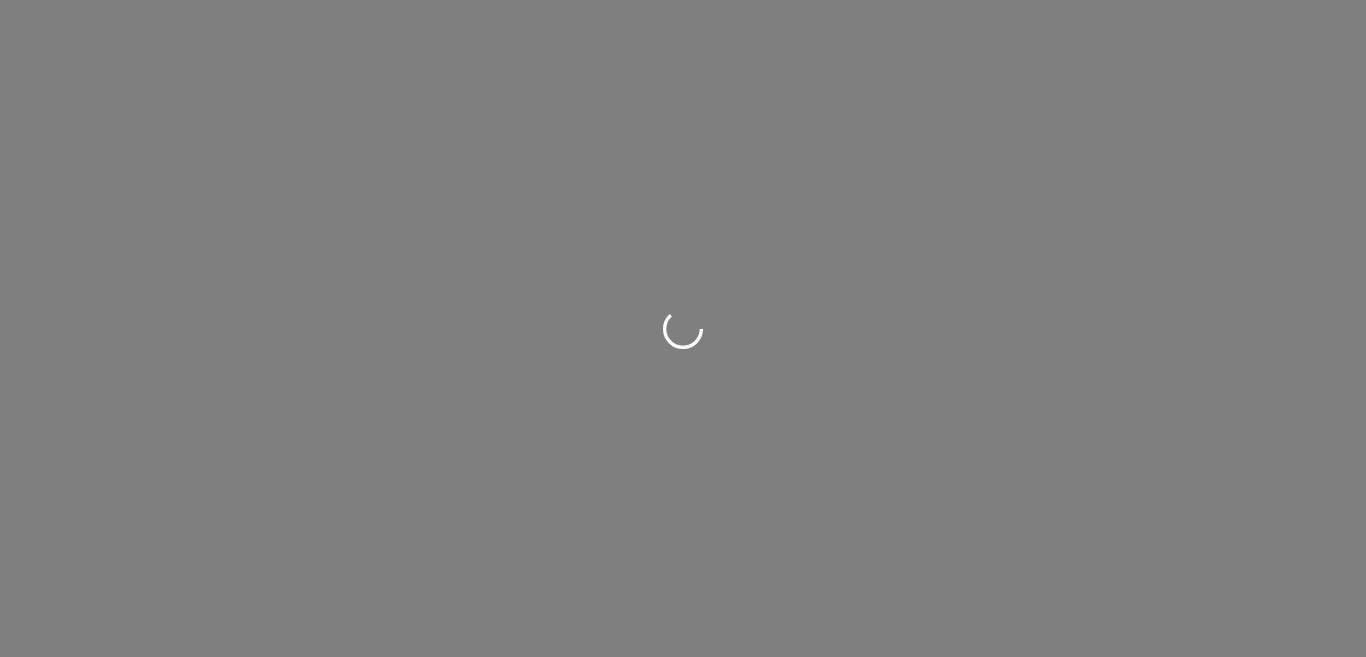 scroll, scrollTop: 0, scrollLeft: 0, axis: both 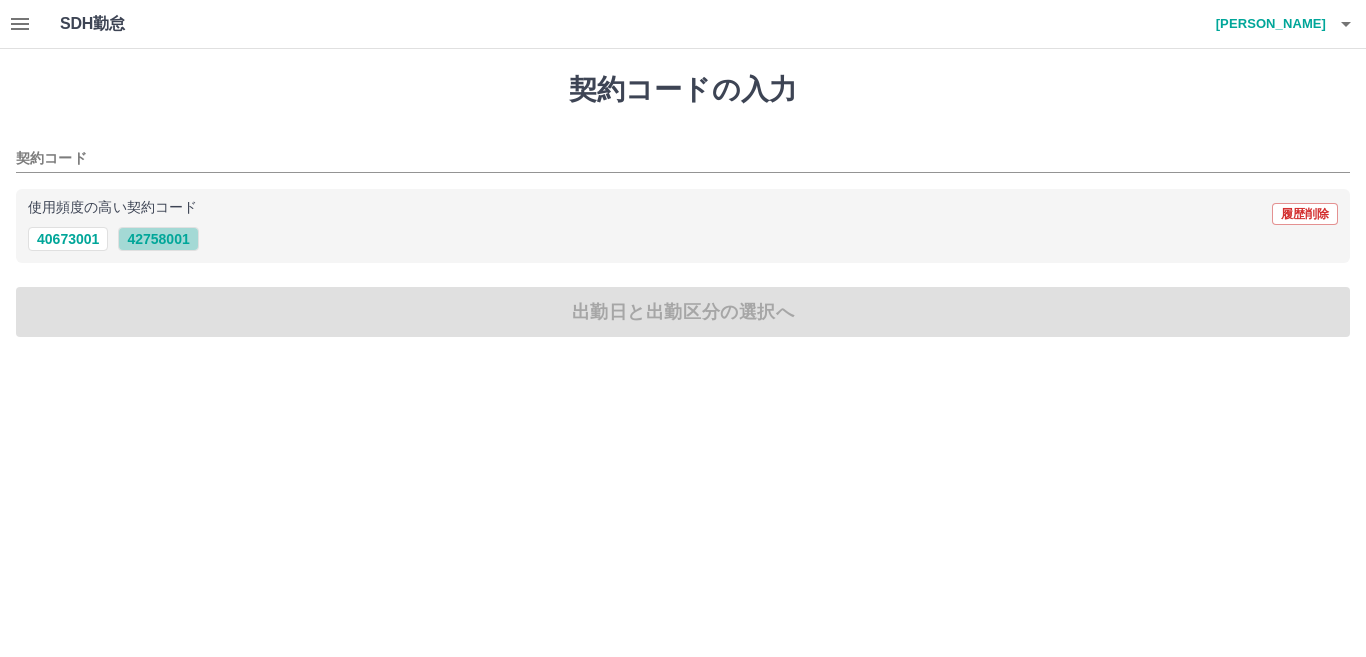 click on "42758001" at bounding box center [158, 239] 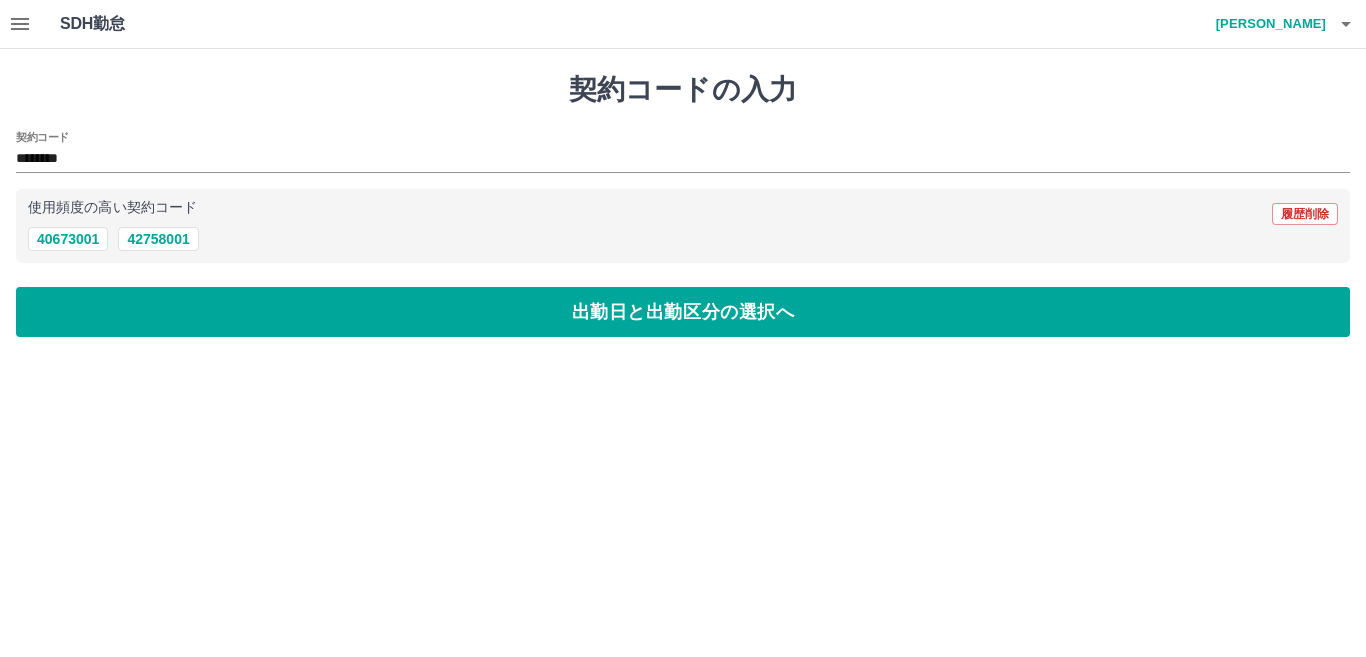 drag, startPoint x: 188, startPoint y: 272, endPoint x: 188, endPoint y: 286, distance: 14 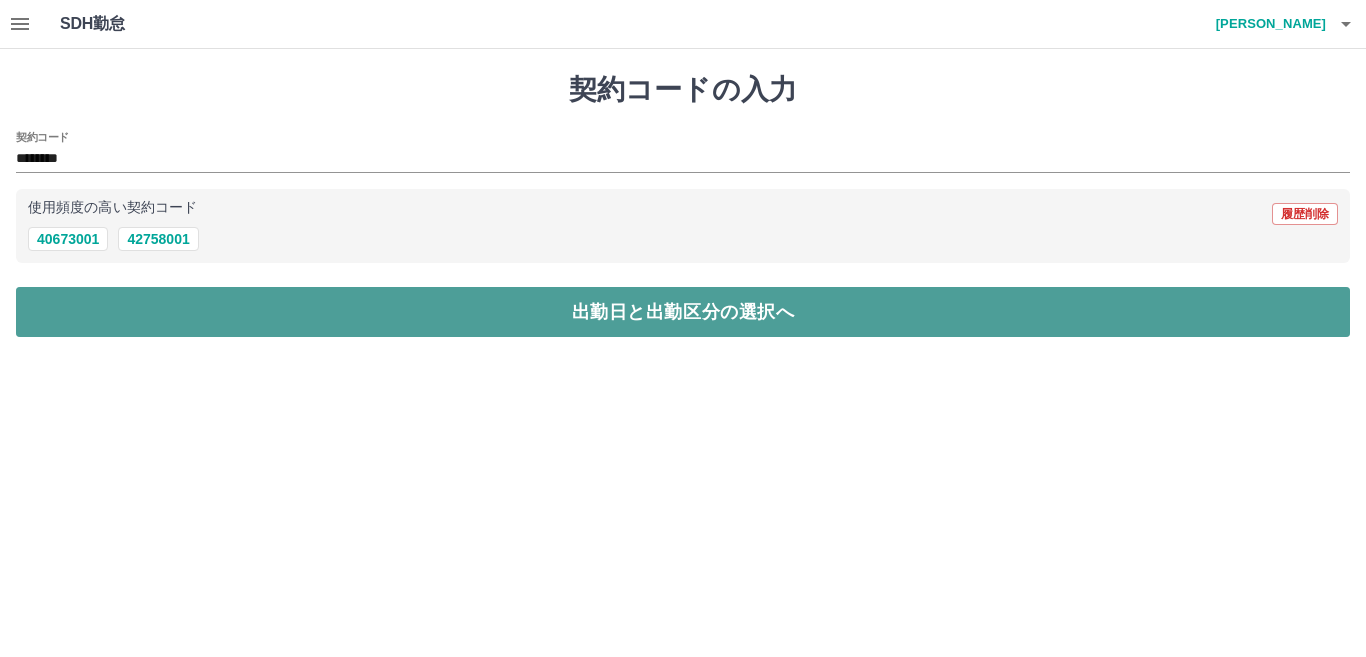 click on "出勤日と出勤区分の選択へ" at bounding box center (683, 312) 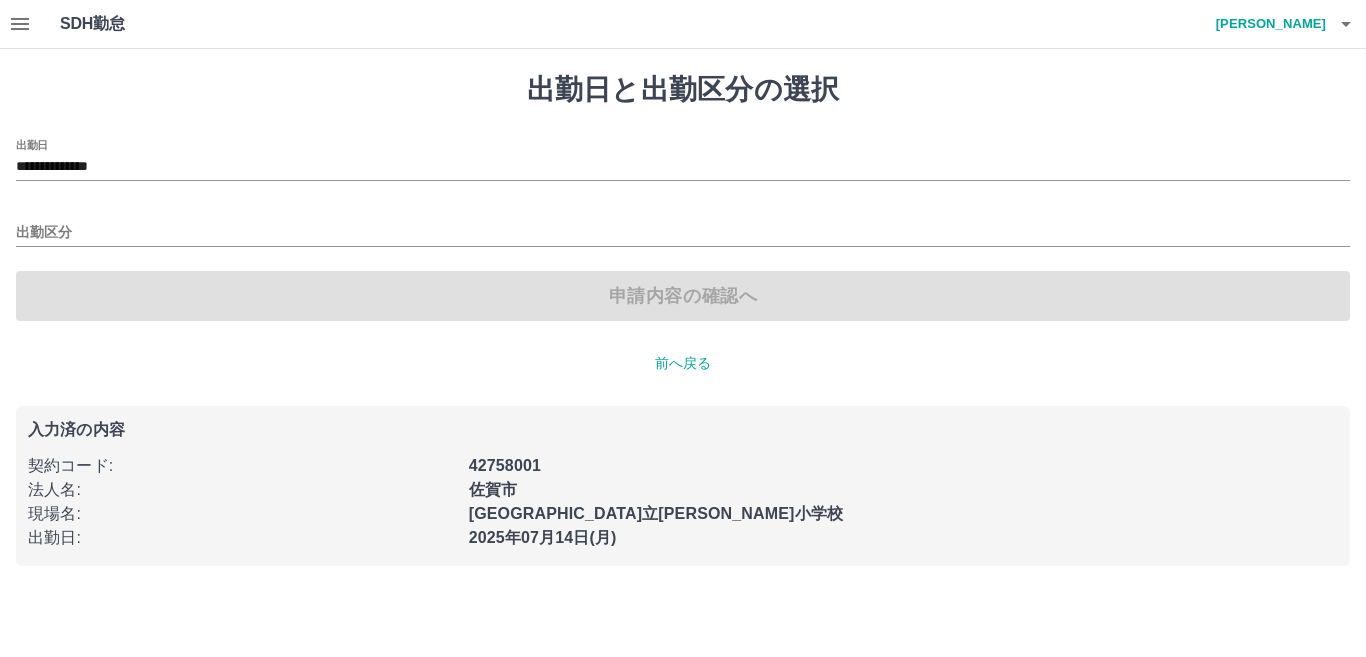click on "**********" at bounding box center [683, 160] 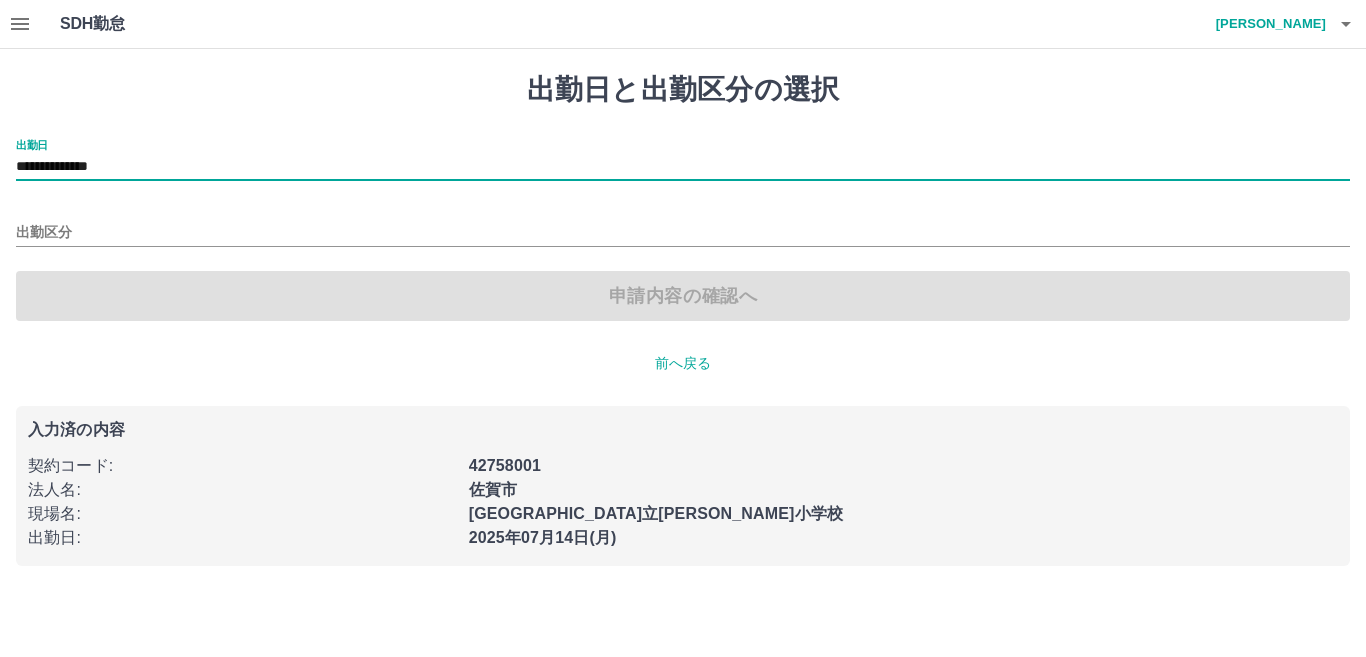 click on "**********" at bounding box center (683, 167) 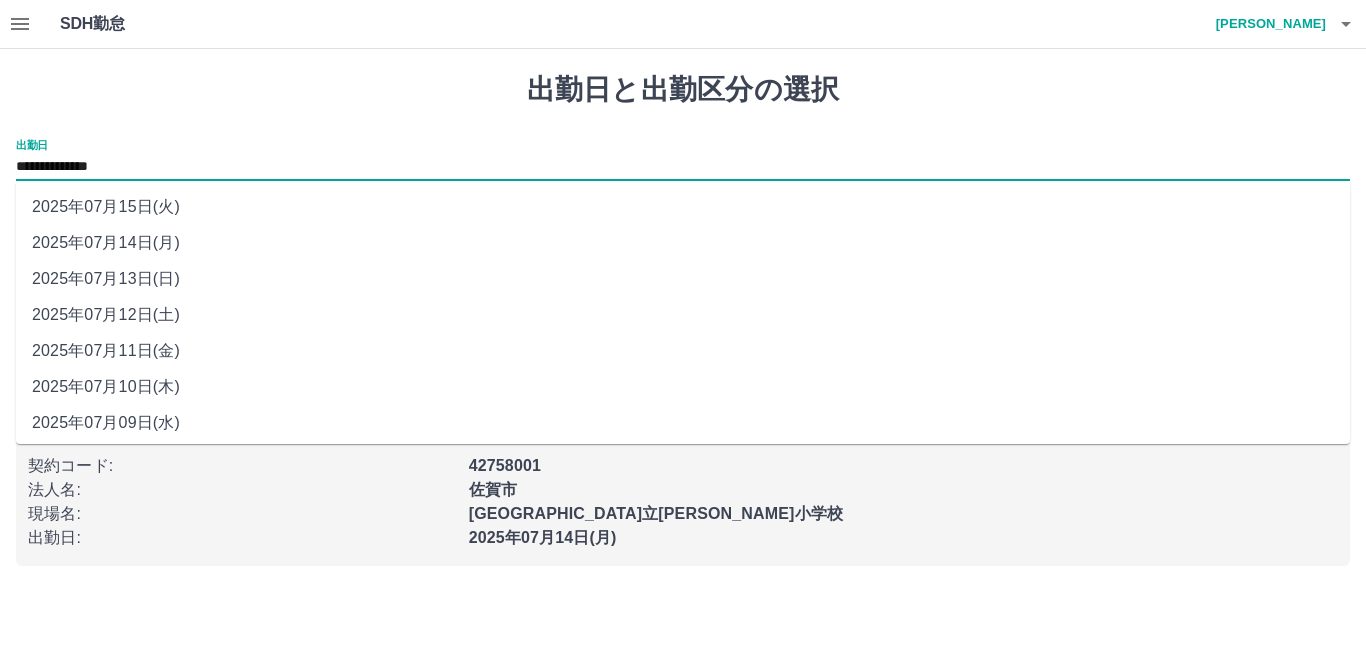 click on "2025年07月12日(土)" at bounding box center (683, 315) 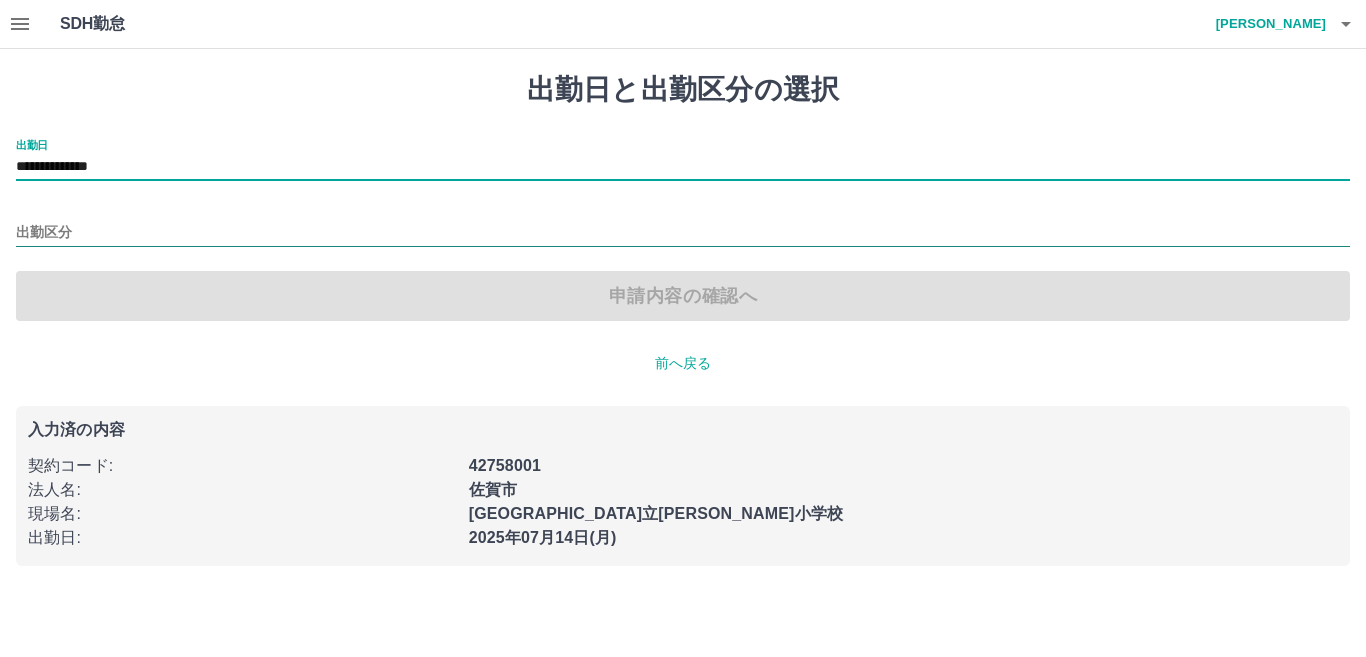 click on "出勤区分" at bounding box center (683, 233) 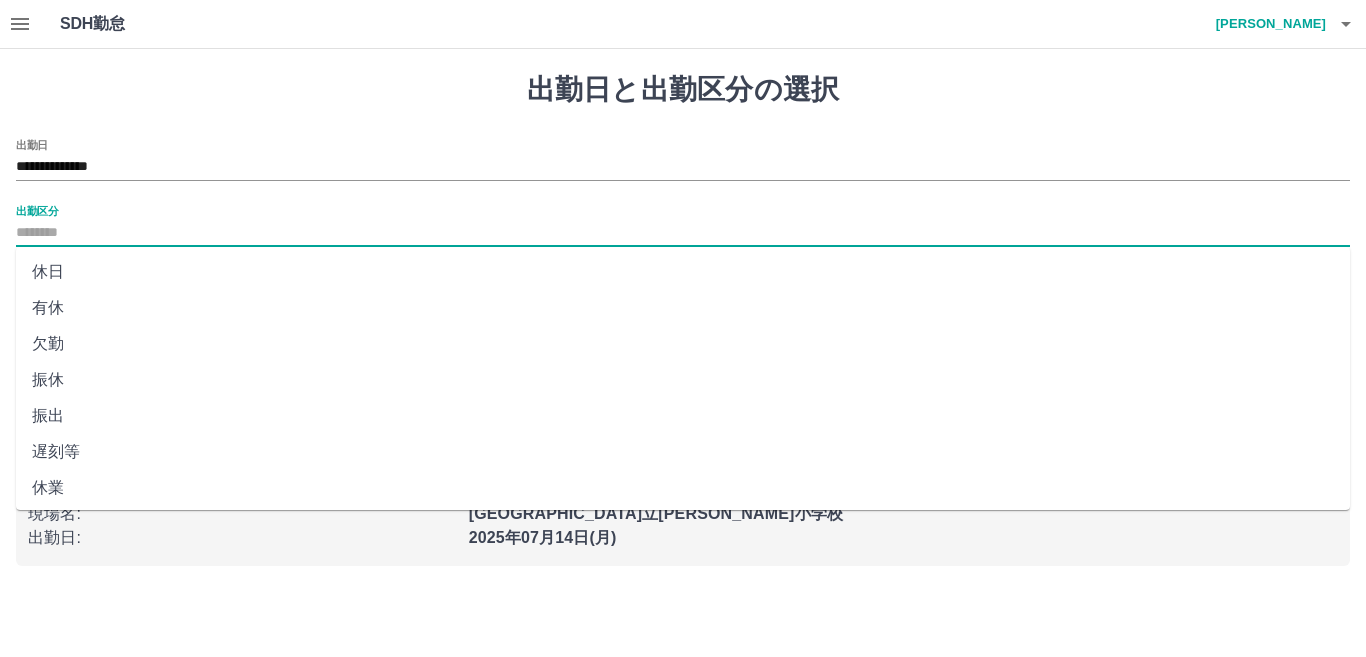 scroll, scrollTop: 0, scrollLeft: 0, axis: both 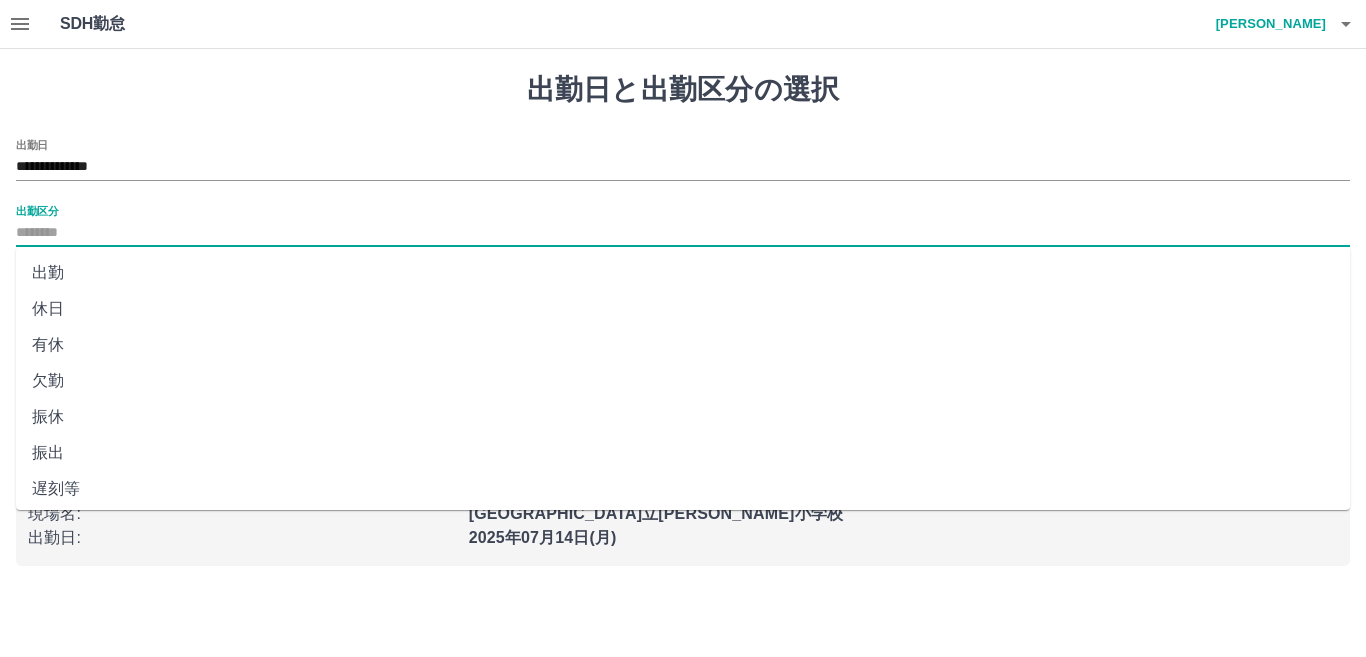 click on "休日" at bounding box center [683, 309] 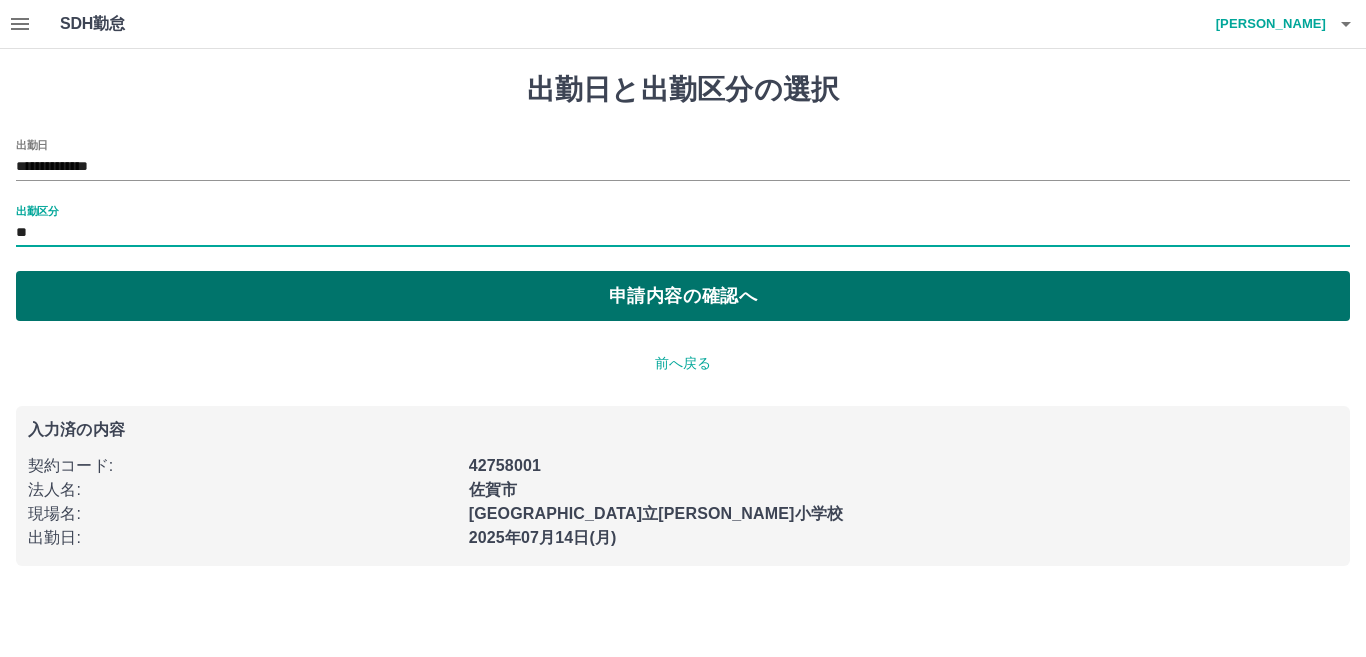 click on "申請内容の確認へ" at bounding box center [683, 296] 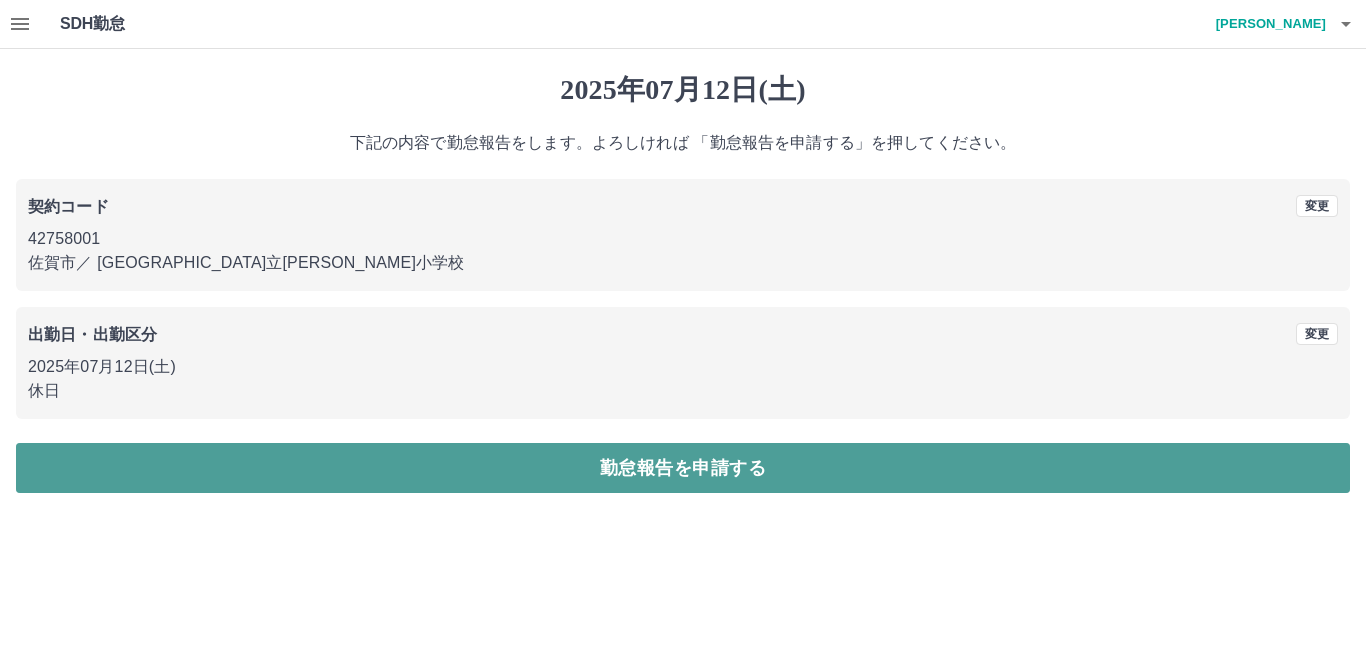 click on "勤怠報告を申請する" at bounding box center [683, 468] 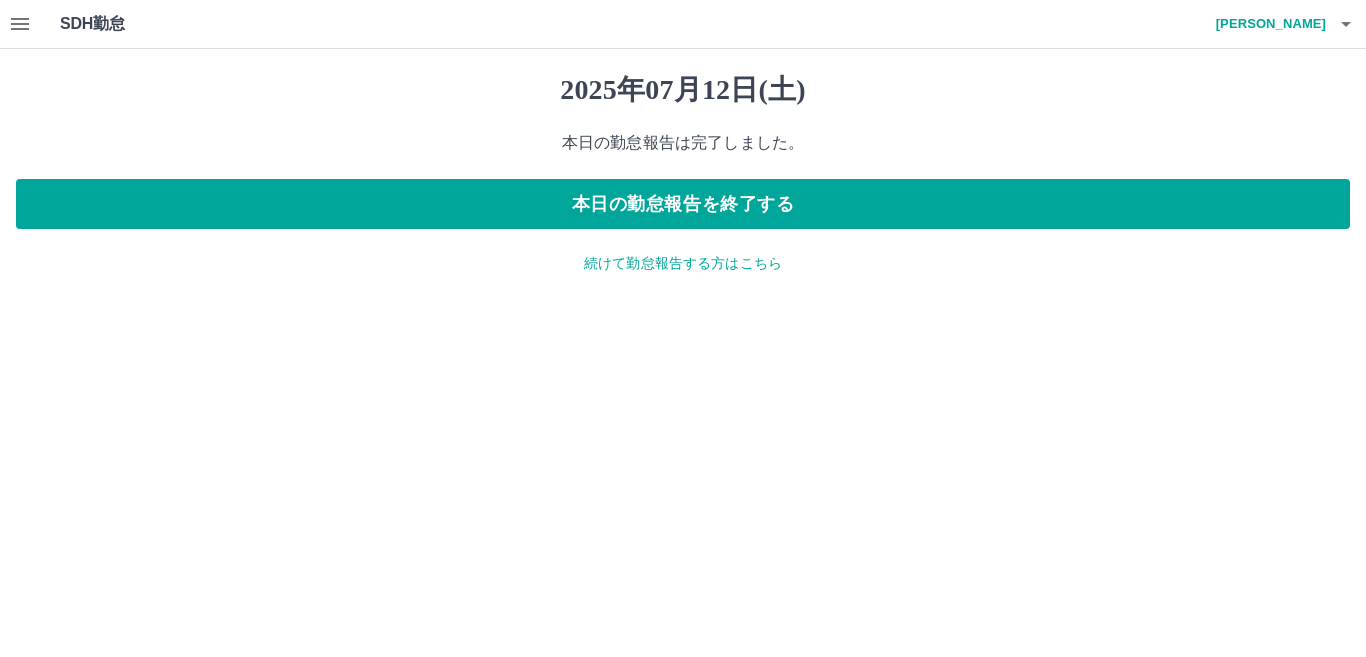click on "続けて勤怠報告する方はこちら" at bounding box center [683, 263] 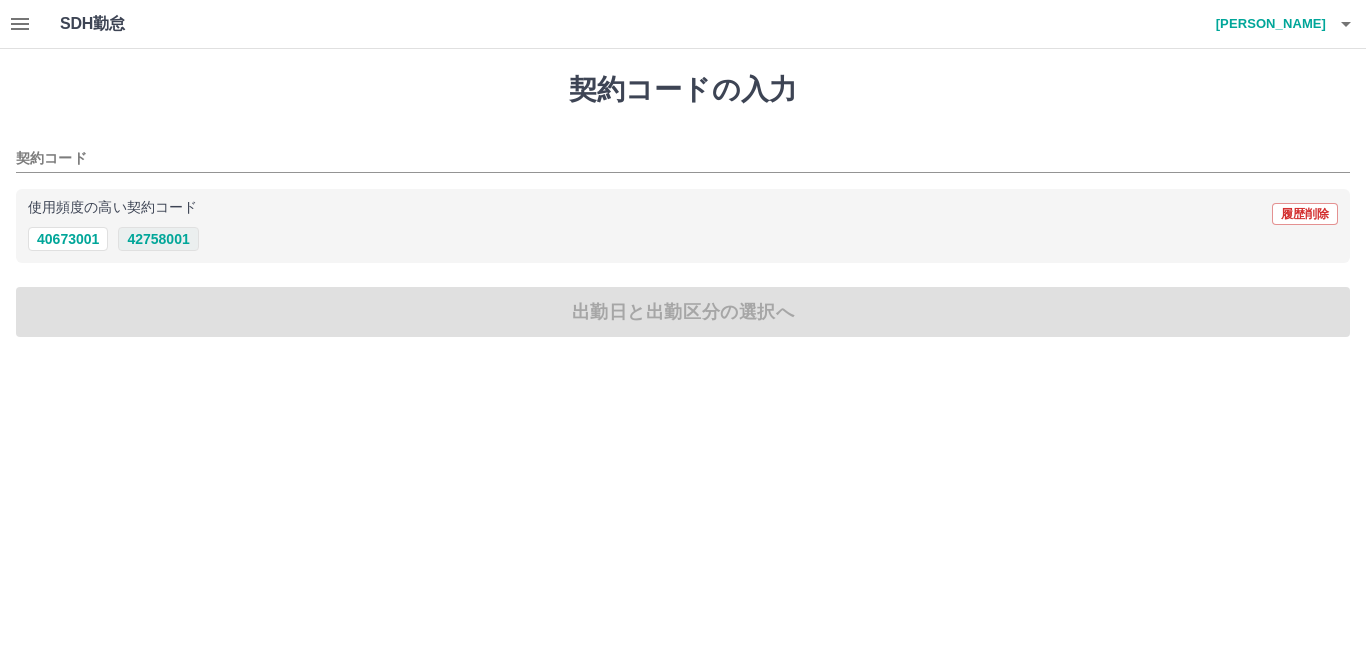 click on "42758001" at bounding box center [158, 239] 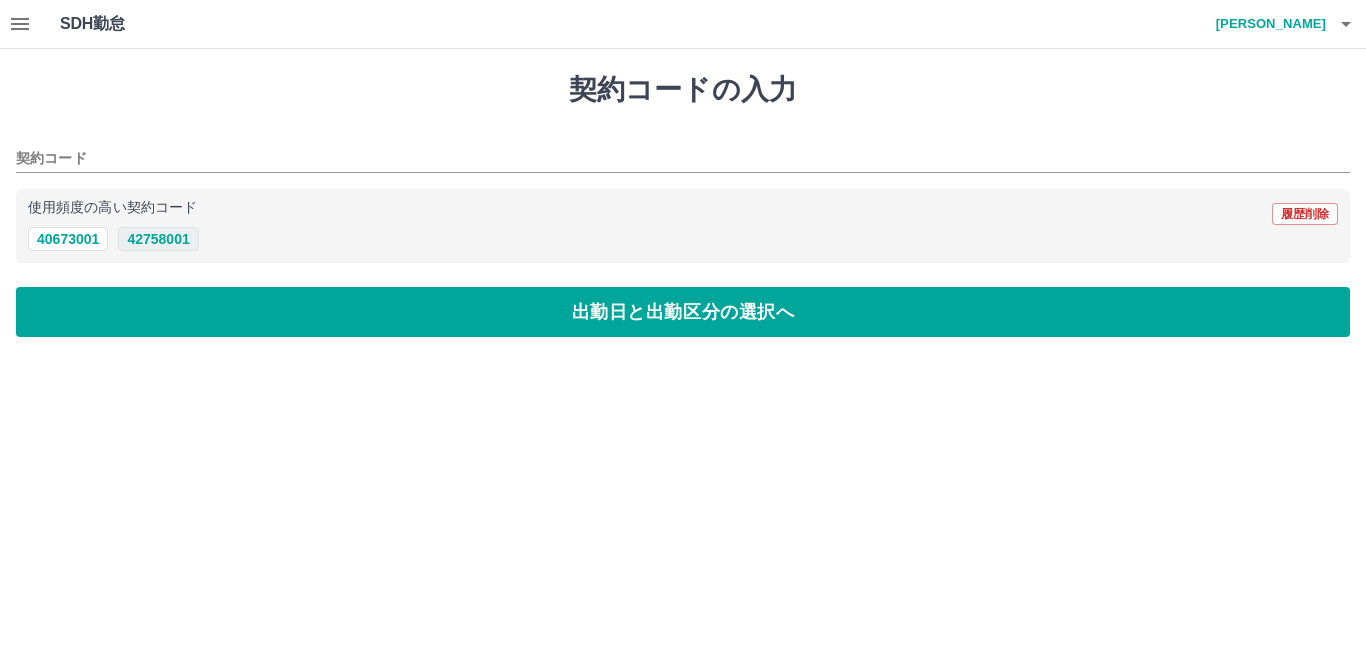 type on "********" 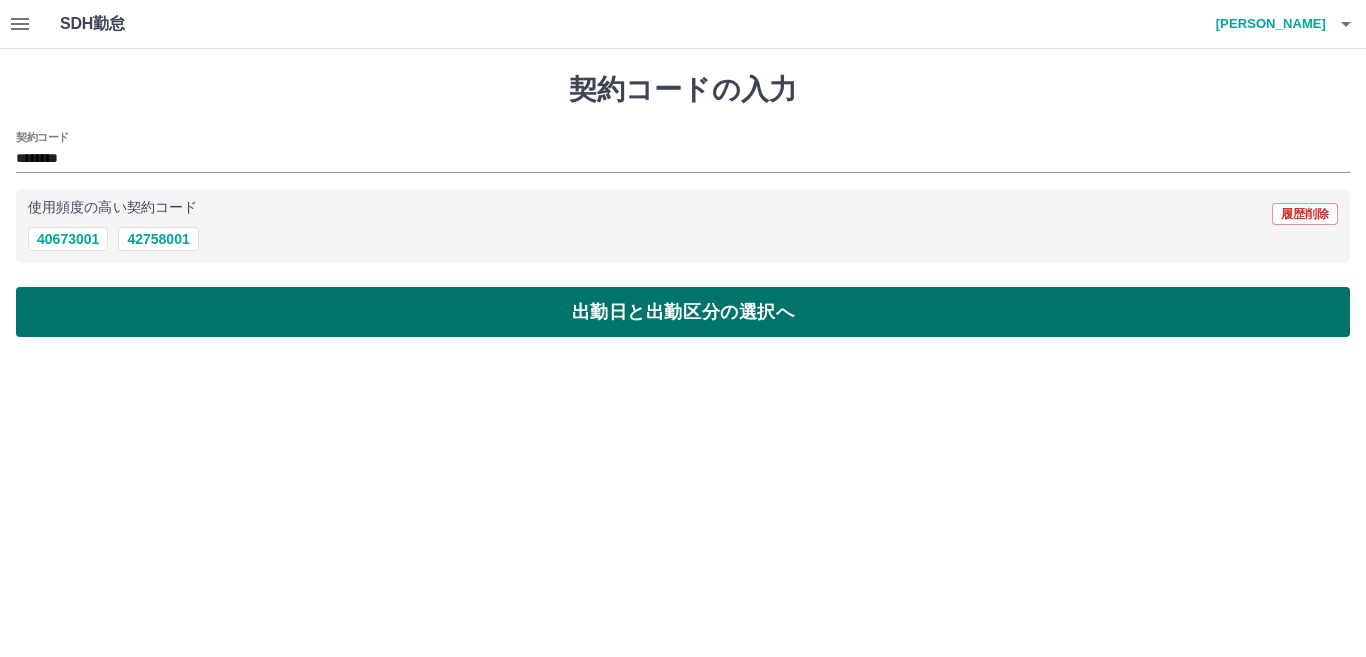 click on "出勤日と出勤区分の選択へ" at bounding box center (683, 312) 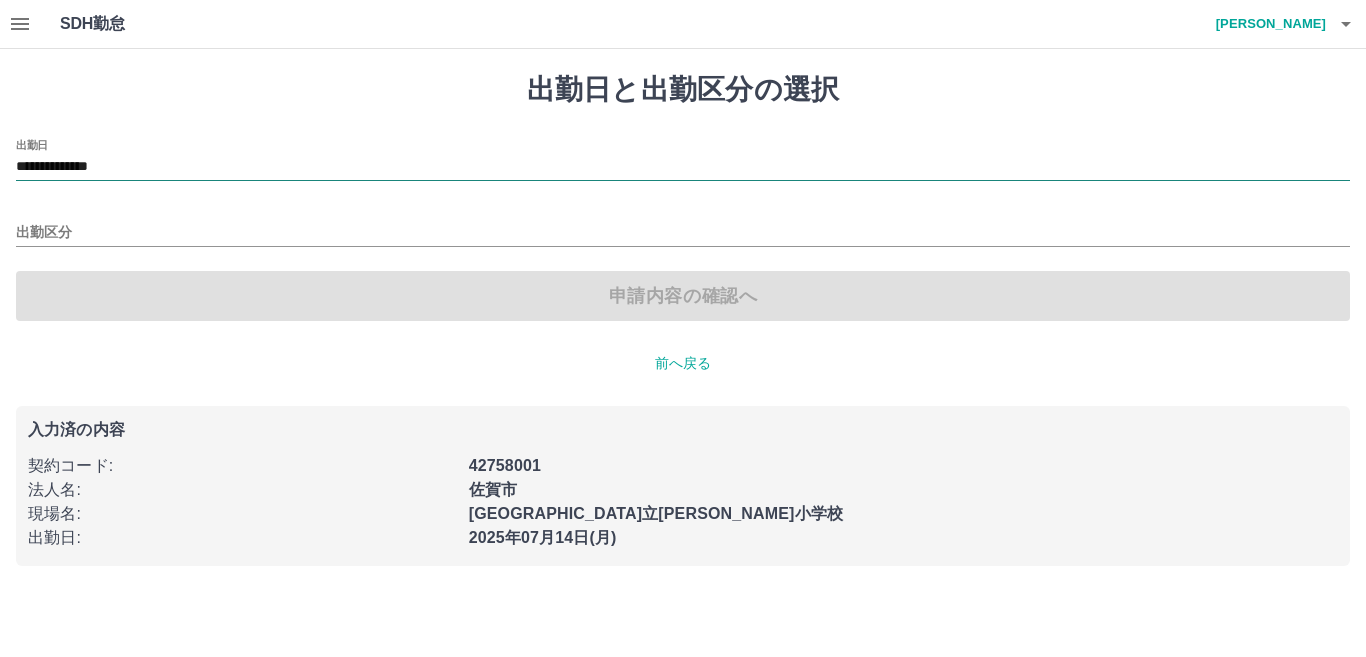 click on "**********" at bounding box center [683, 167] 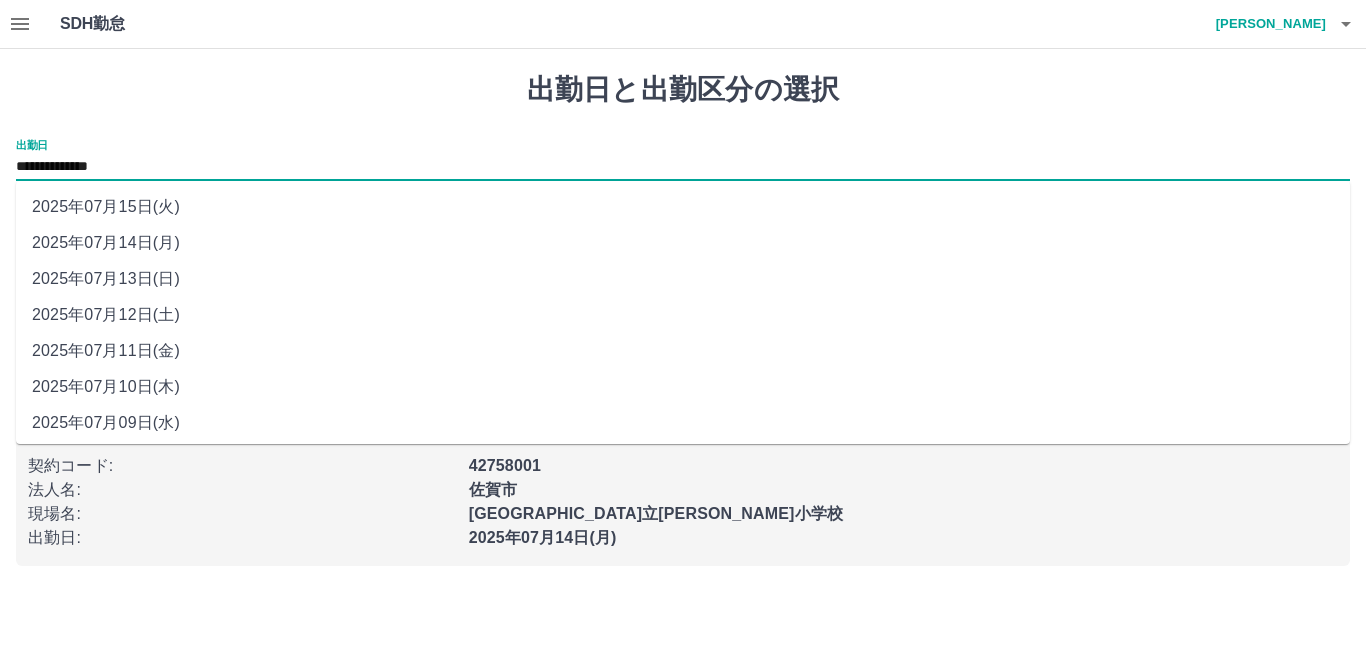 click on "2025年07月13日(日)" at bounding box center (683, 279) 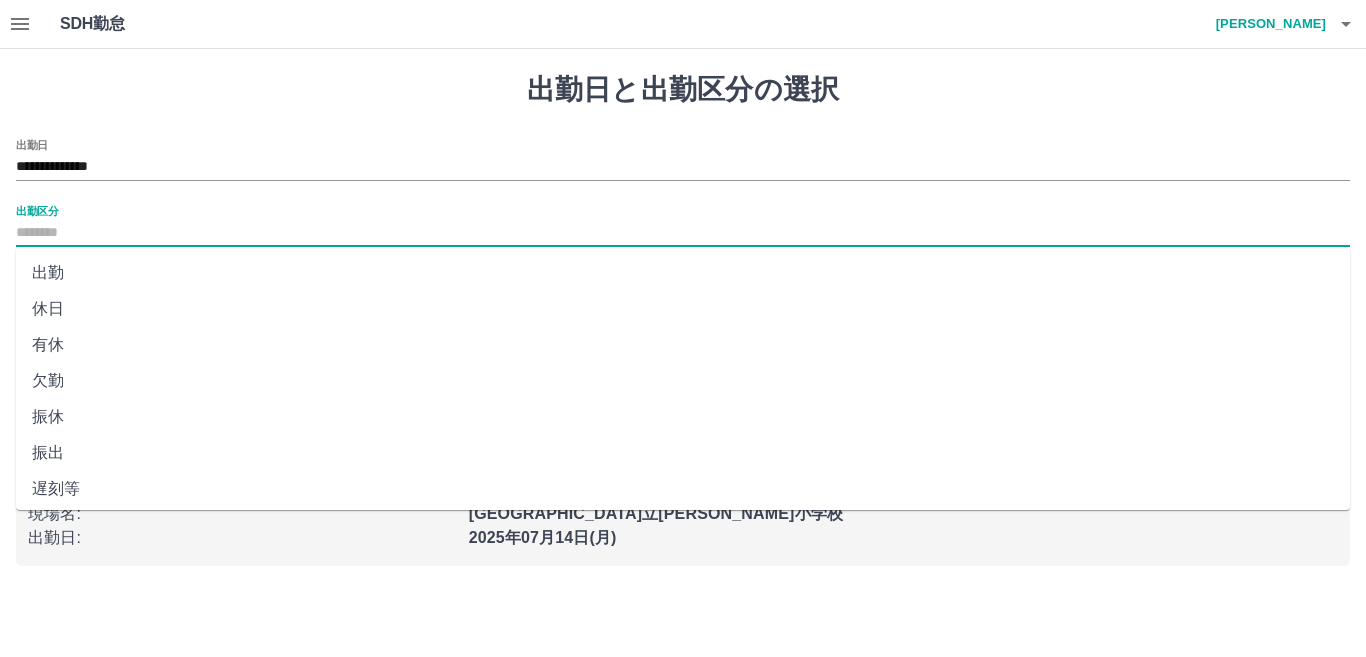 click on "出勤区分" at bounding box center [683, 233] 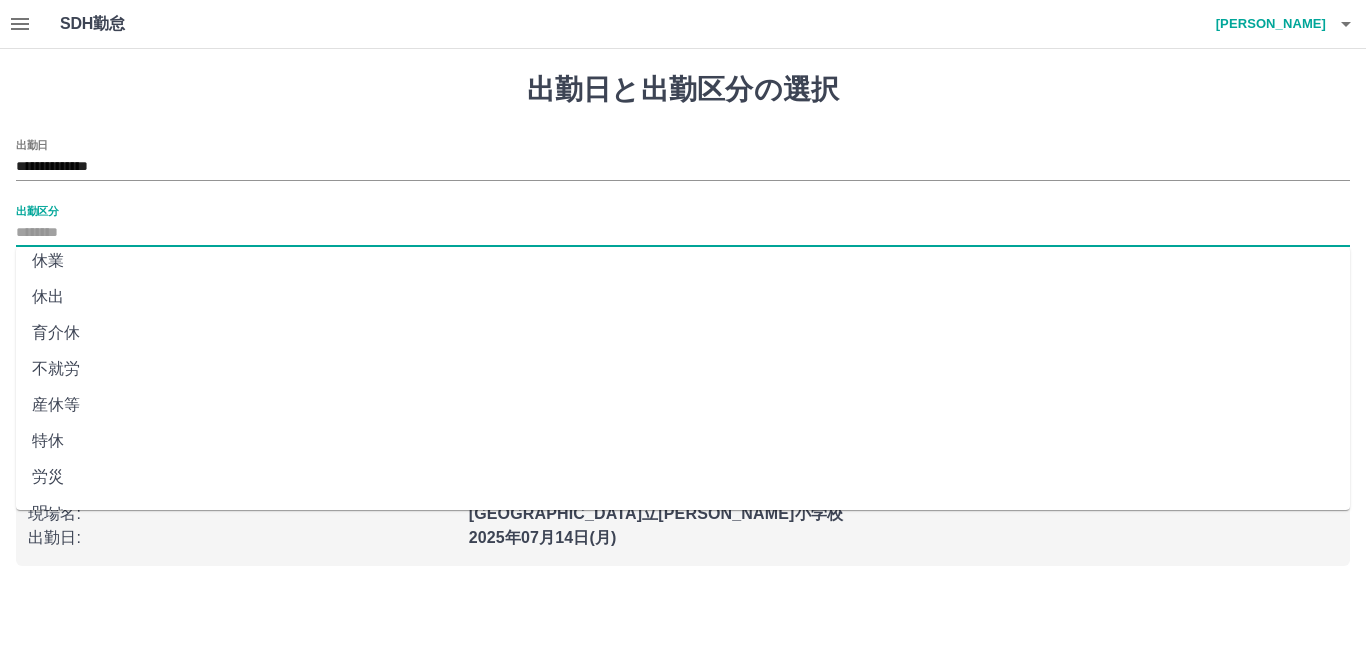 scroll, scrollTop: 401, scrollLeft: 0, axis: vertical 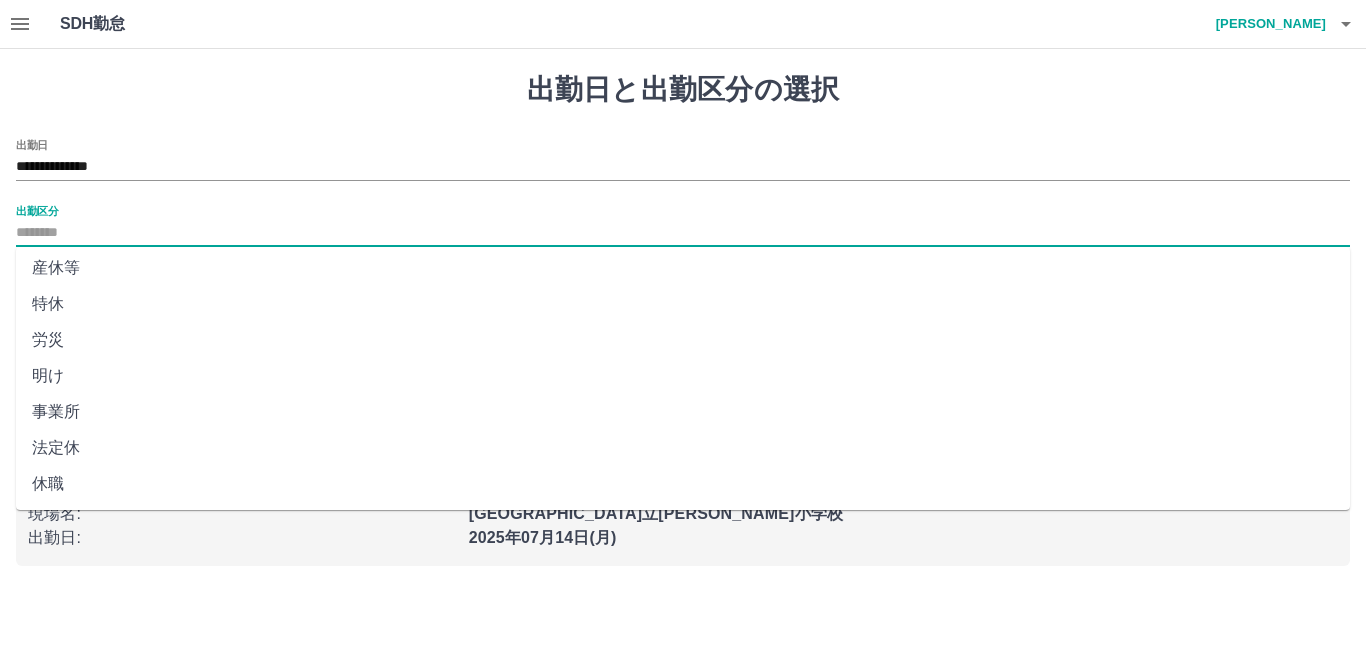 click on "法定休" at bounding box center [683, 448] 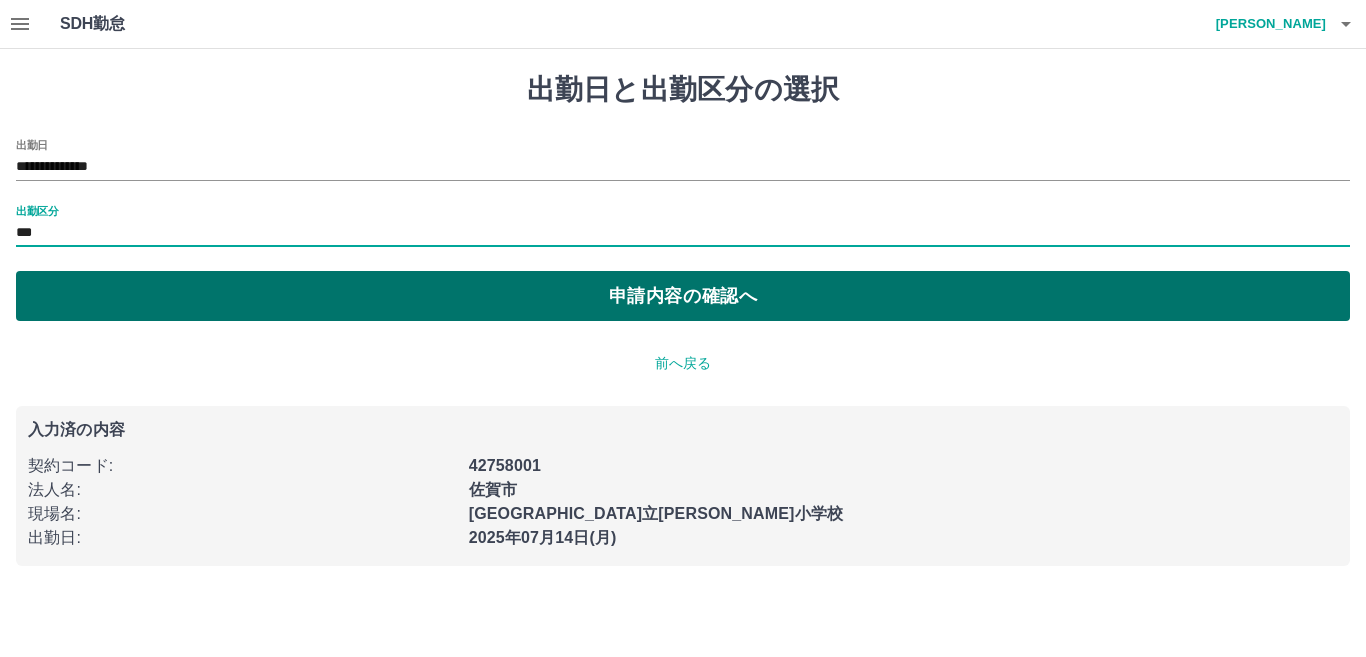 click on "申請内容の確認へ" at bounding box center (683, 296) 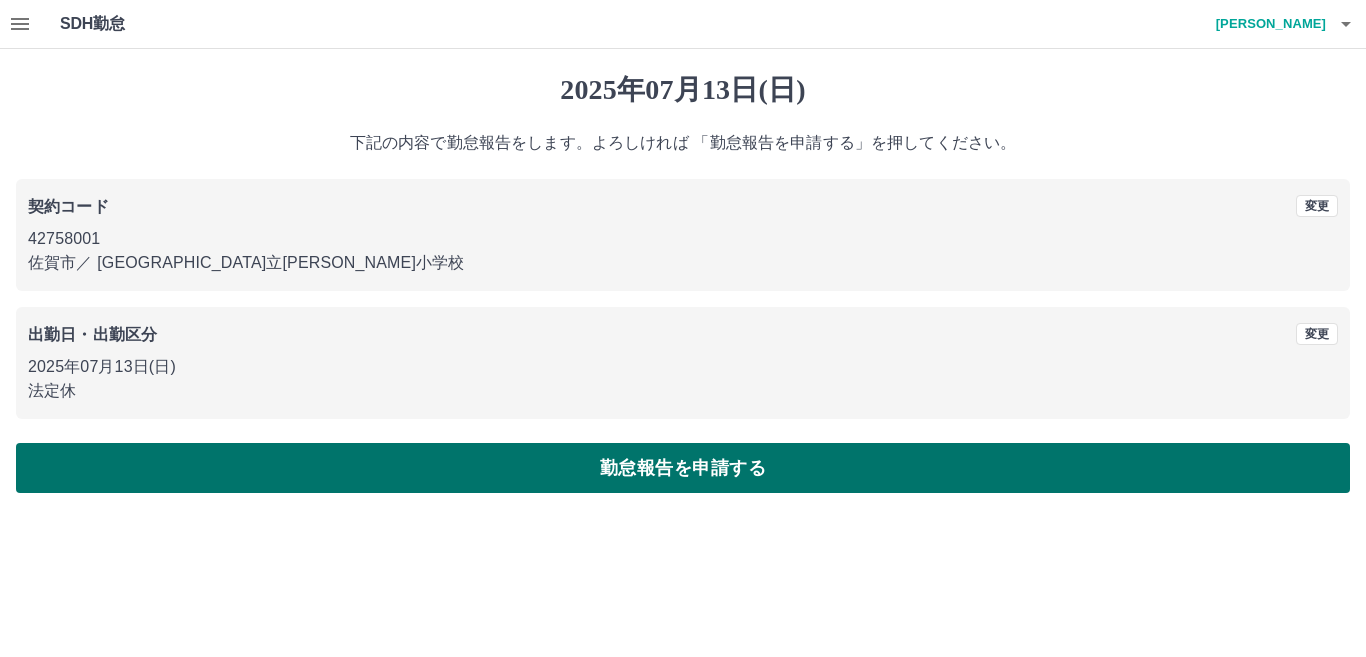 click on "勤怠報告を申請する" at bounding box center [683, 468] 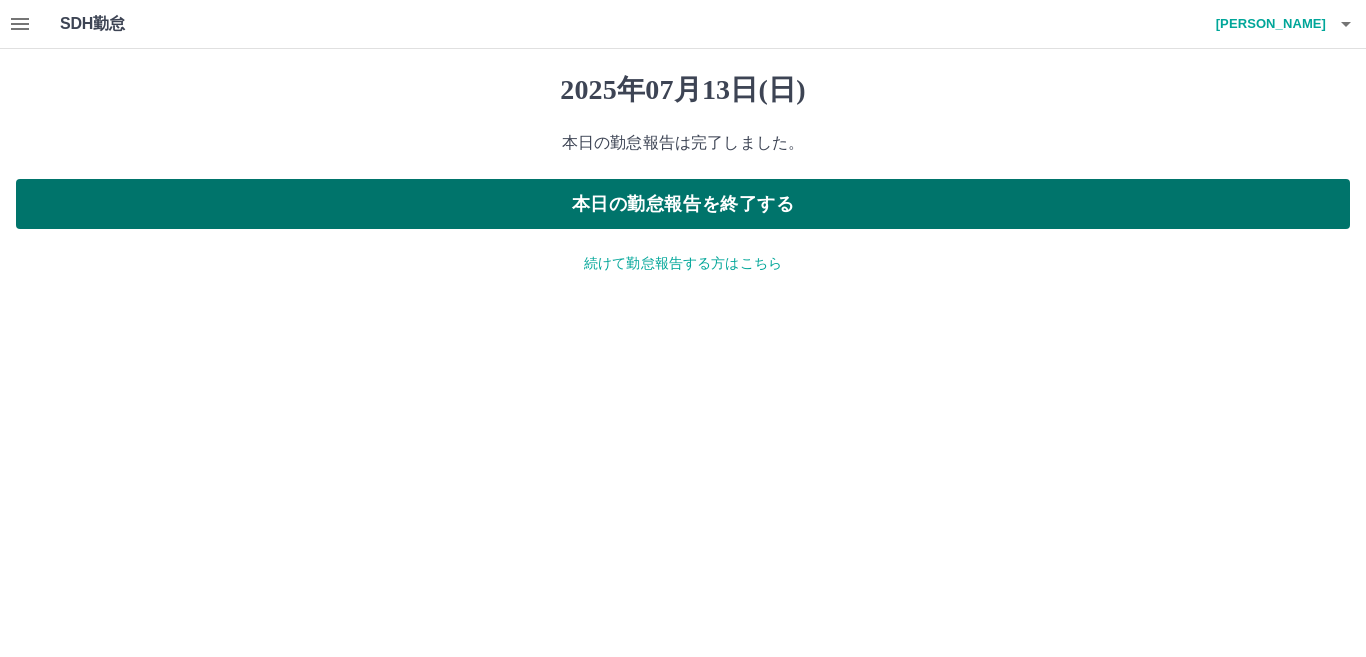 click on "本日の勤怠報告を終了する" at bounding box center (683, 204) 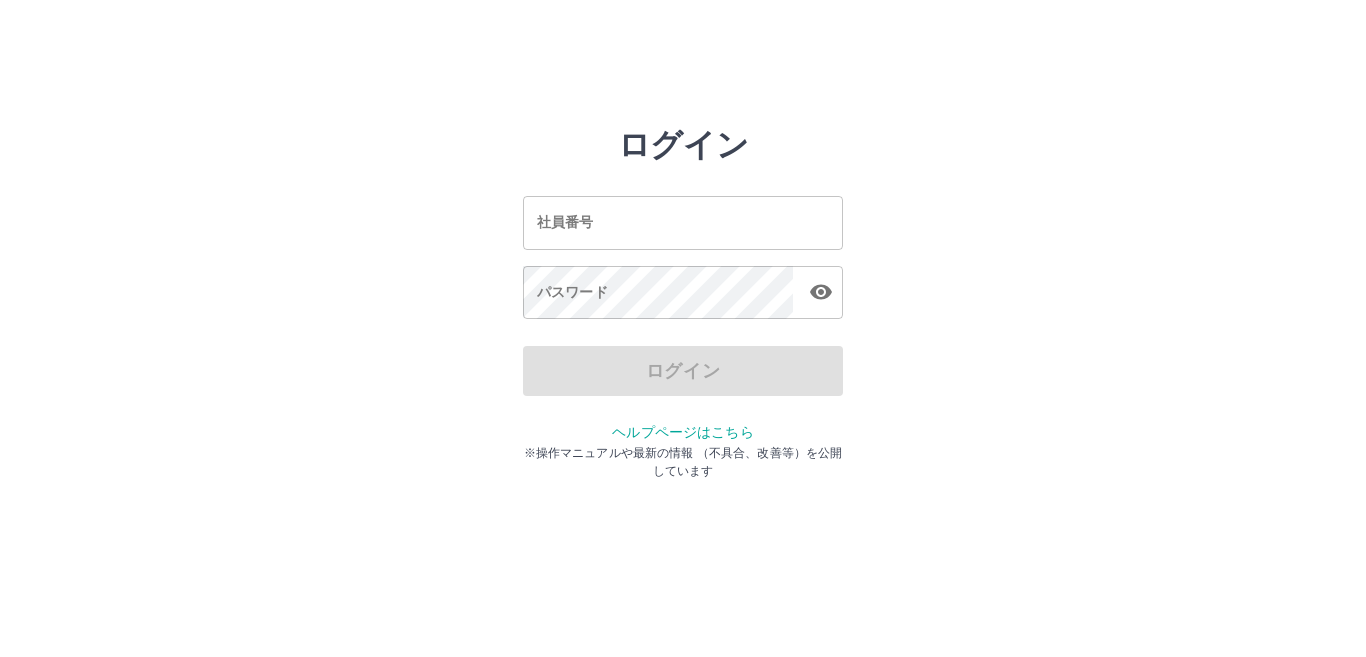 scroll, scrollTop: 0, scrollLeft: 0, axis: both 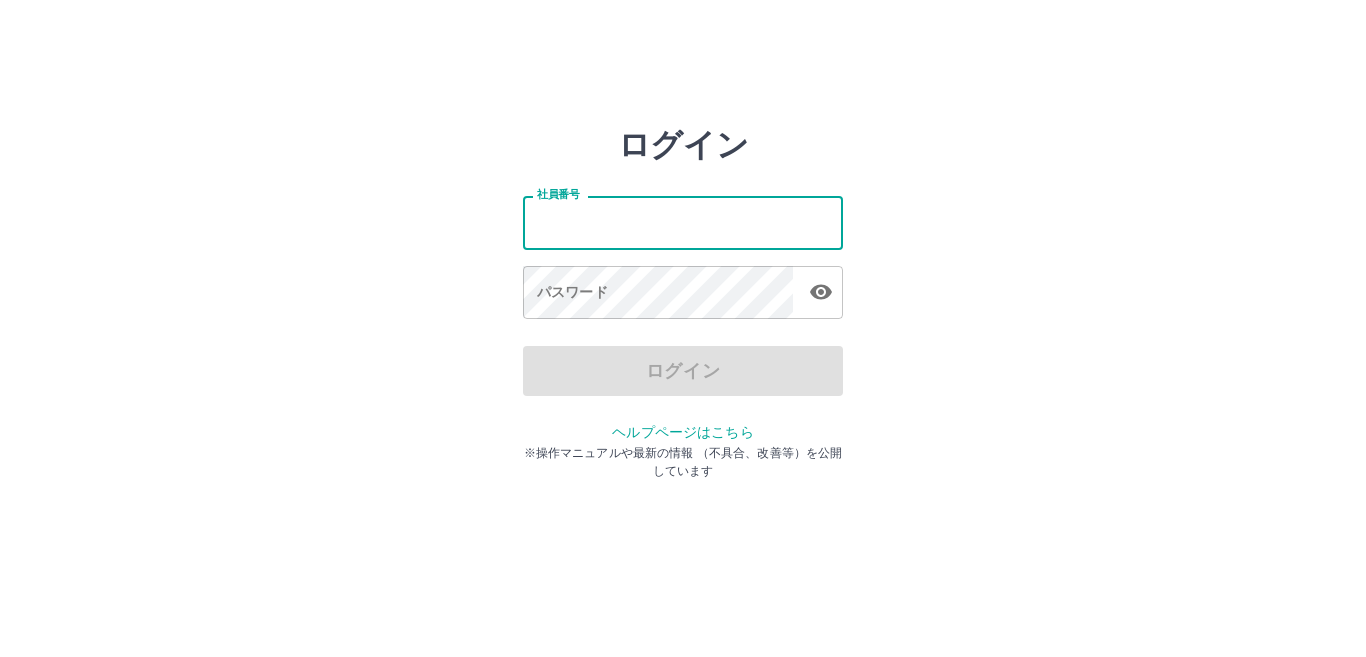 click on "社員番号" at bounding box center (683, 222) 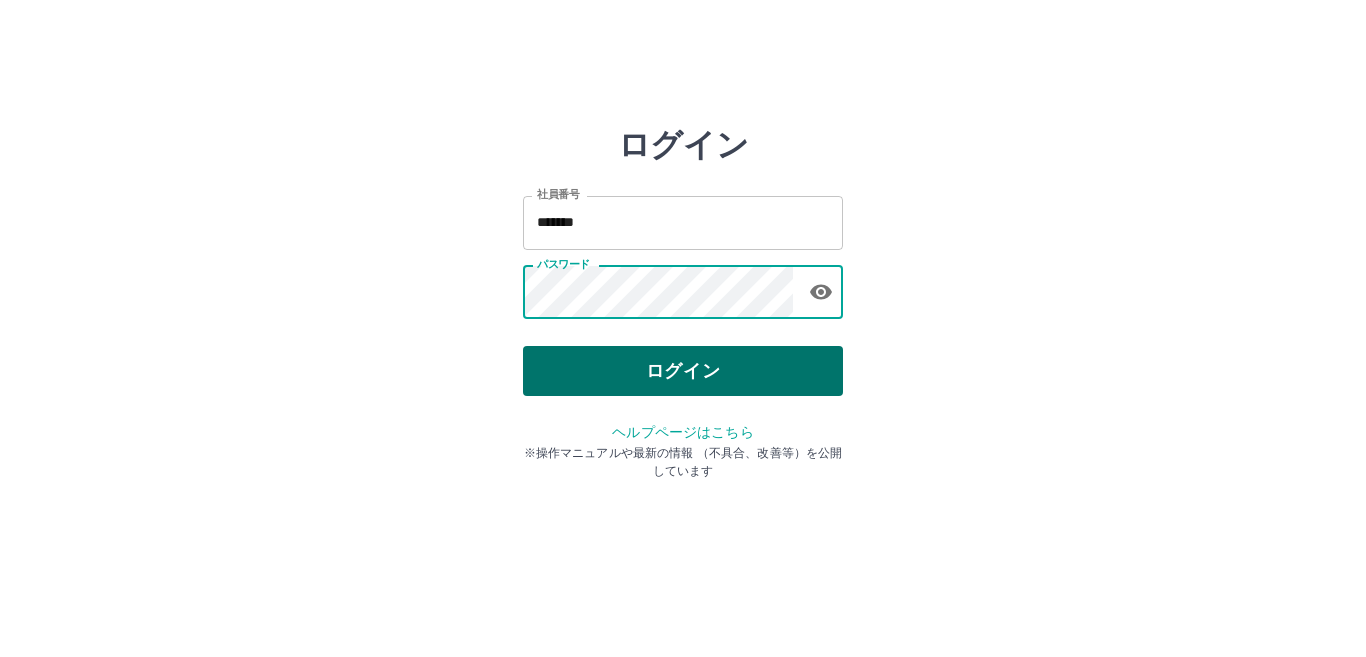 click on "ログイン" at bounding box center [683, 371] 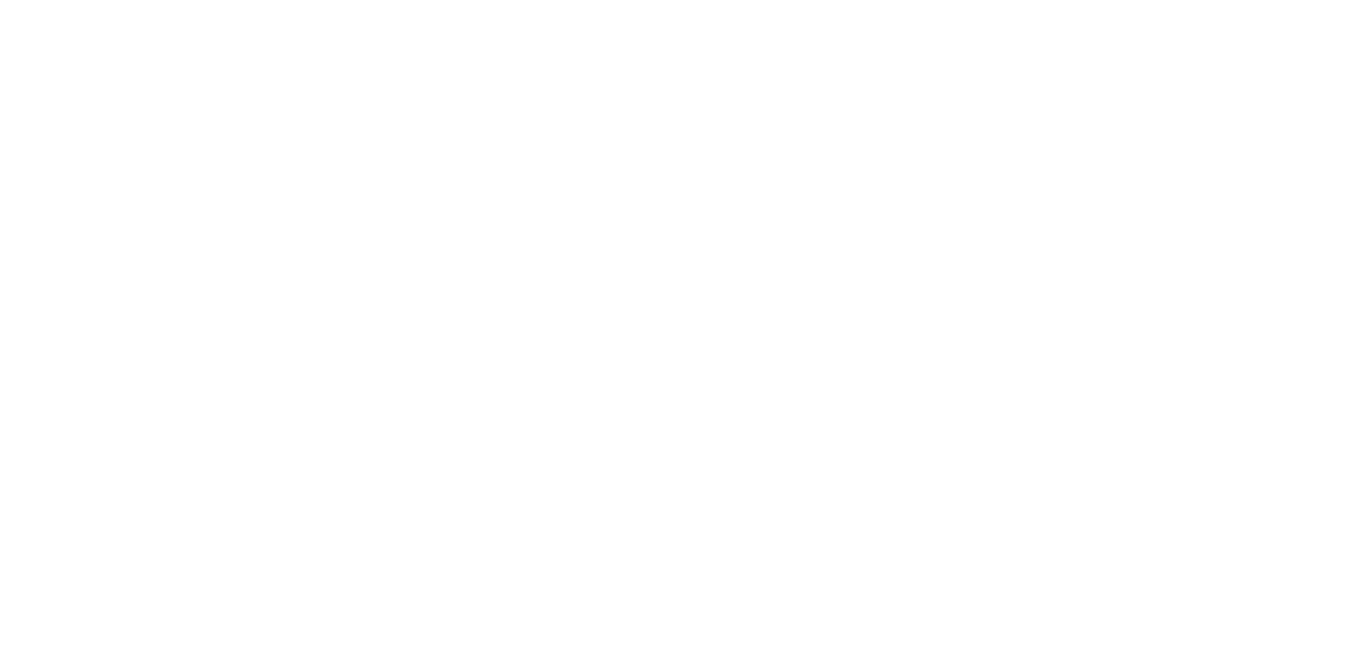 scroll, scrollTop: 0, scrollLeft: 0, axis: both 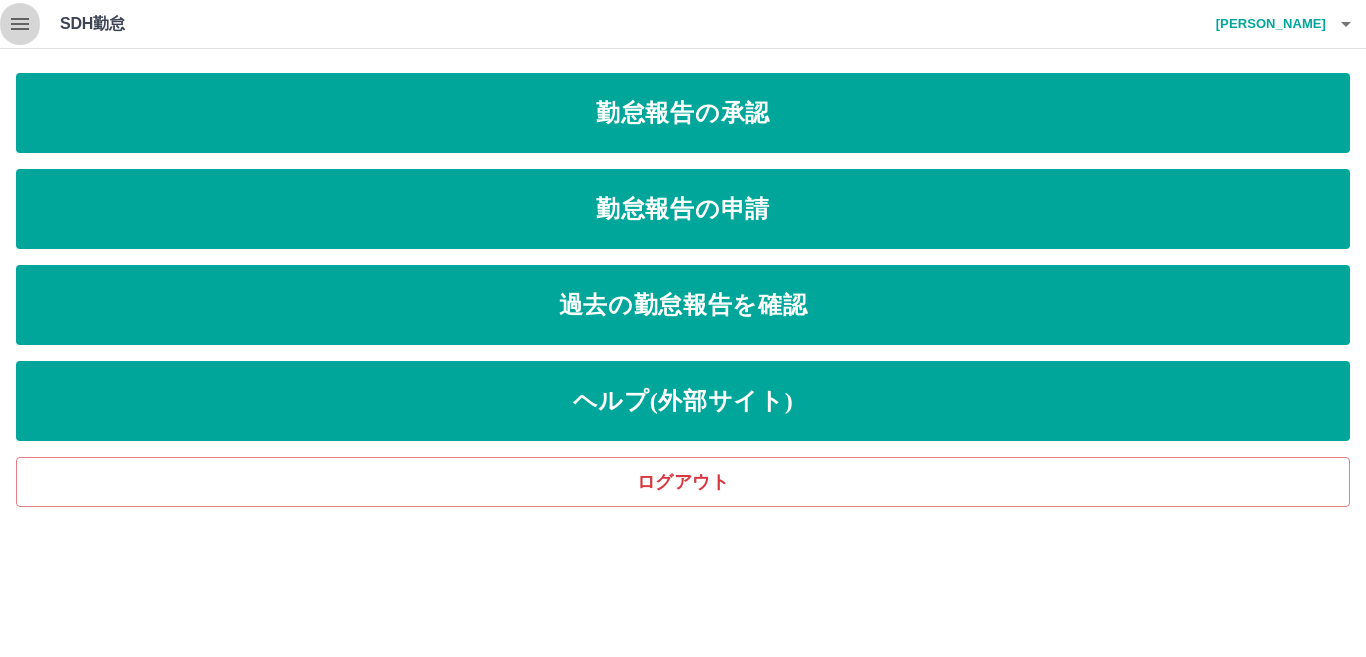 click 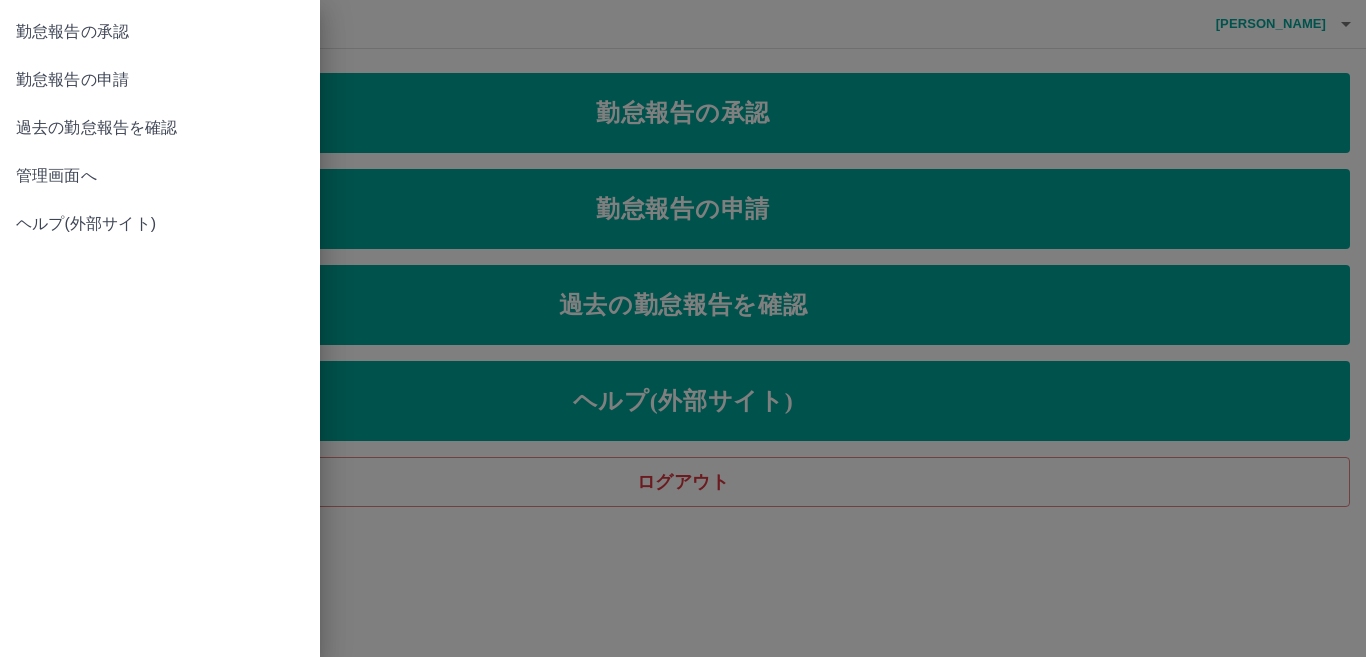 click on "管理画面へ" at bounding box center [160, 176] 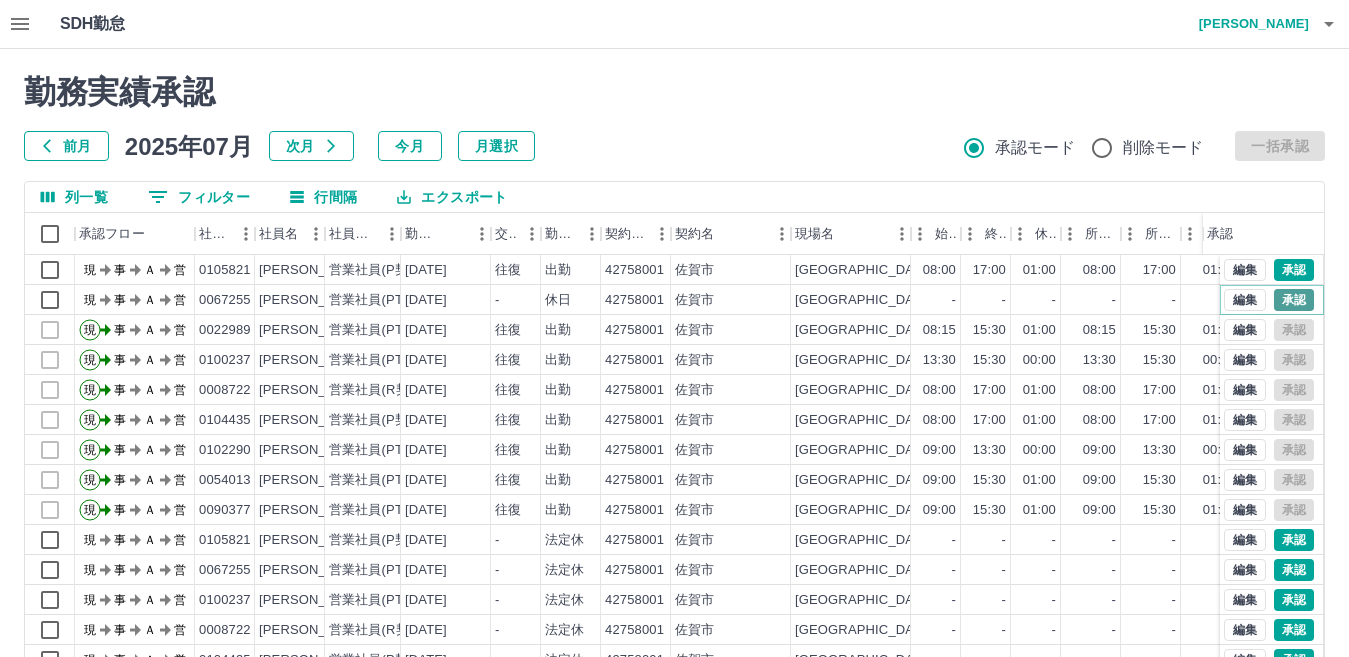 click on "承認" at bounding box center [1294, 300] 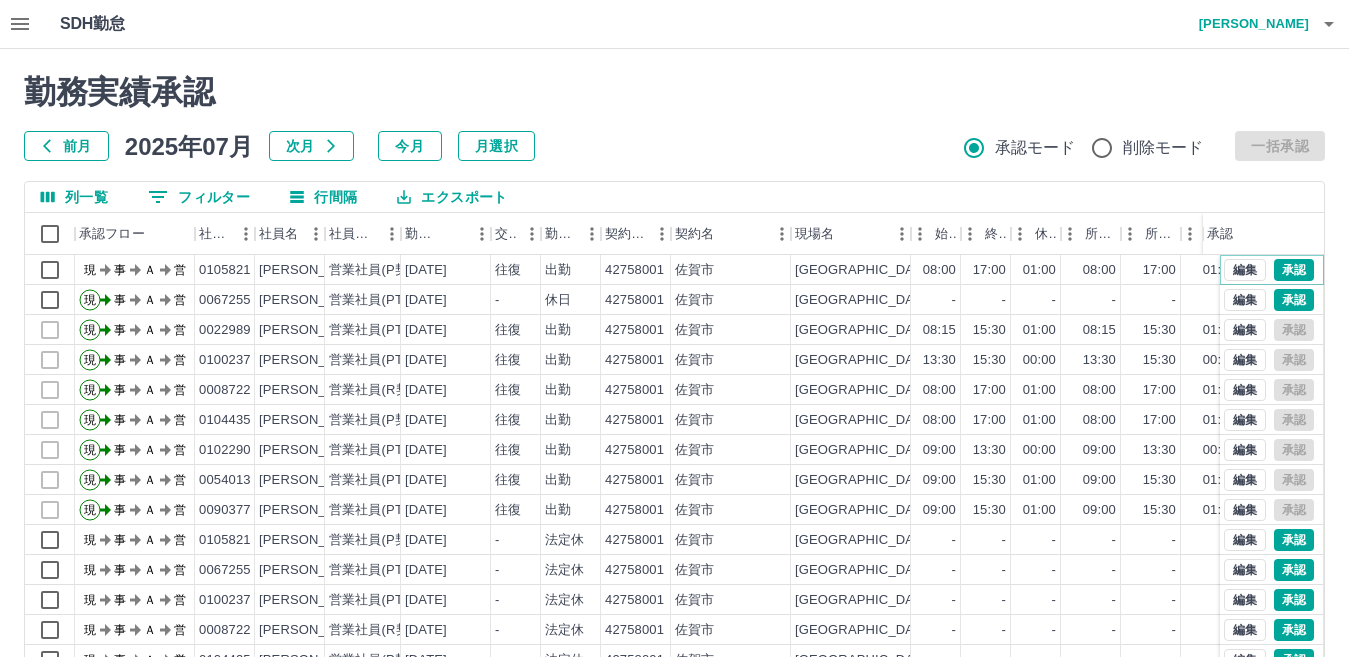 click on "承認" at bounding box center (1294, 270) 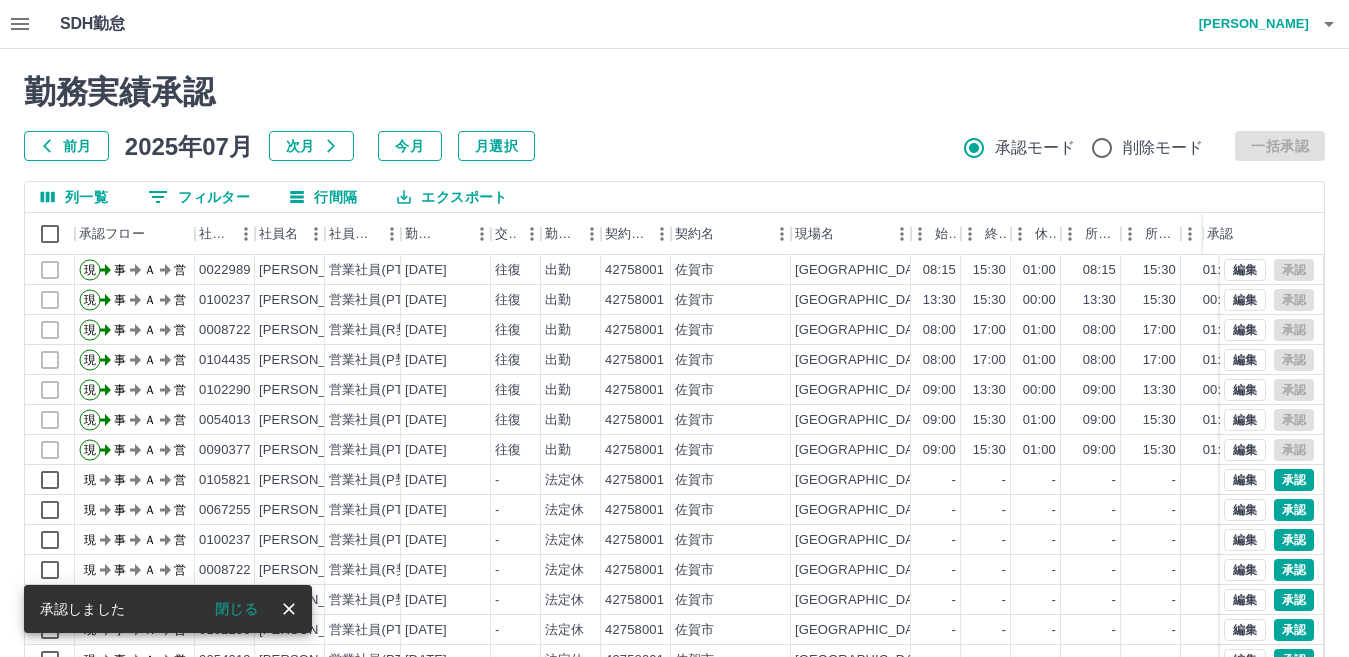 scroll, scrollTop: 104, scrollLeft: 0, axis: vertical 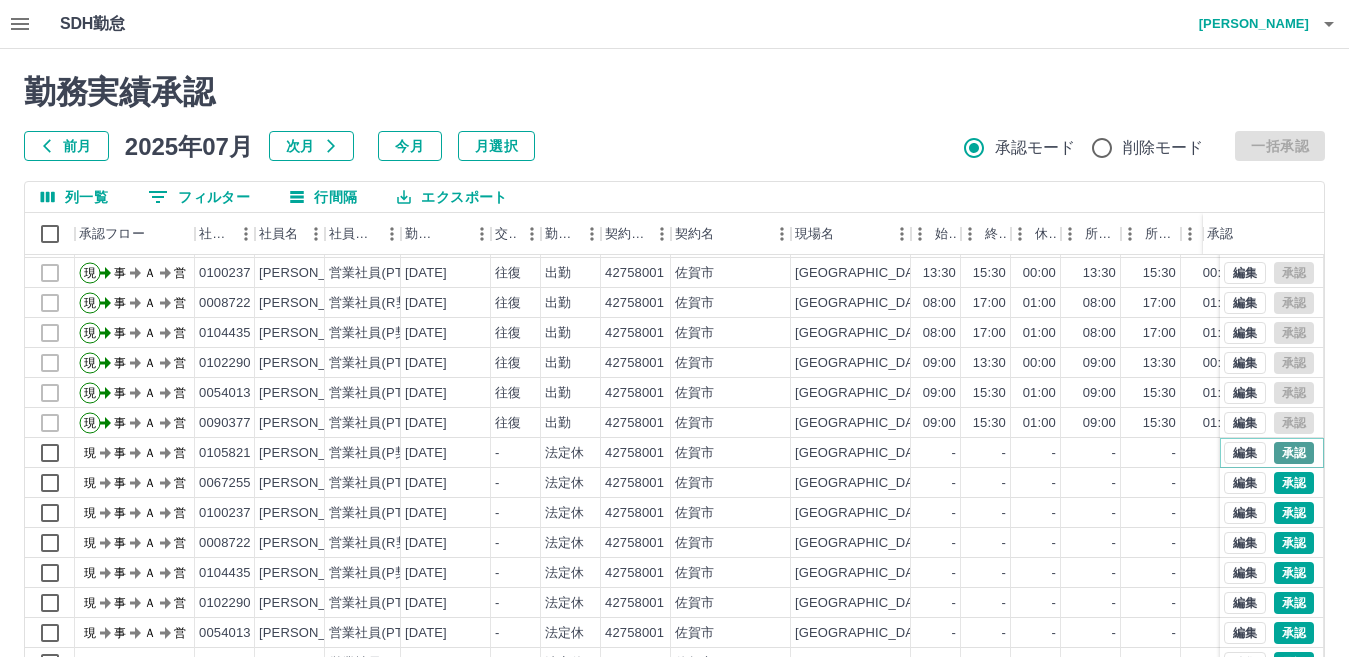 click on "承認" at bounding box center [1294, 453] 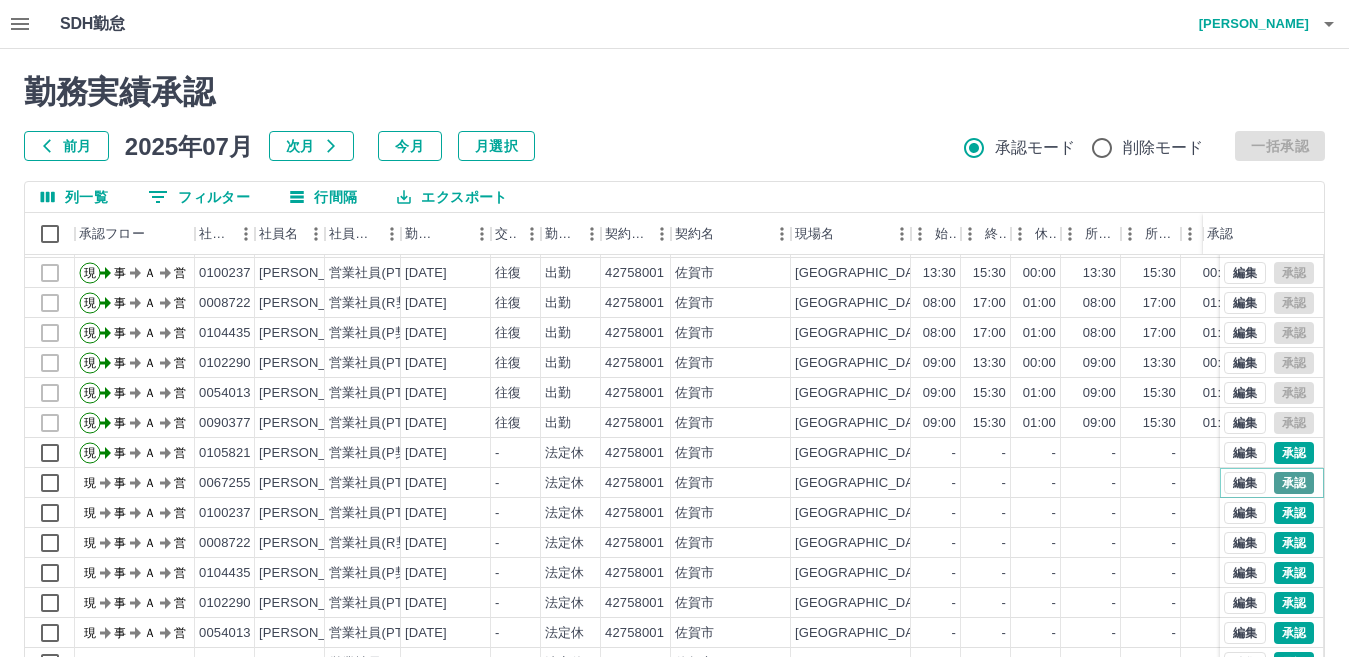 click on "承認" at bounding box center [1294, 483] 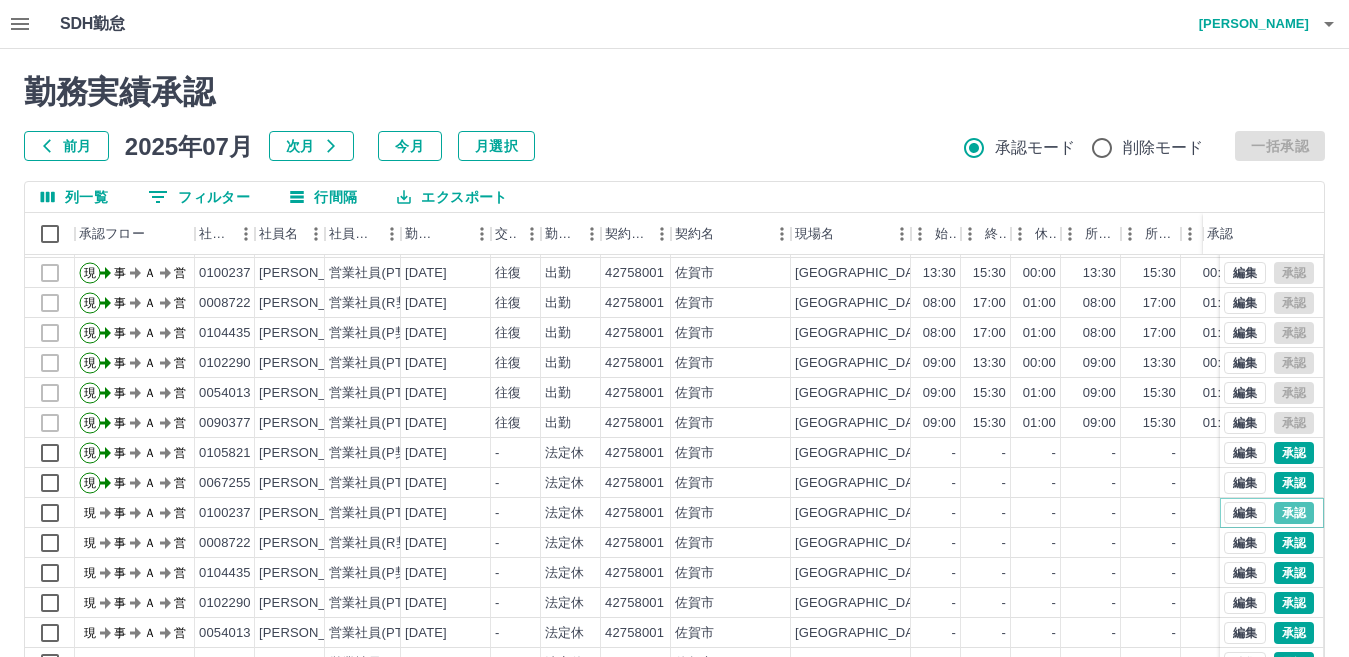 click on "承認" at bounding box center [1294, 513] 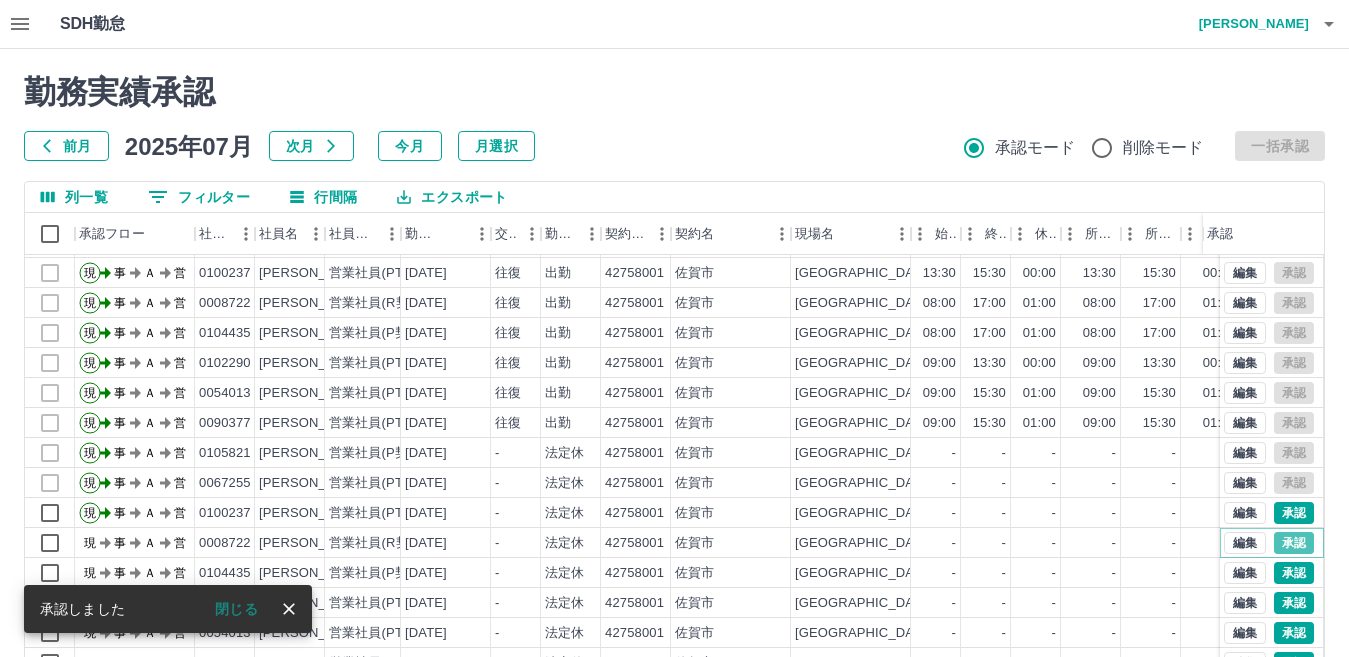 click on "承認" at bounding box center (1294, 543) 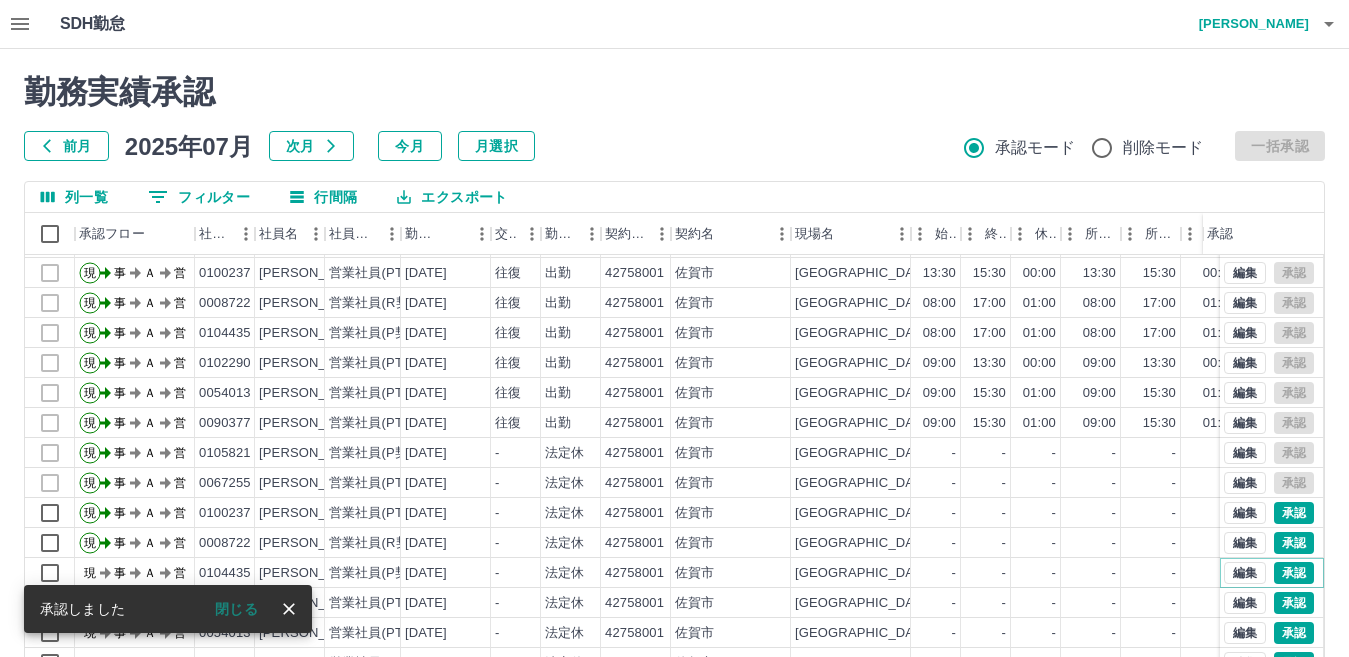 click on "承認" at bounding box center [1294, 573] 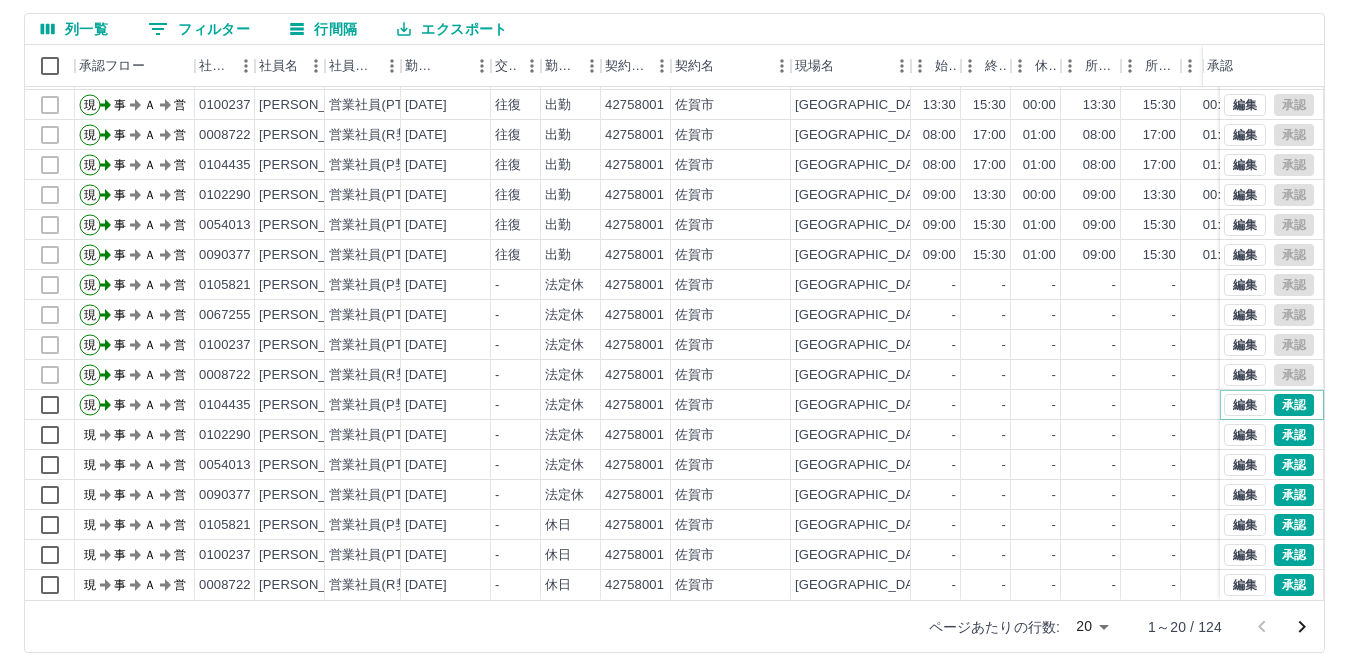 scroll, scrollTop: 188, scrollLeft: 0, axis: vertical 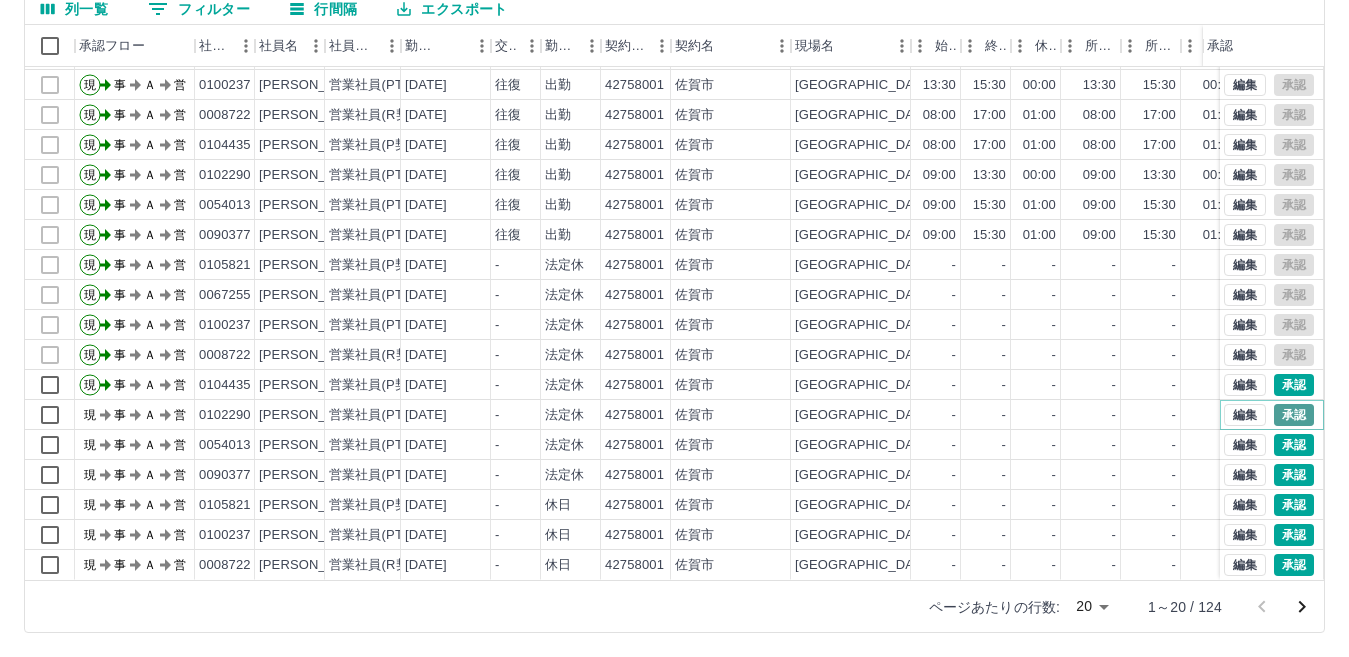 click on "承認" at bounding box center [1294, 415] 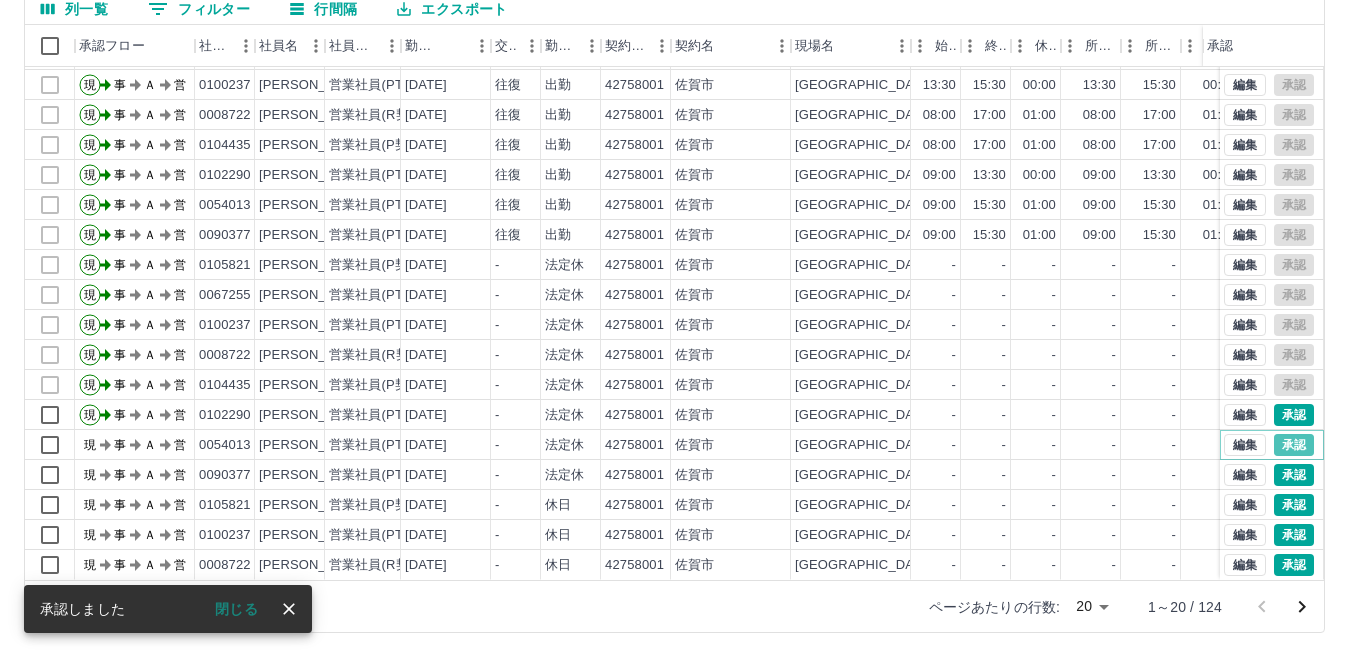 click on "承認" at bounding box center [1294, 445] 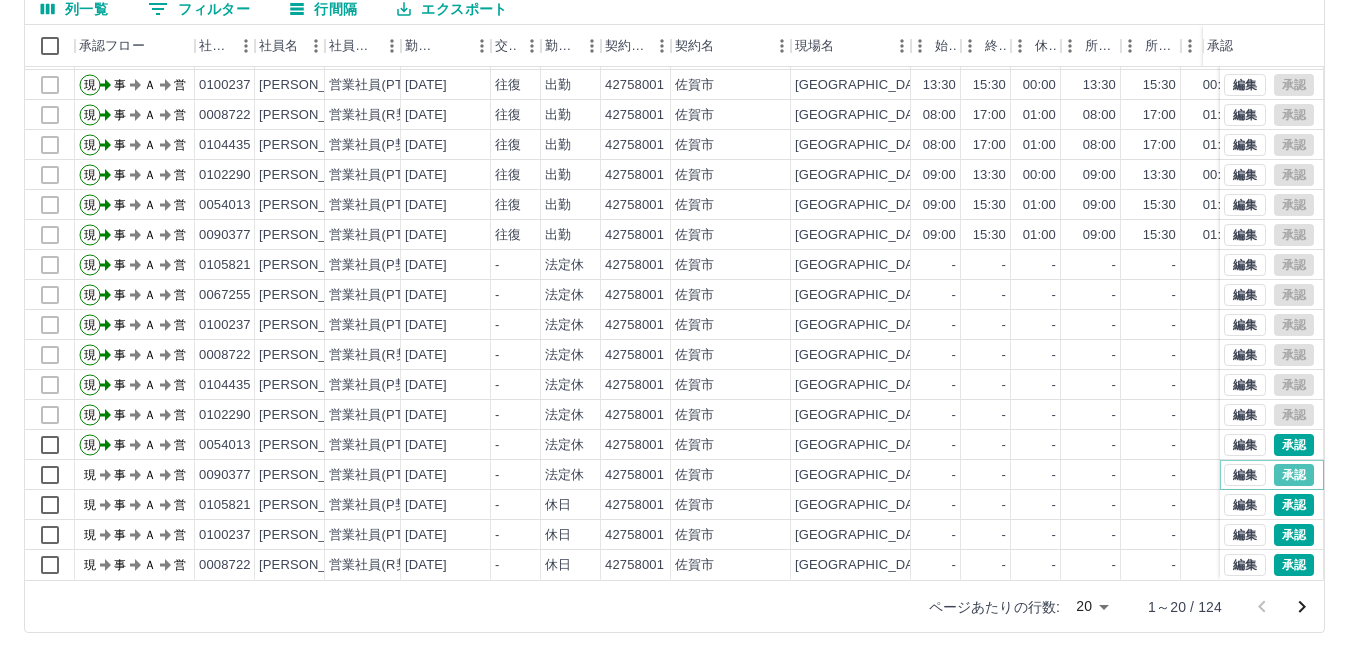 click on "承認" at bounding box center [1294, 475] 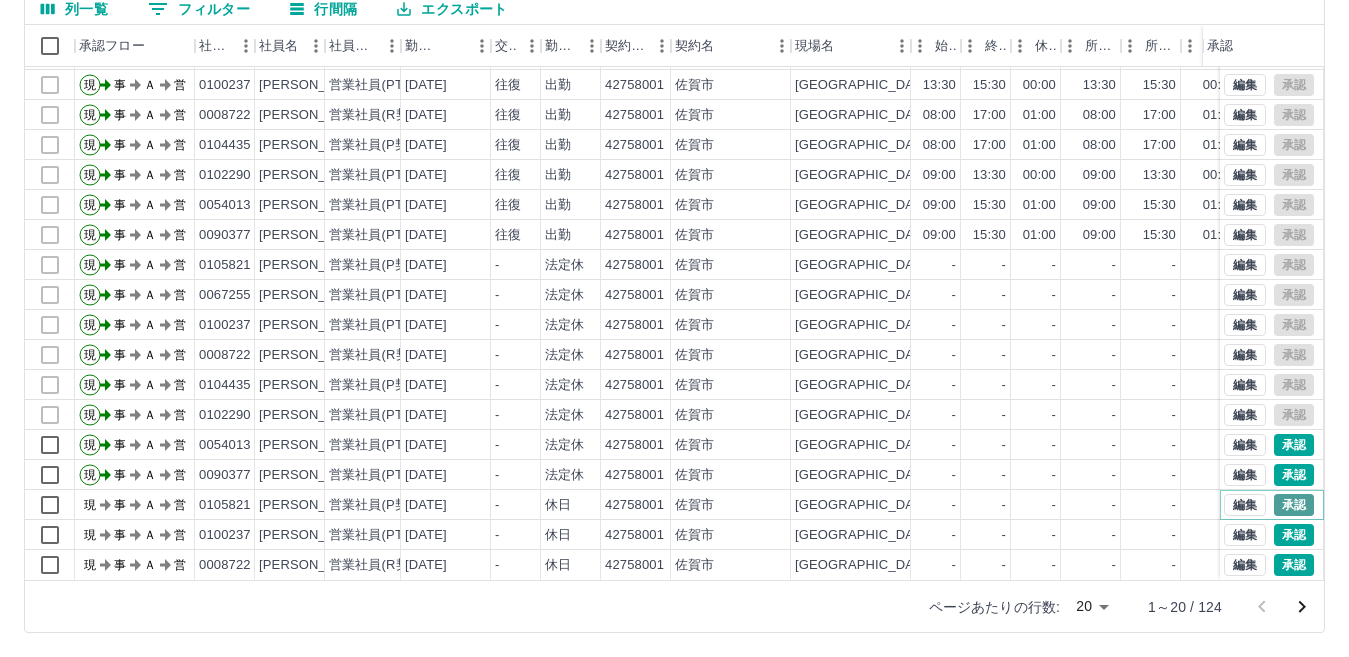 click on "承認" at bounding box center [1294, 505] 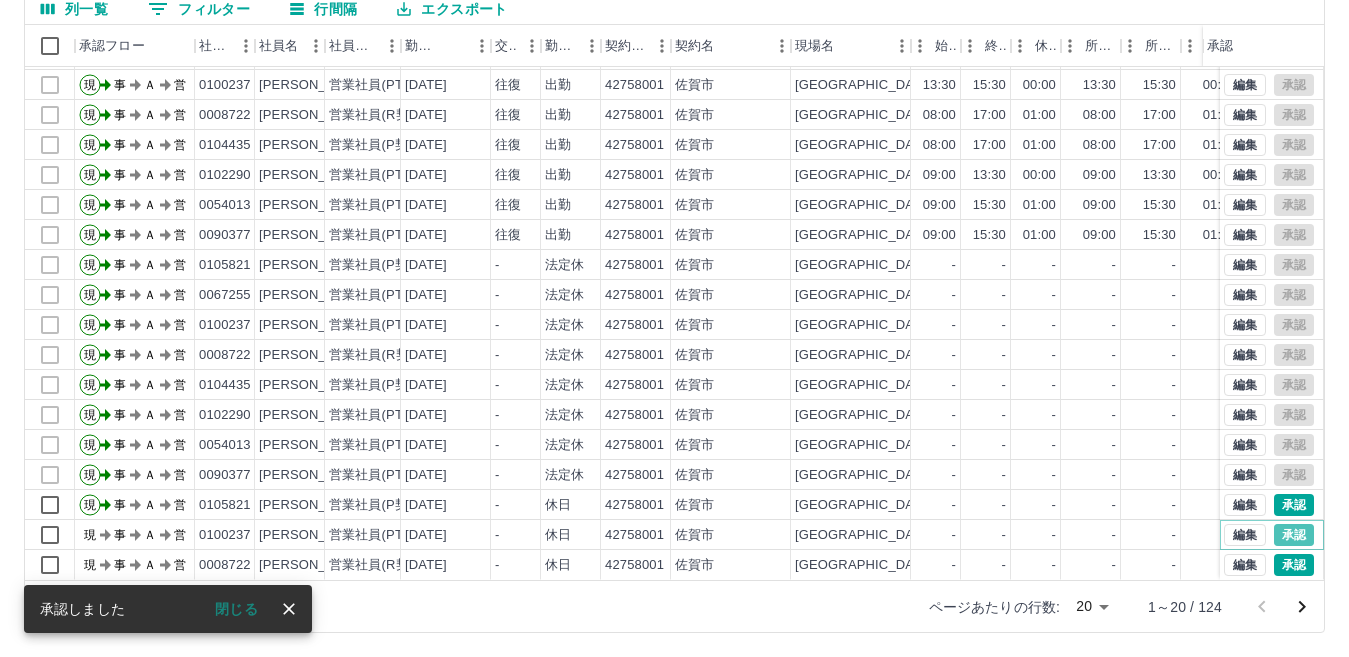 click on "承認" at bounding box center [1294, 535] 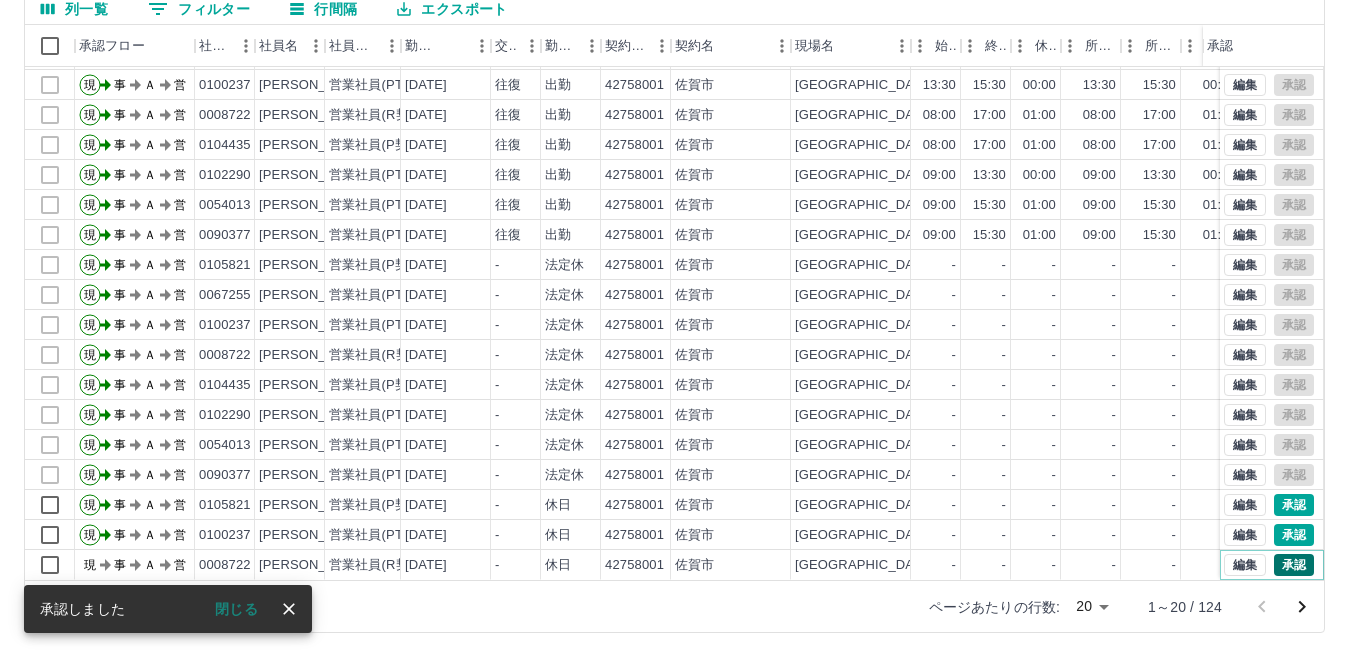 click on "承認" at bounding box center (1294, 565) 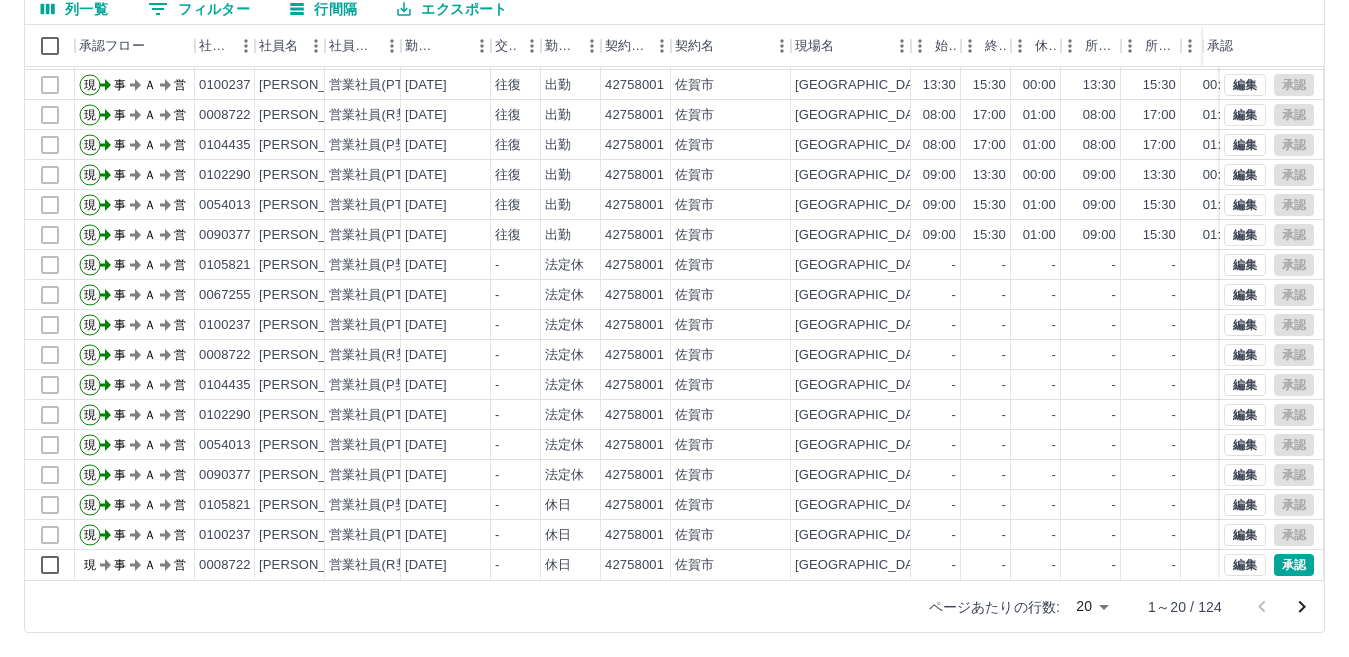 click 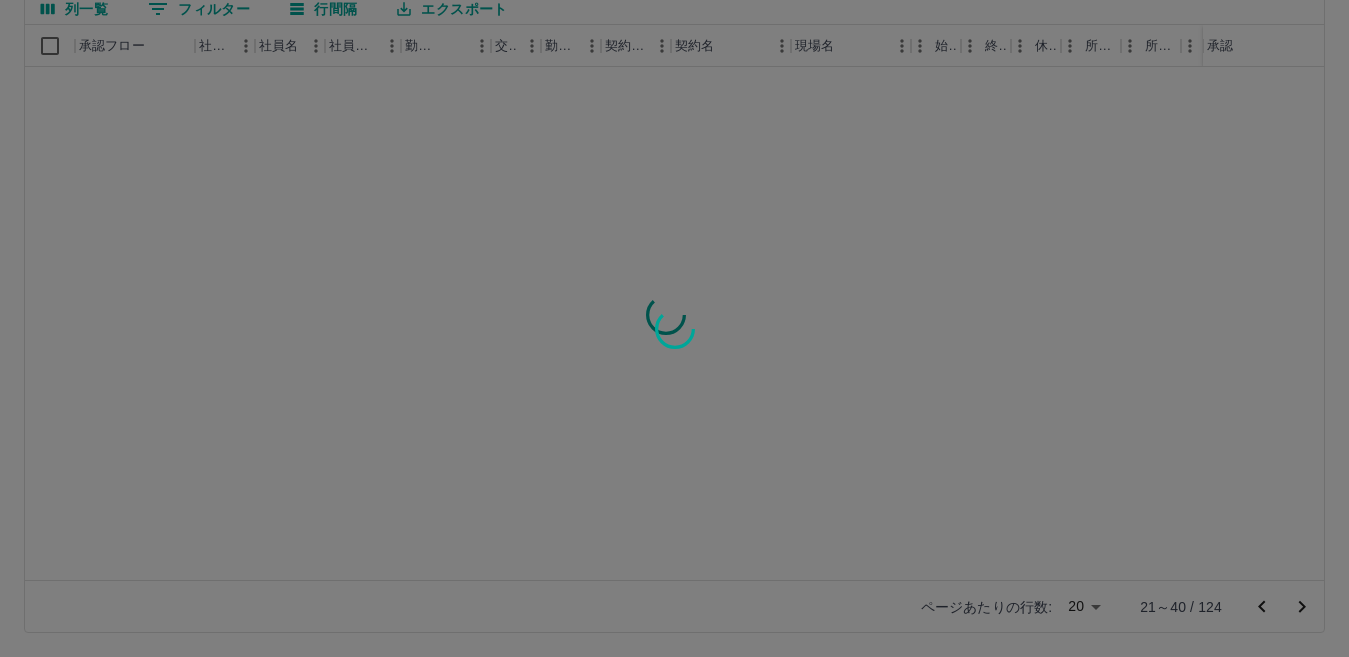 scroll, scrollTop: 0, scrollLeft: 0, axis: both 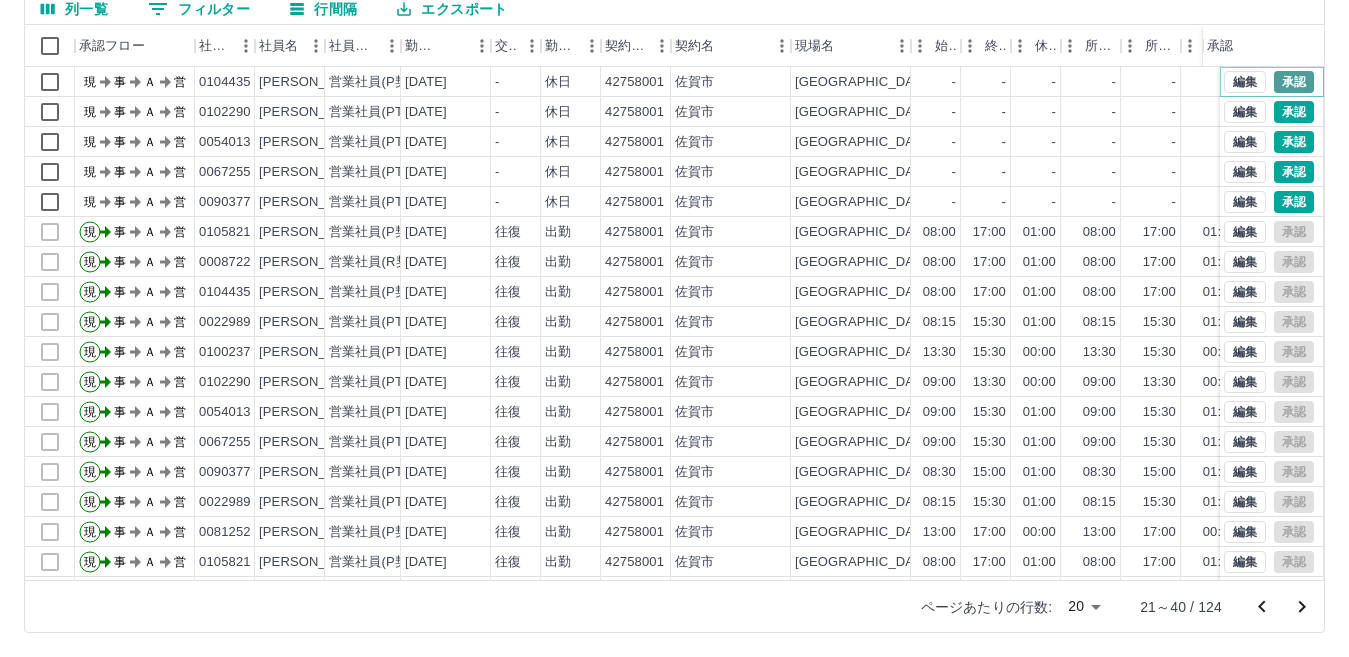click on "承認" at bounding box center [1294, 82] 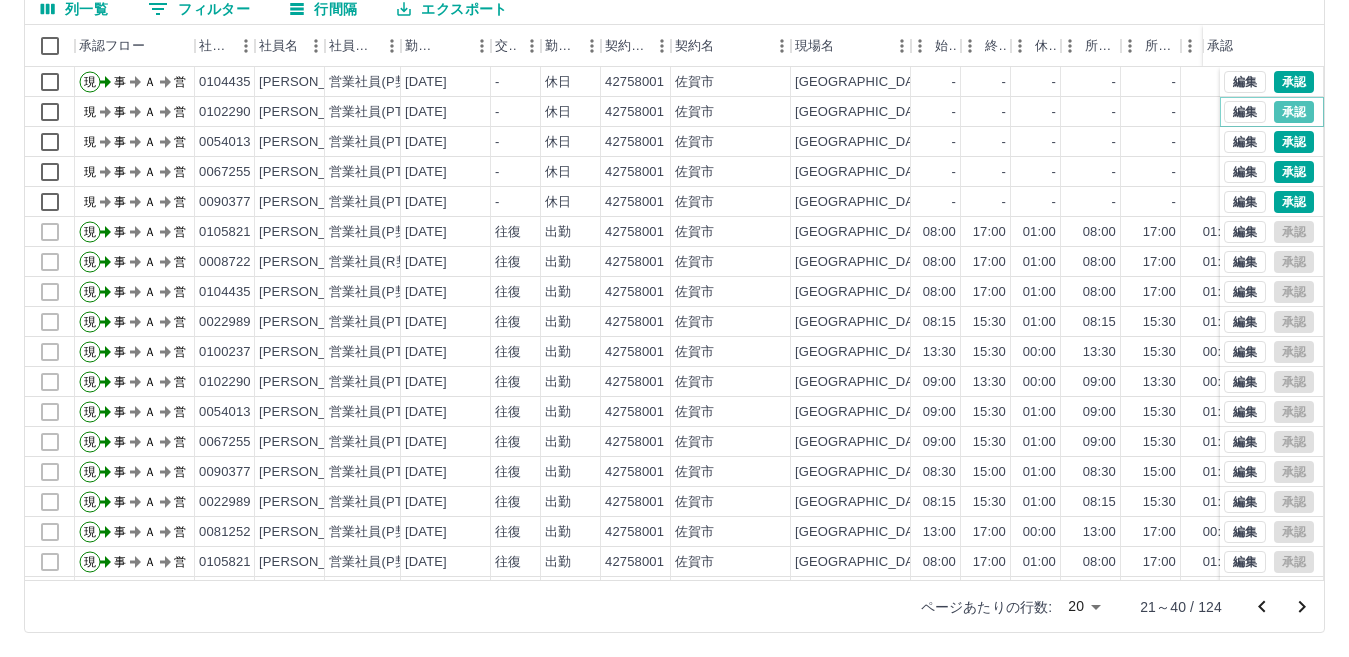 click on "承認" at bounding box center (1294, 112) 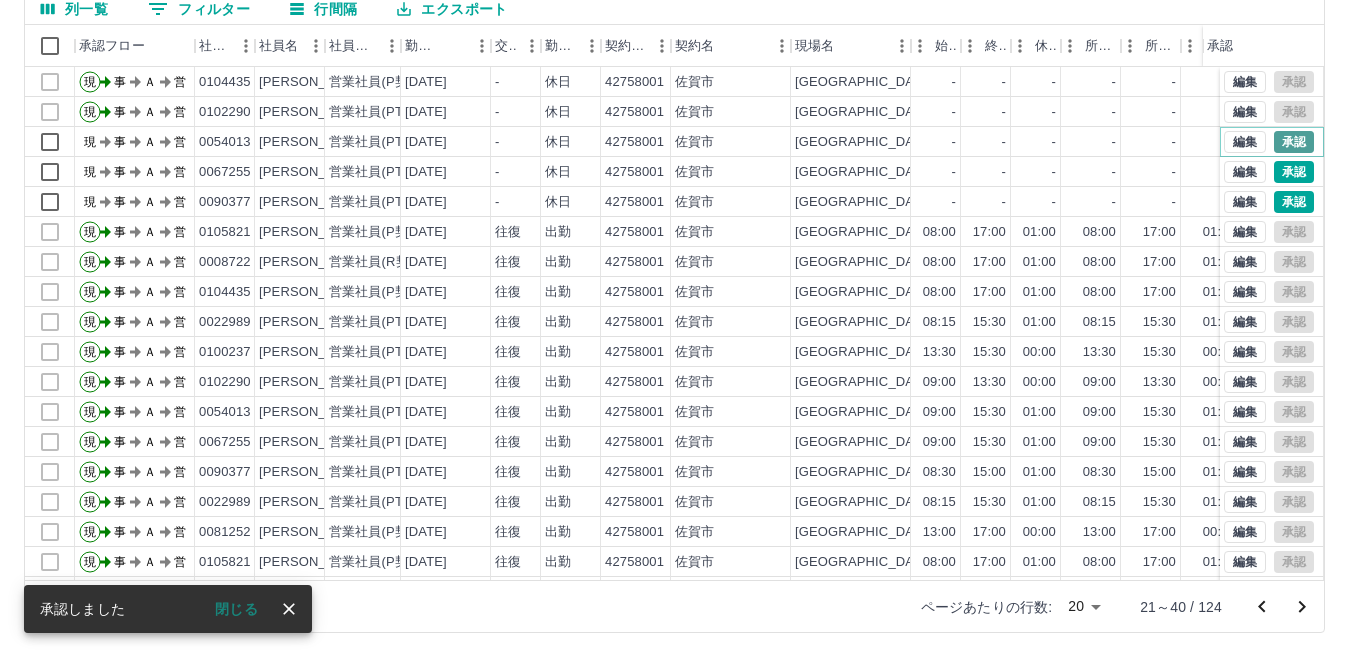 click on "承認" at bounding box center (1294, 142) 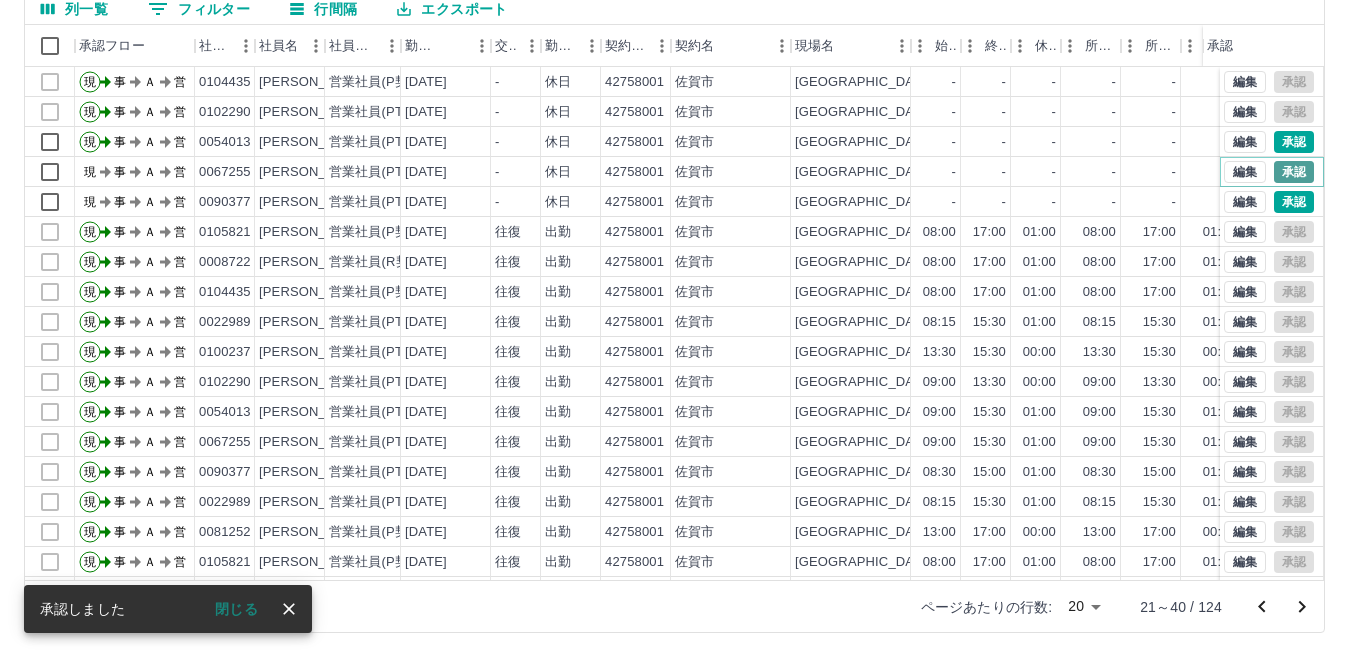 click on "承認" at bounding box center [1294, 172] 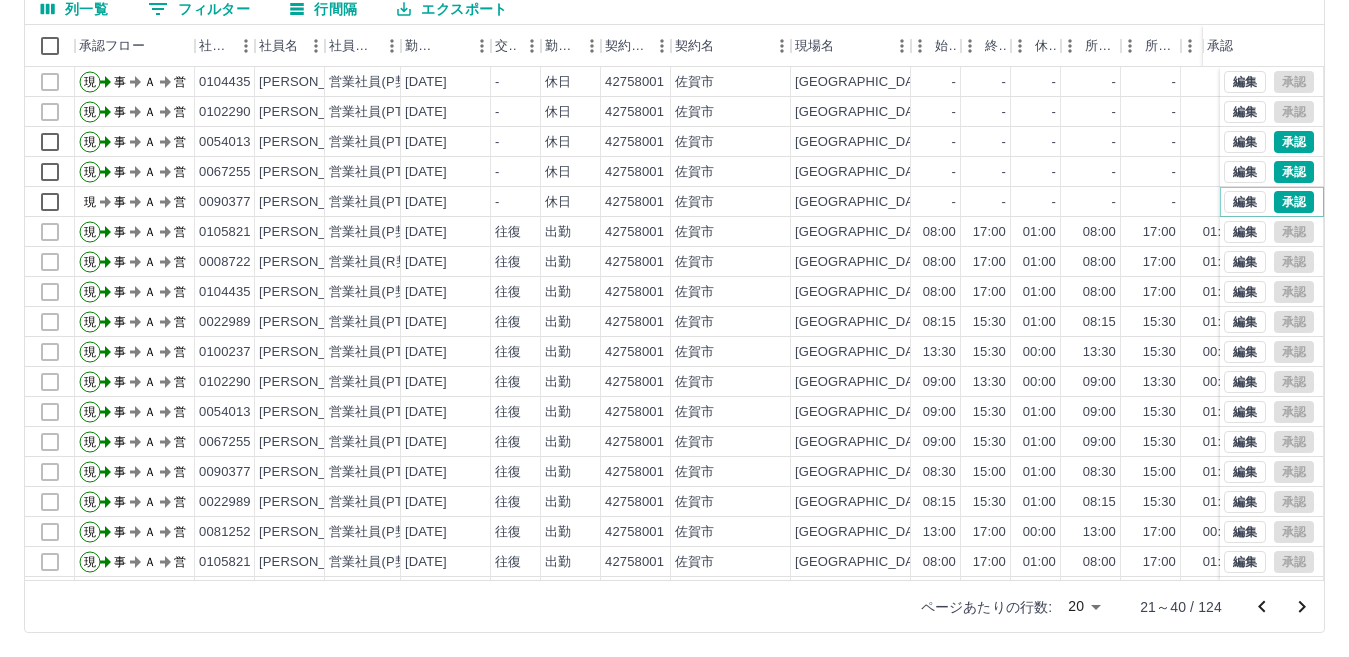 click on "承認" at bounding box center (1294, 202) 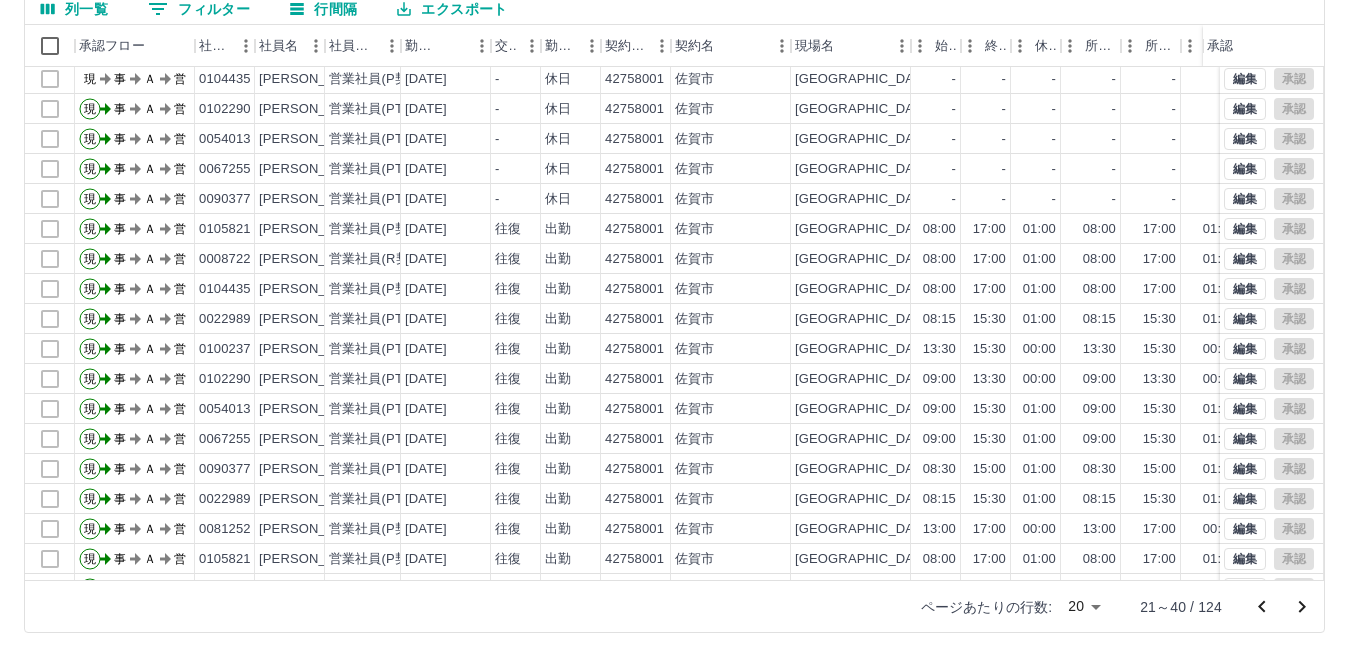 scroll, scrollTop: 0, scrollLeft: 0, axis: both 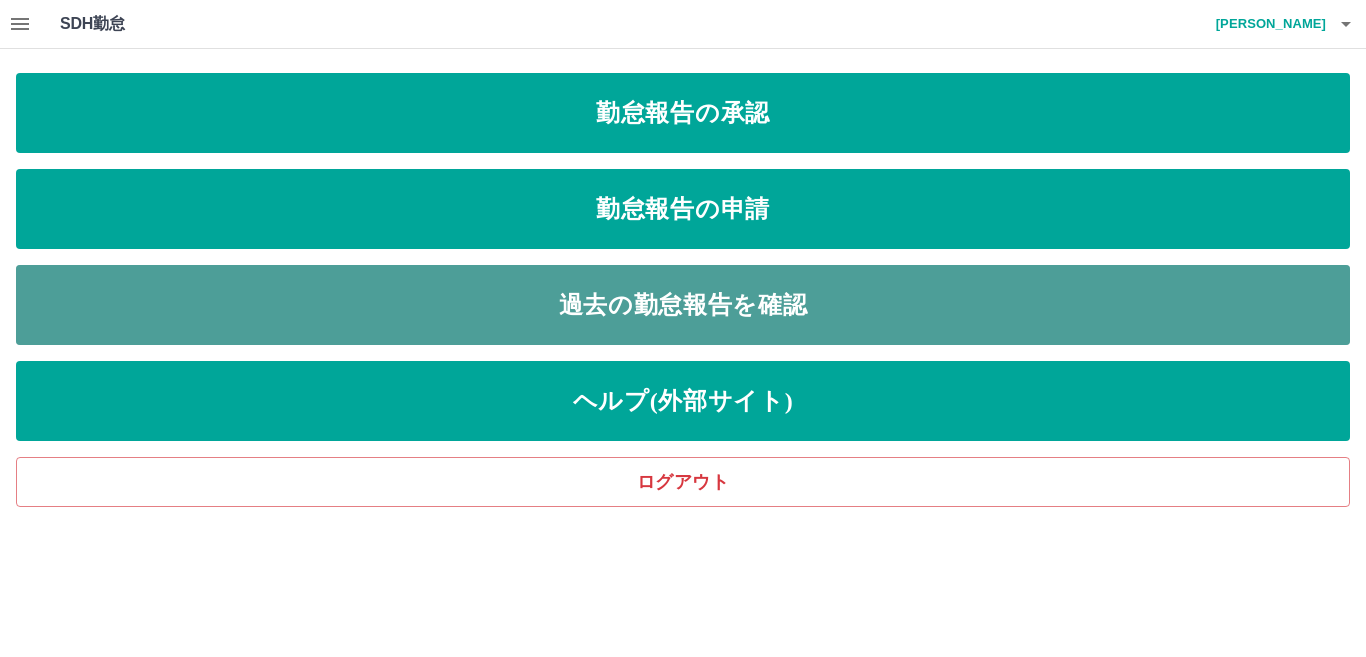 click on "過去の勤怠報告を確認" at bounding box center [683, 305] 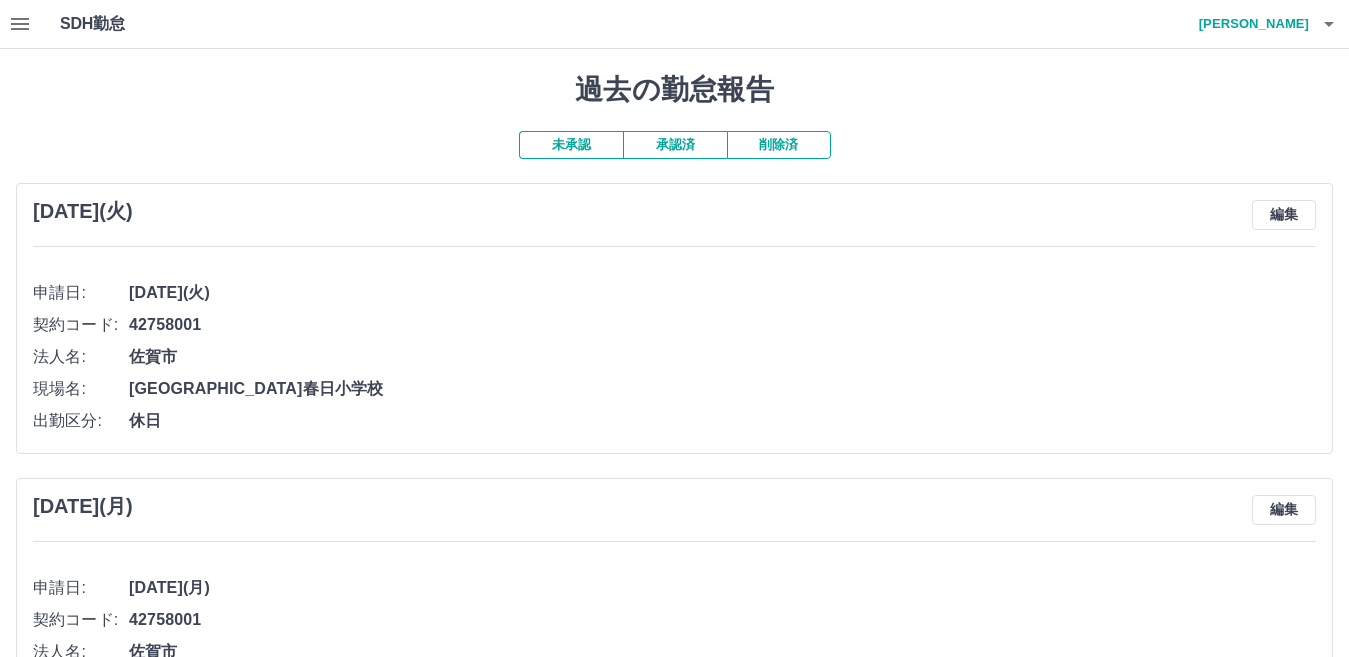 click on "承認済" at bounding box center [675, 145] 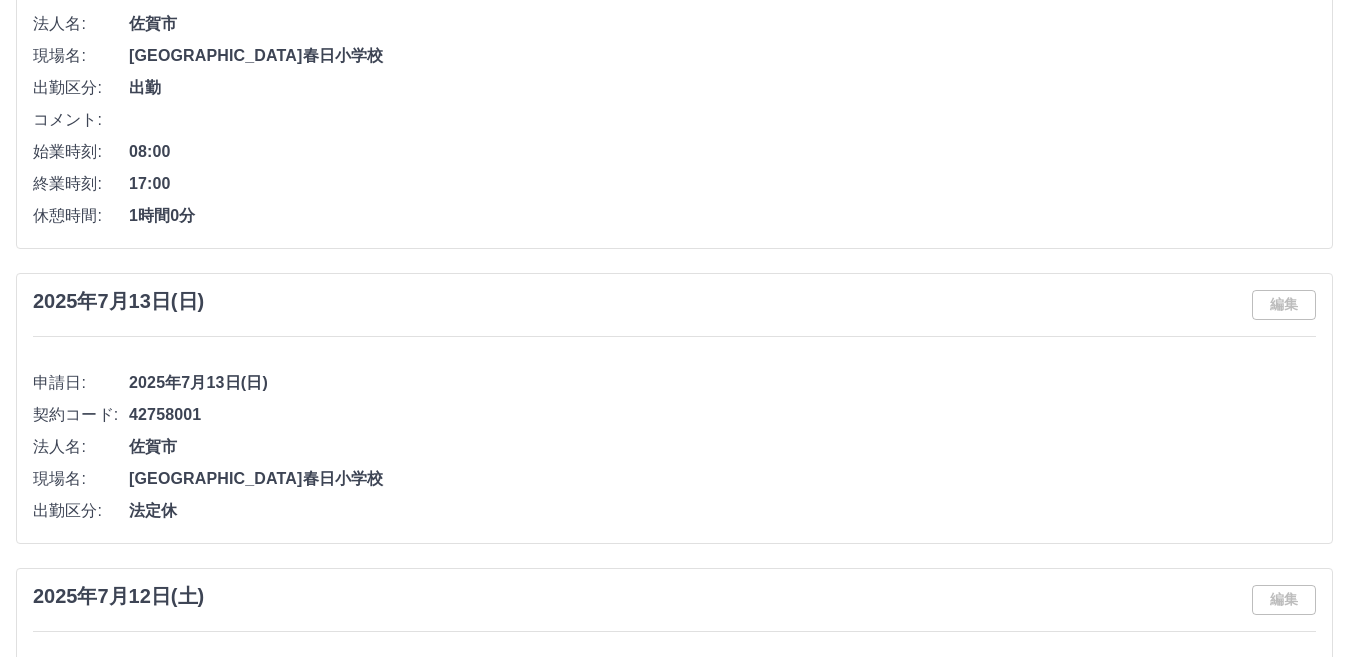 scroll, scrollTop: 300, scrollLeft: 0, axis: vertical 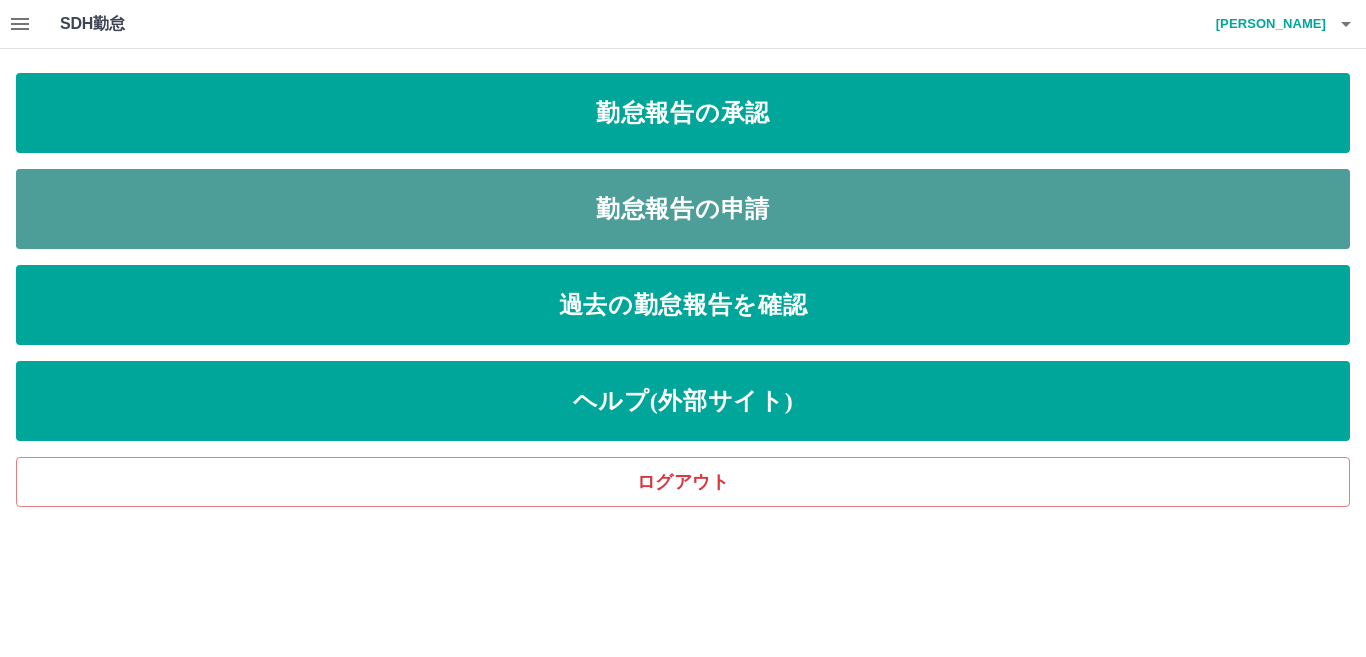 click on "勤怠報告の申請" at bounding box center (683, 209) 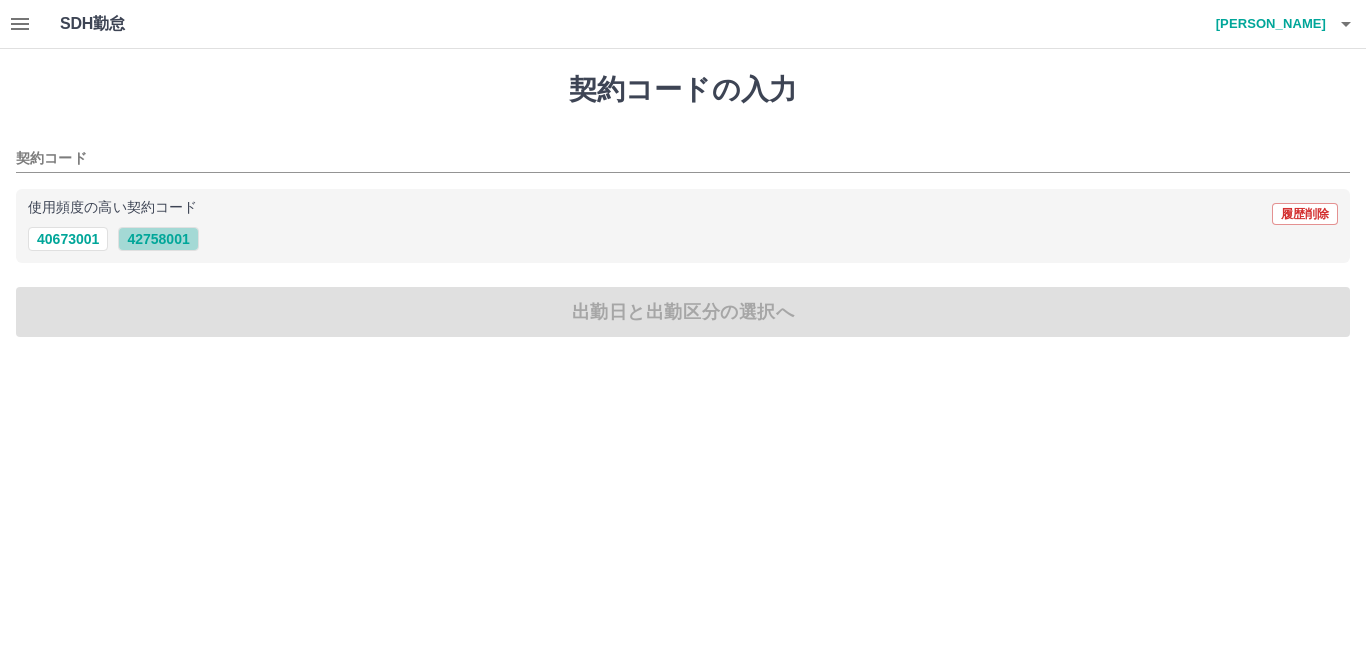 click on "42758001" at bounding box center [158, 239] 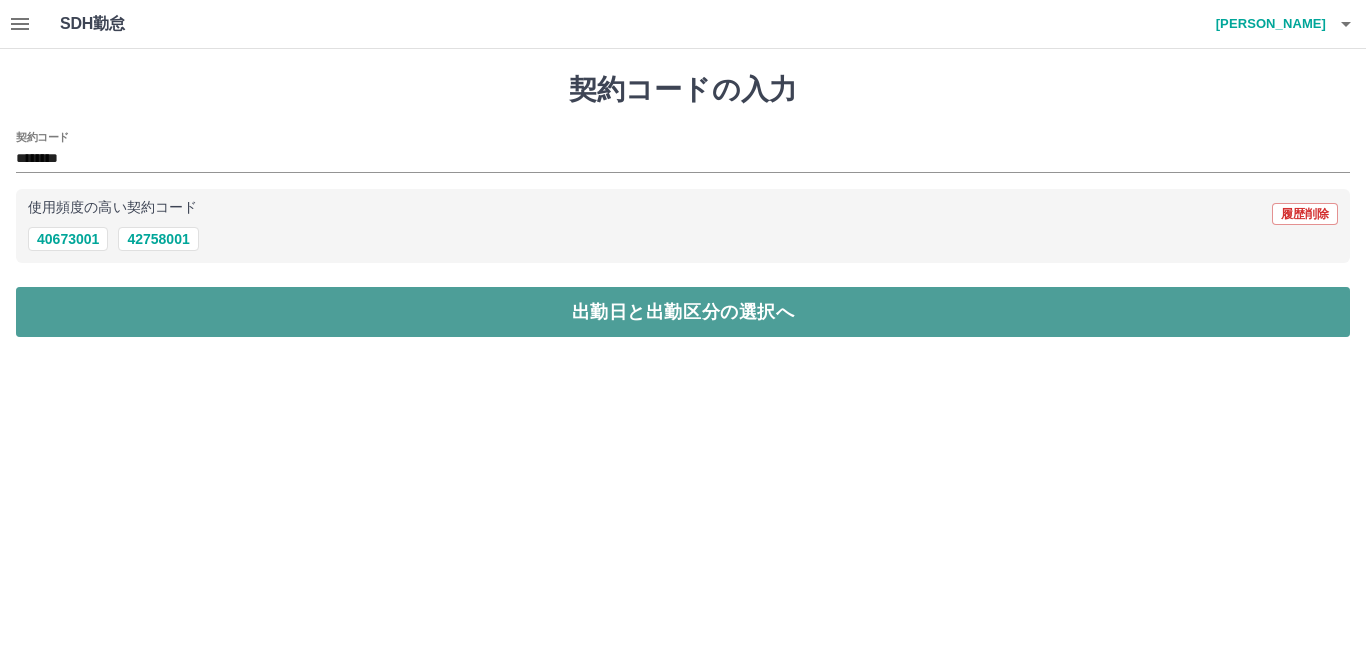 click on "出勤日と出勤区分の選択へ" at bounding box center [683, 312] 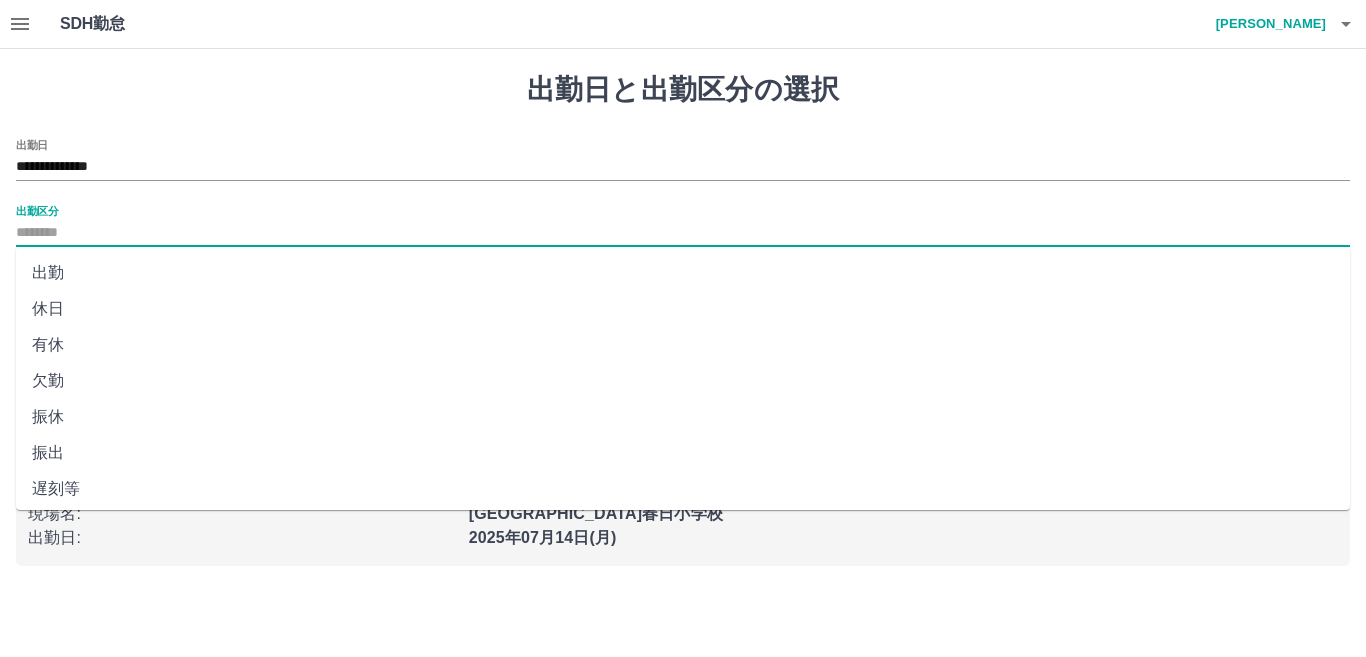 drag, startPoint x: 80, startPoint y: 227, endPoint x: 76, endPoint y: 240, distance: 13.601471 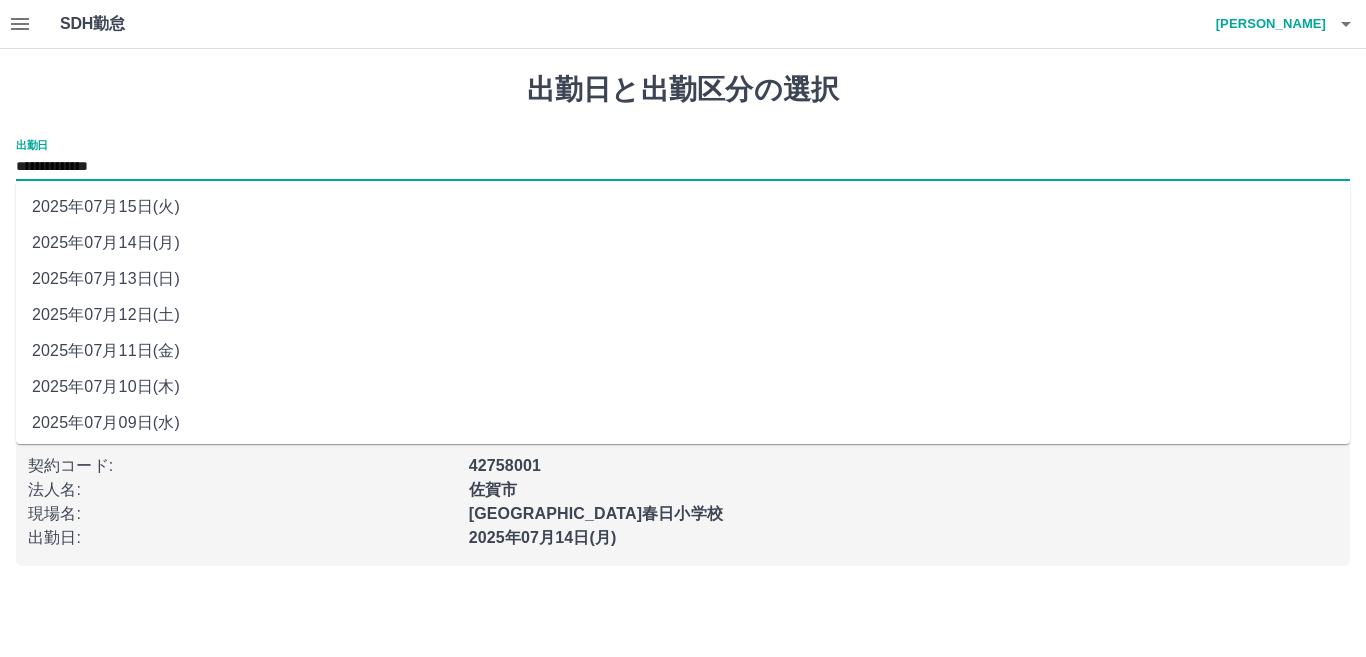 click on "**********" at bounding box center [683, 167] 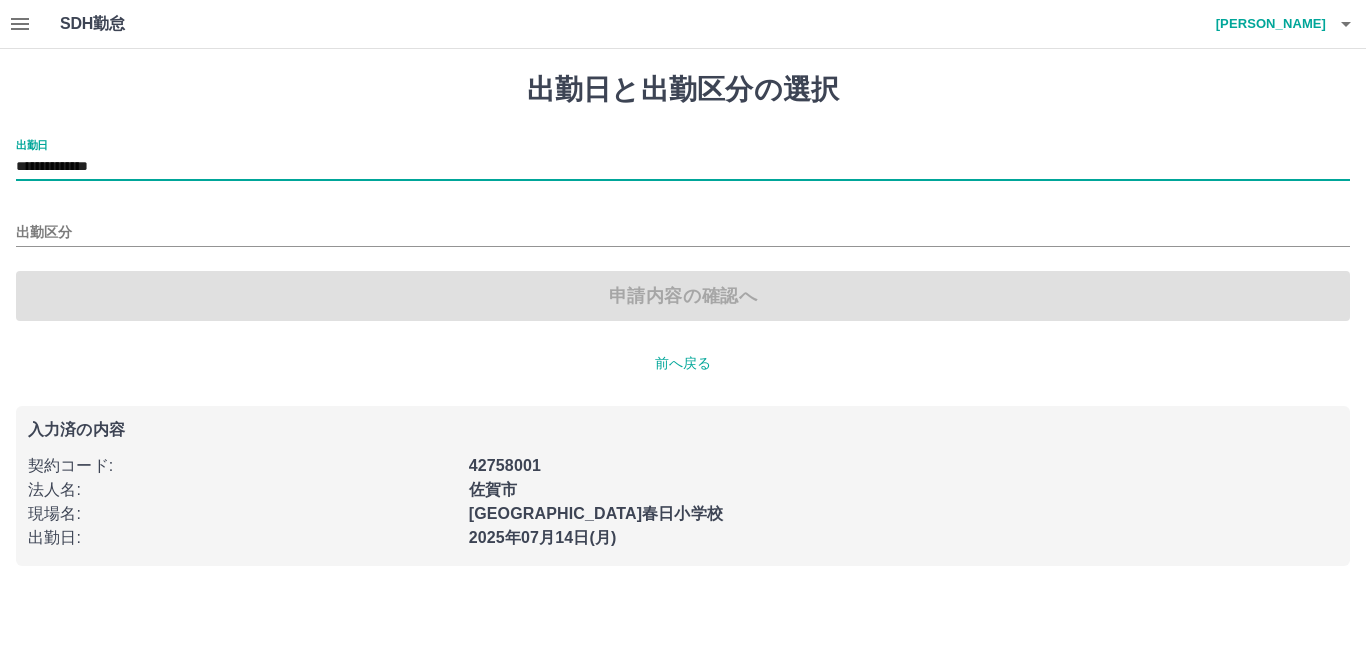 click on "出勤区分" at bounding box center [683, 226] 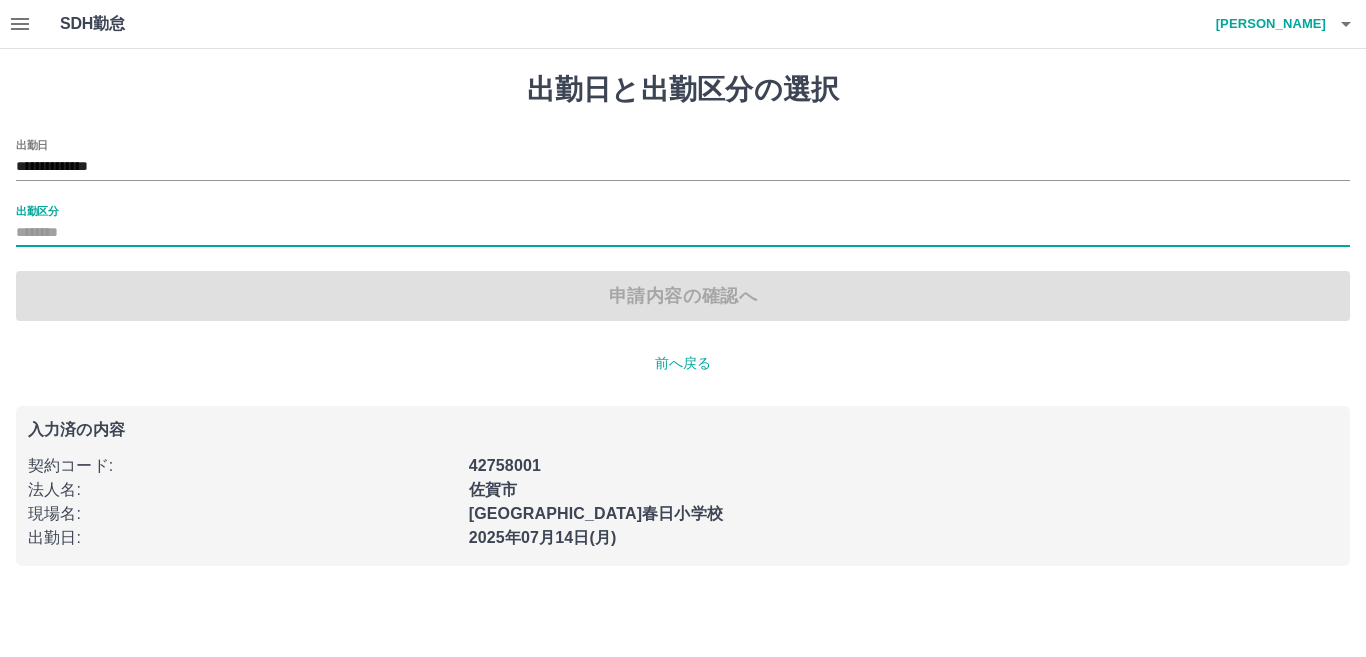 click on "出勤区分" at bounding box center (683, 233) 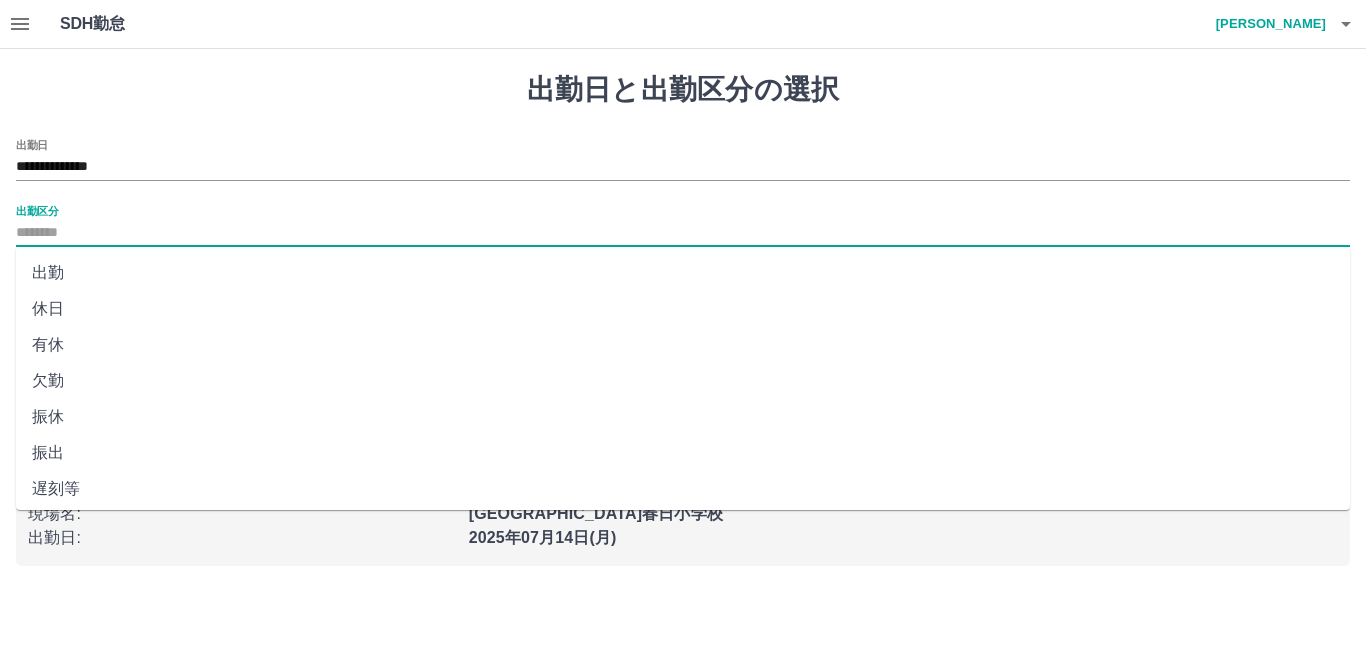 click on "出勤" at bounding box center (683, 273) 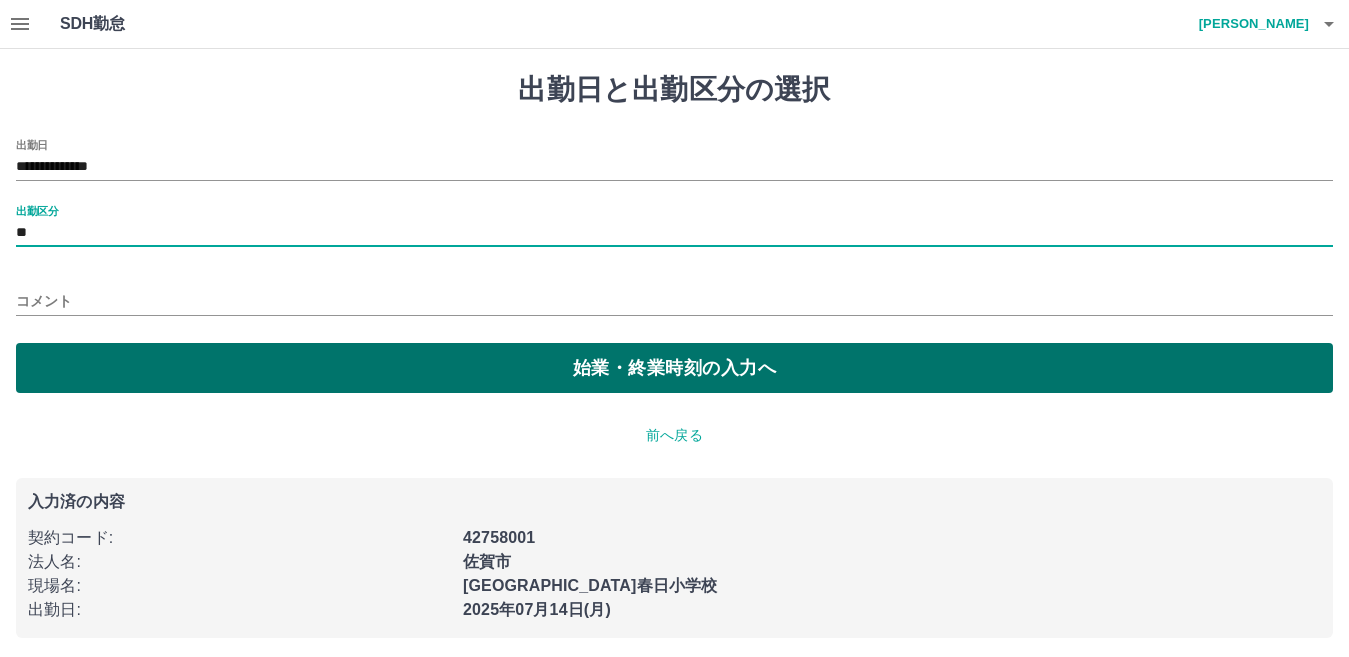 click on "始業・終業時刻の入力へ" at bounding box center [674, 368] 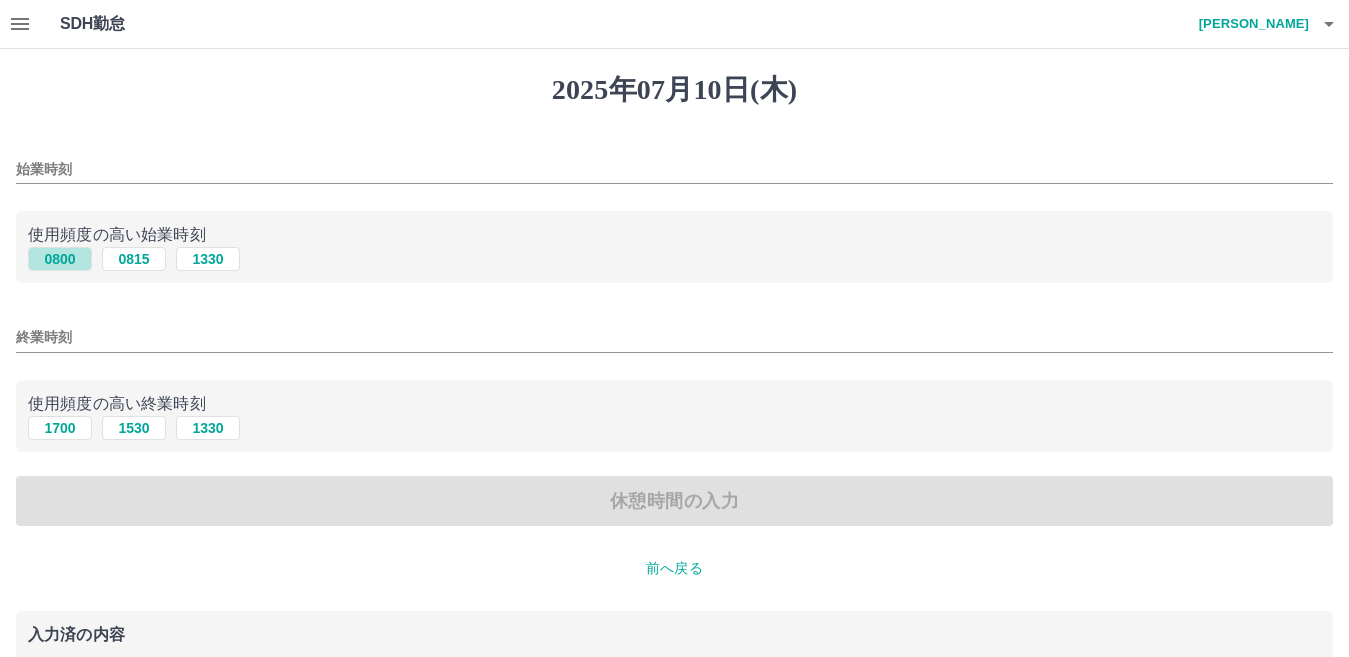 drag, startPoint x: 69, startPoint y: 262, endPoint x: 65, endPoint y: 280, distance: 18.439089 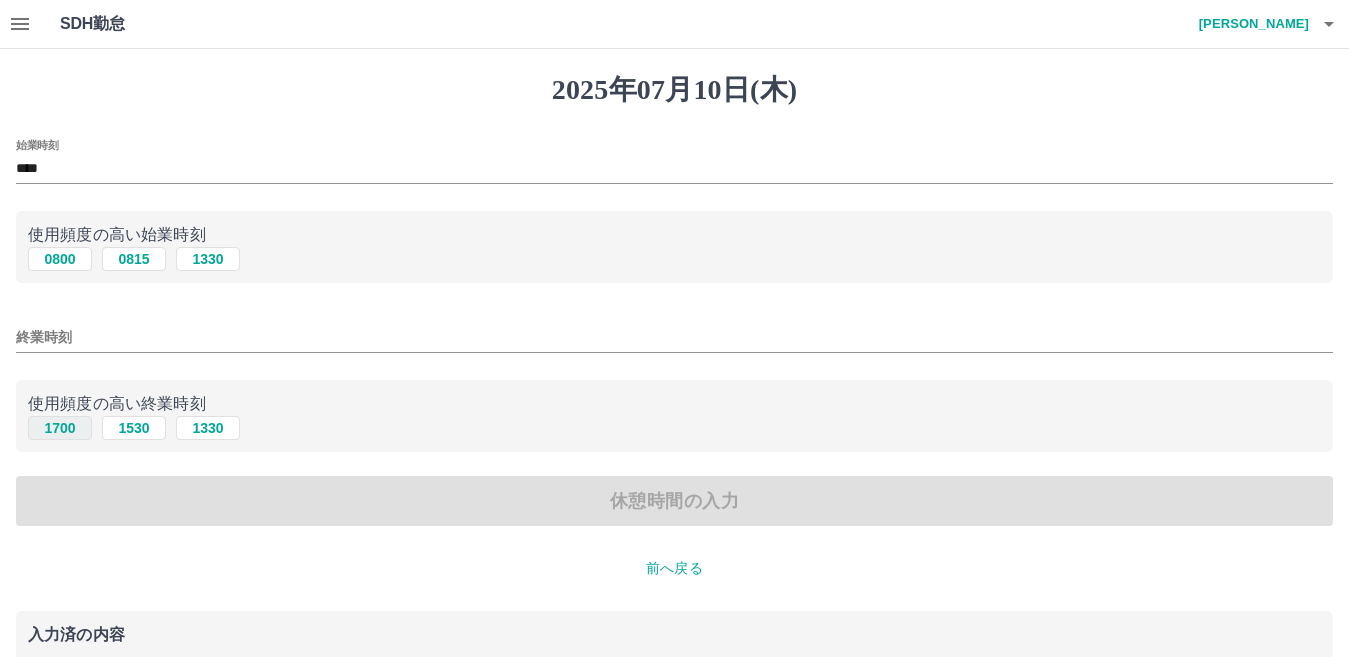 click on "1700" at bounding box center [60, 428] 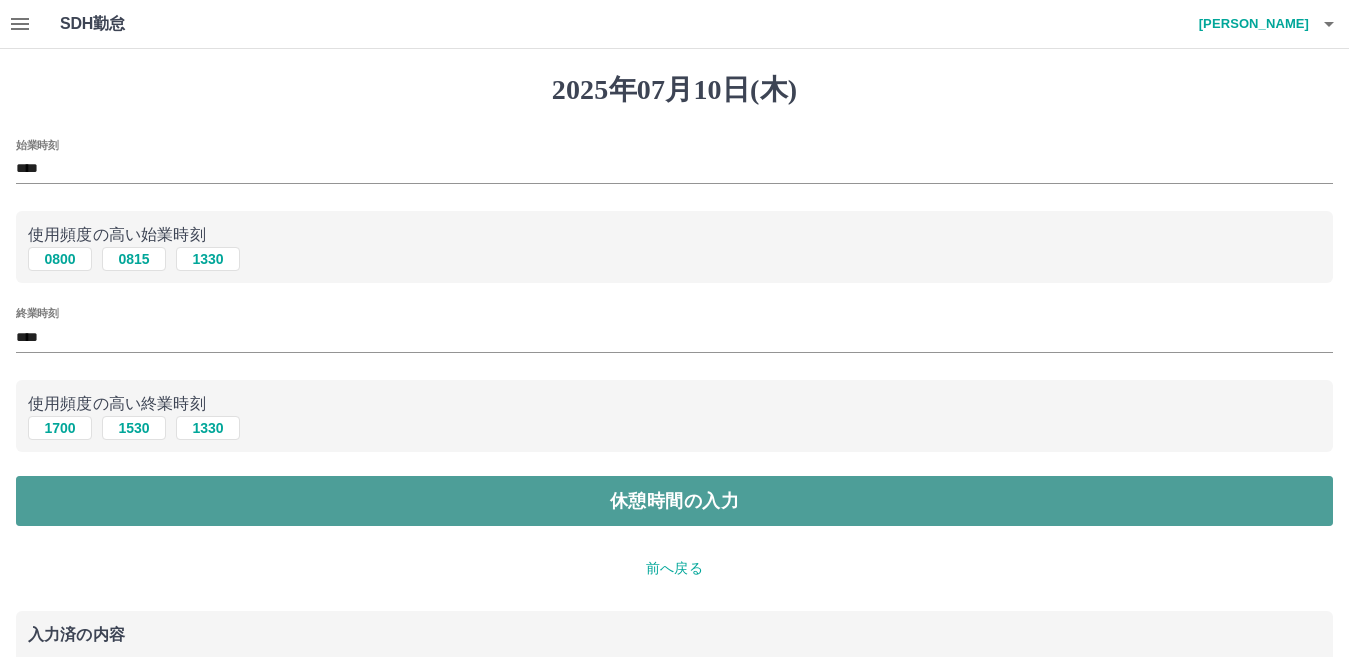 click on "休憩時間の入力" at bounding box center (674, 501) 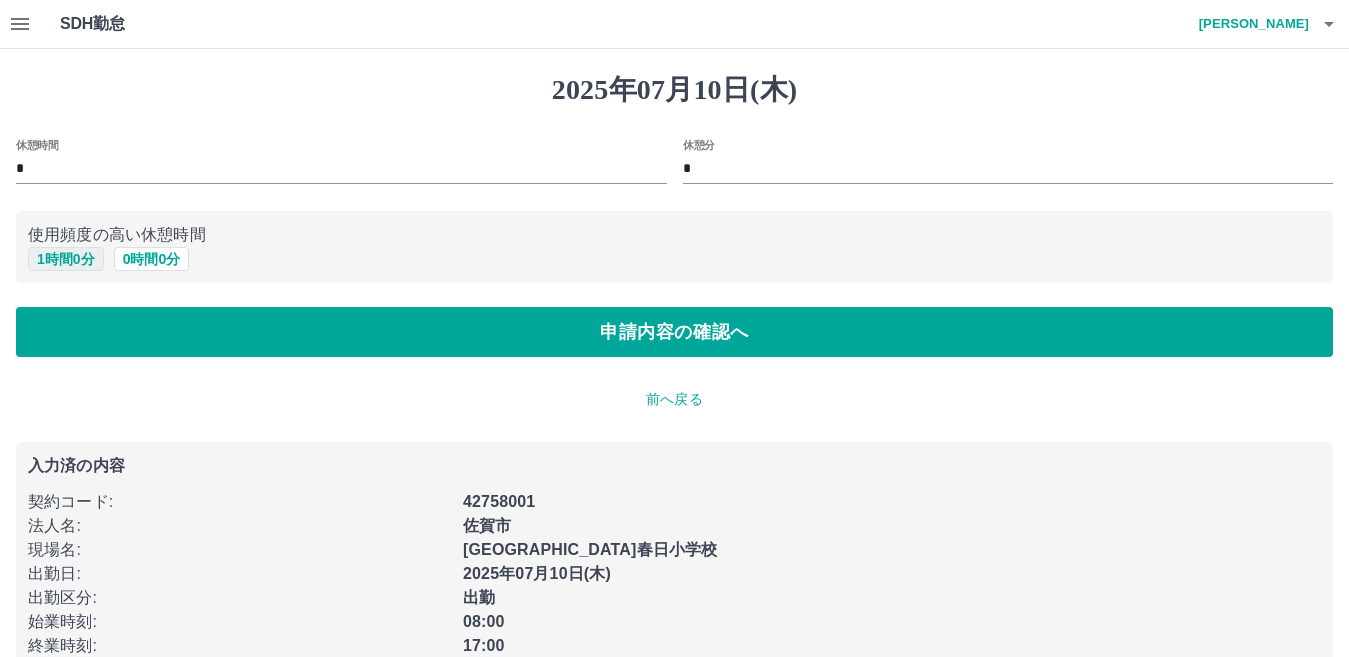 drag, startPoint x: 61, startPoint y: 257, endPoint x: 61, endPoint y: 290, distance: 33 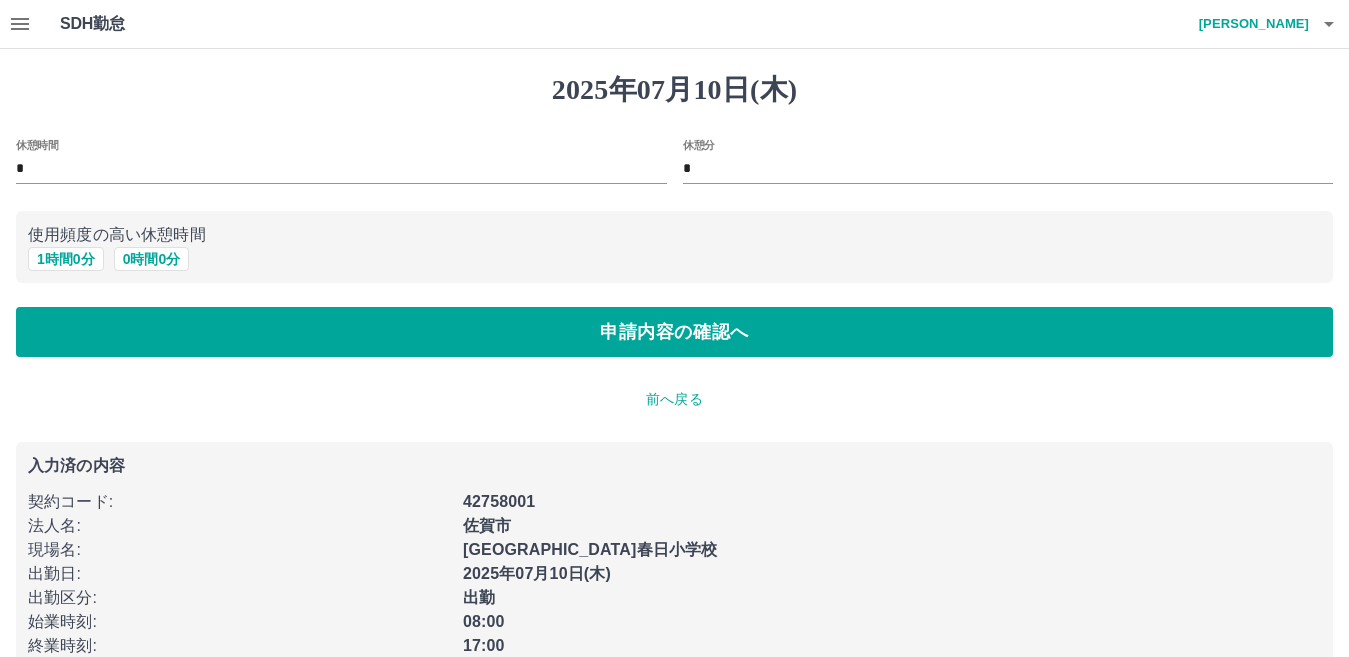 click on "1 時間 0 分" at bounding box center [66, 259] 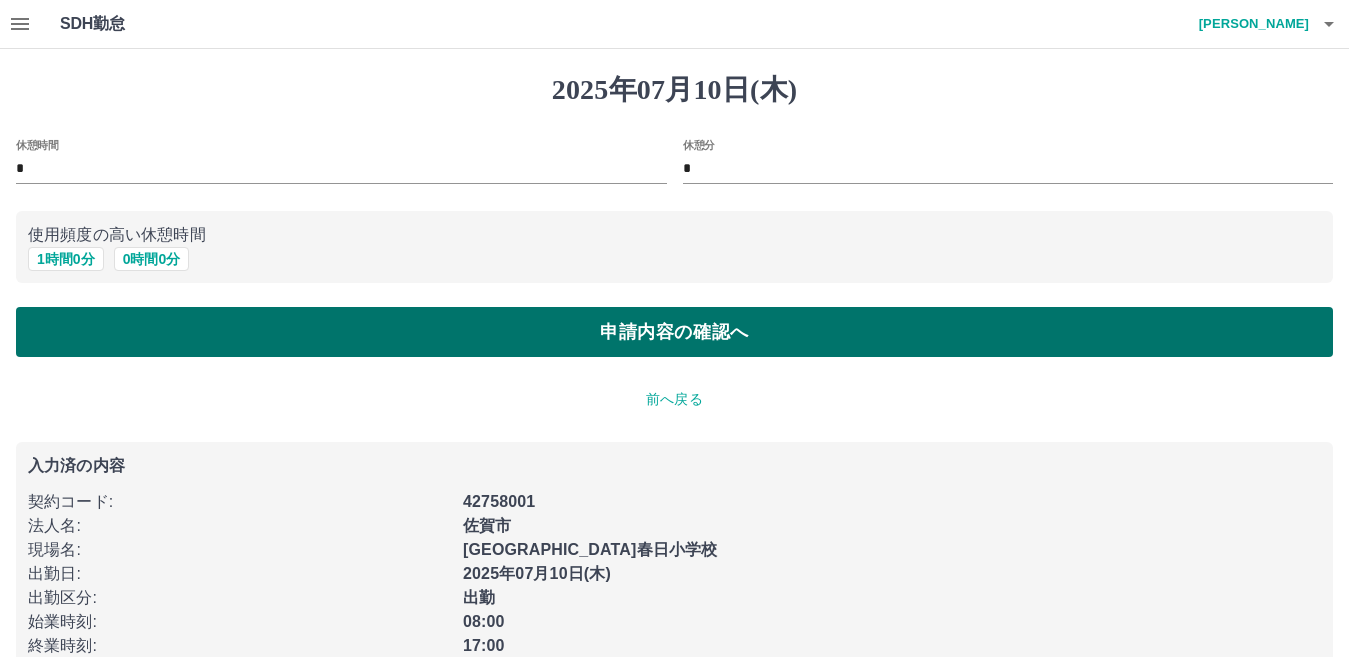 click on "申請内容の確認へ" at bounding box center (674, 332) 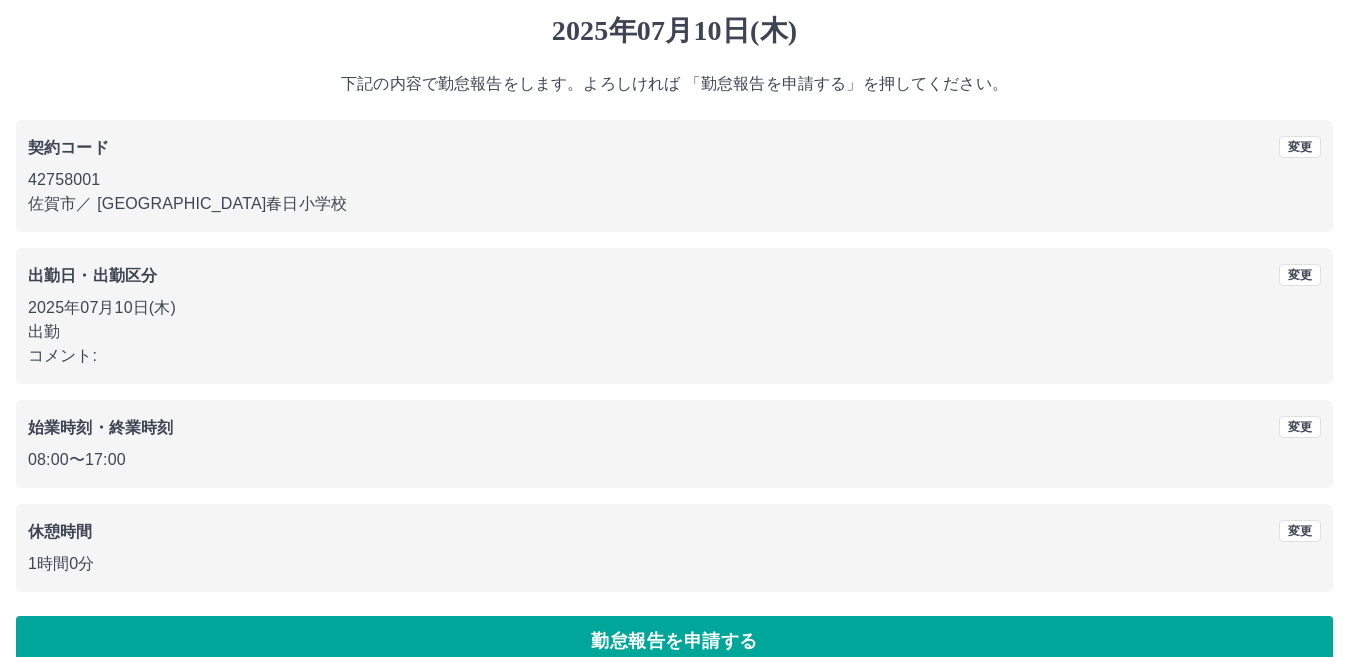 scroll, scrollTop: 92, scrollLeft: 0, axis: vertical 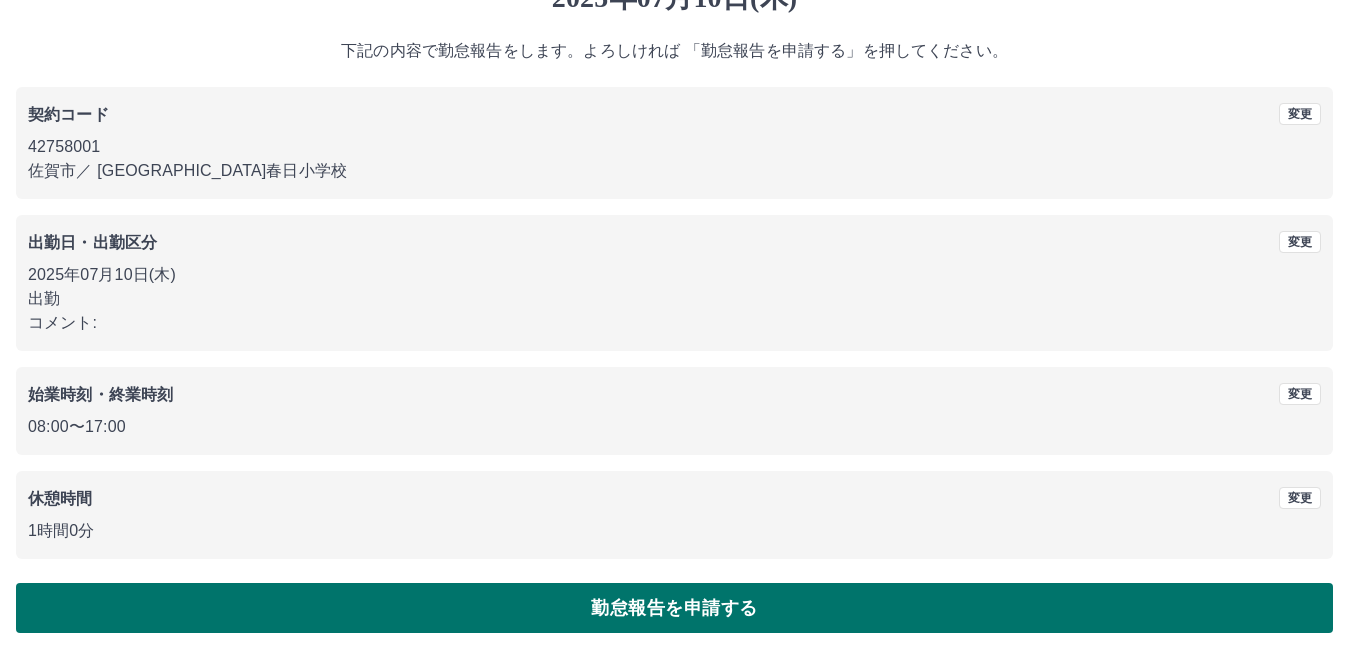 click on "勤怠報告を申請する" at bounding box center (674, 608) 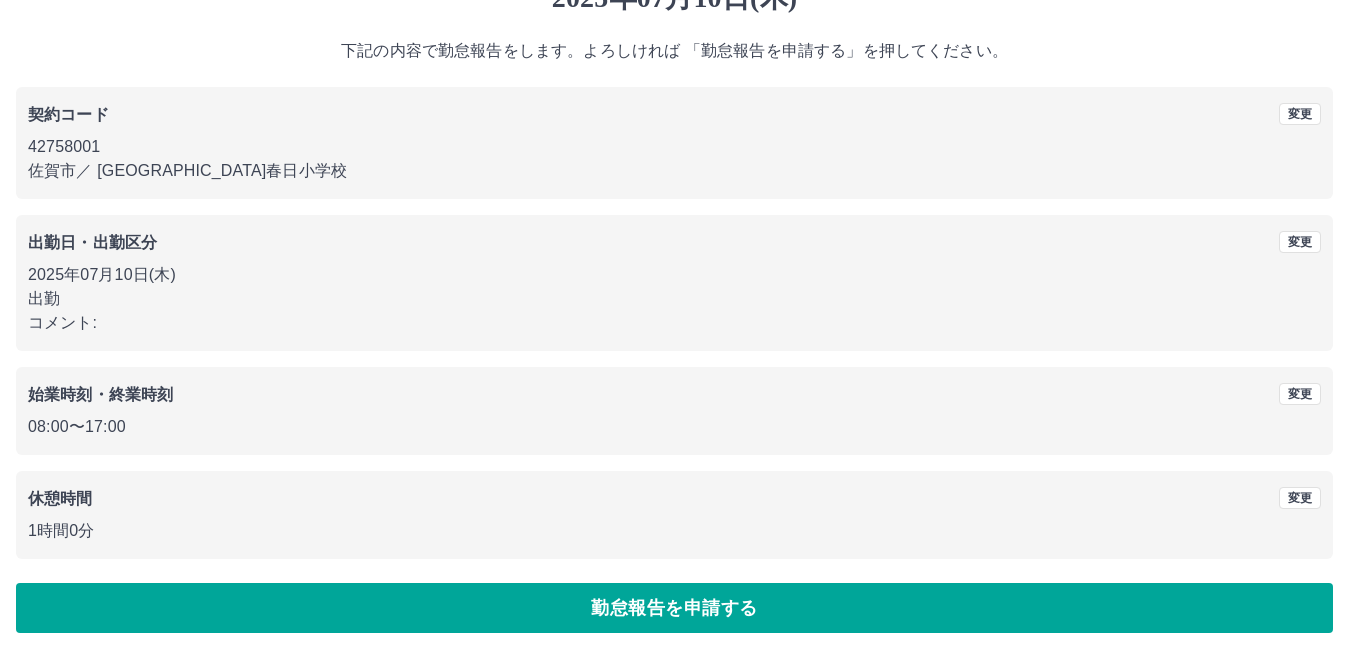 scroll, scrollTop: 0, scrollLeft: 0, axis: both 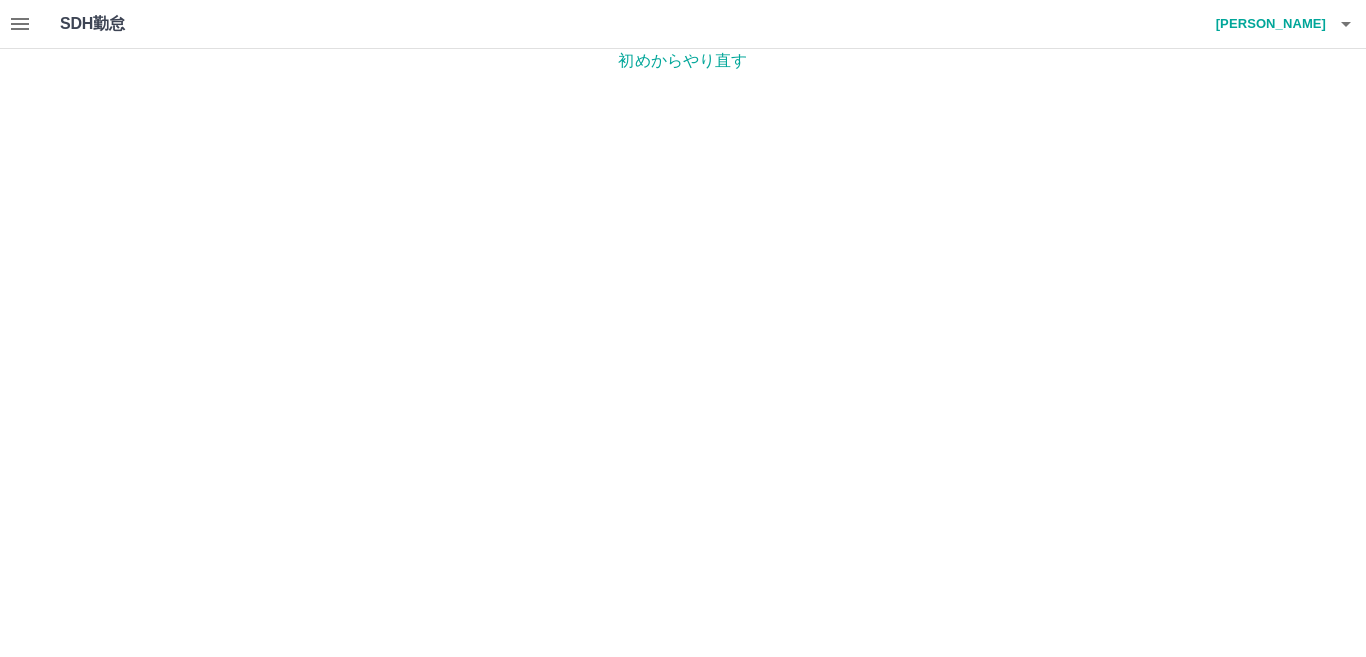 click 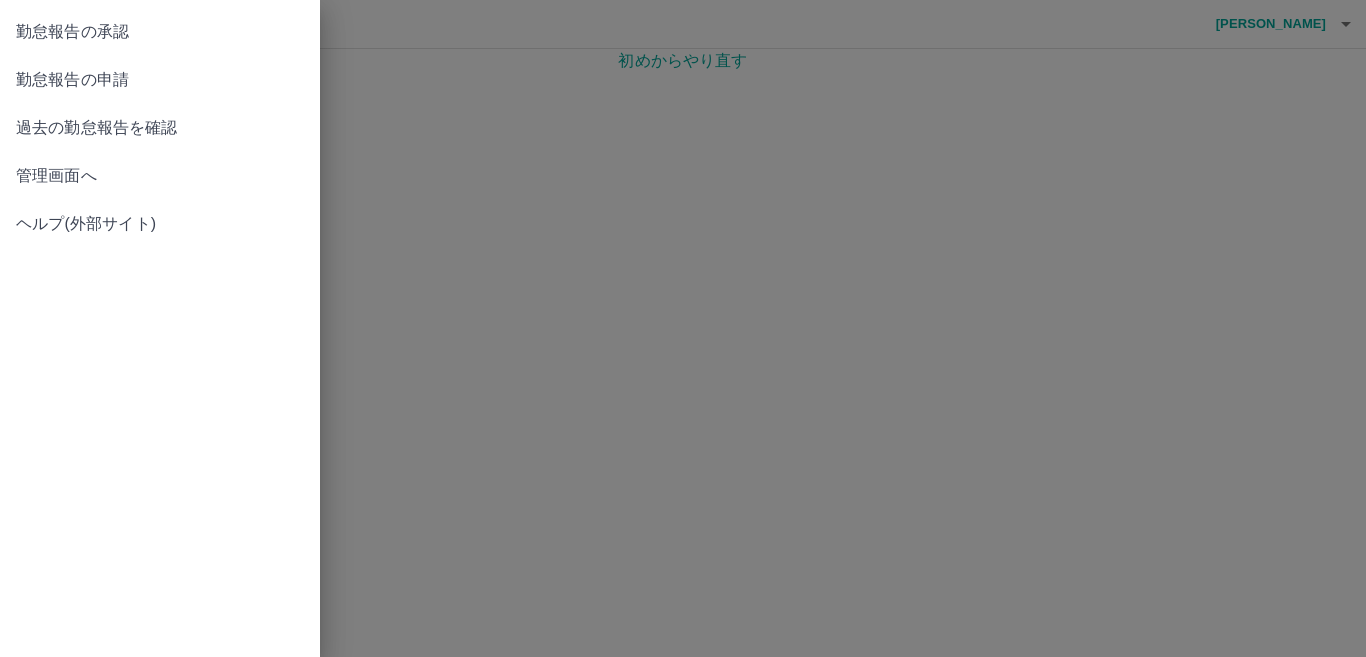 click on "管理画面へ" at bounding box center [160, 176] 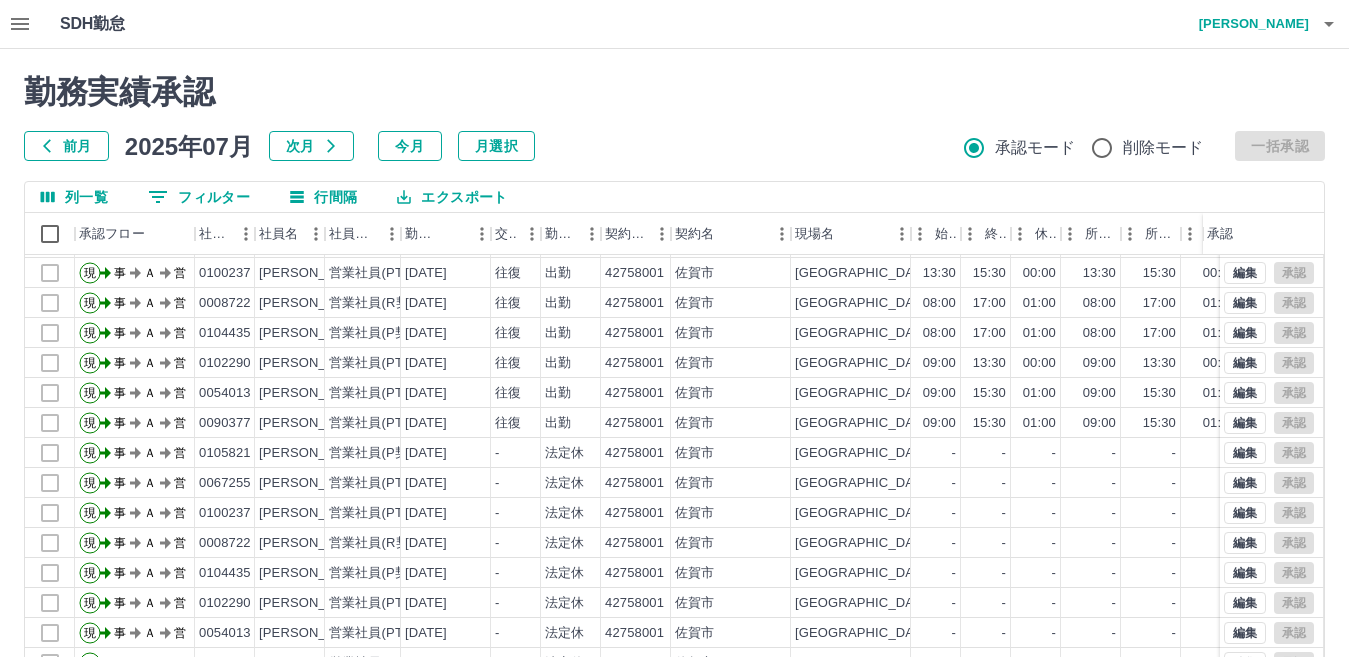 scroll, scrollTop: 104, scrollLeft: 0, axis: vertical 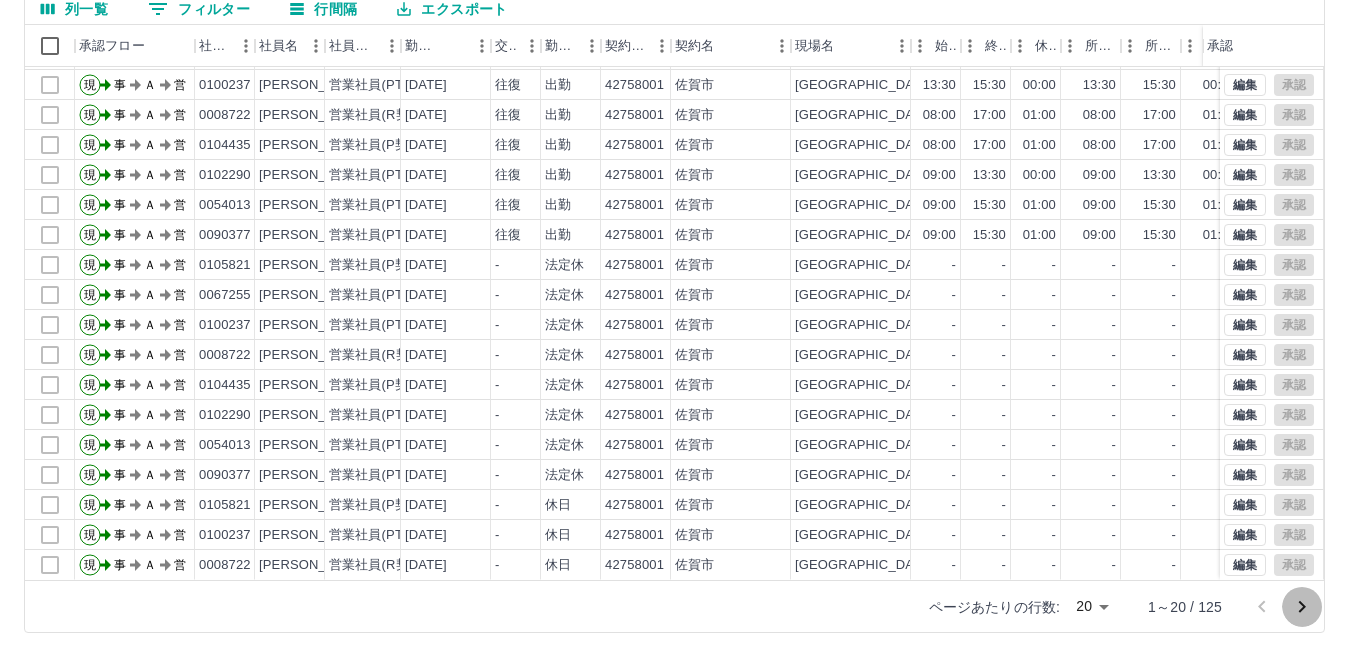 click 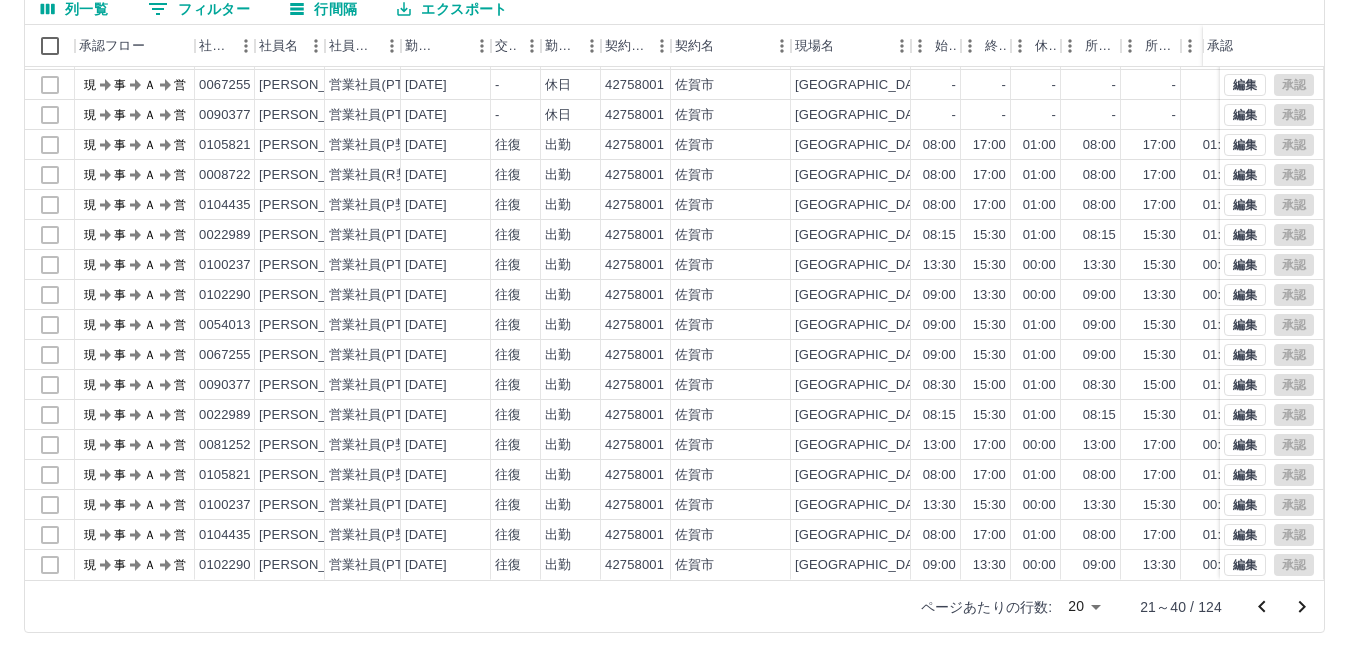 scroll, scrollTop: 0, scrollLeft: 0, axis: both 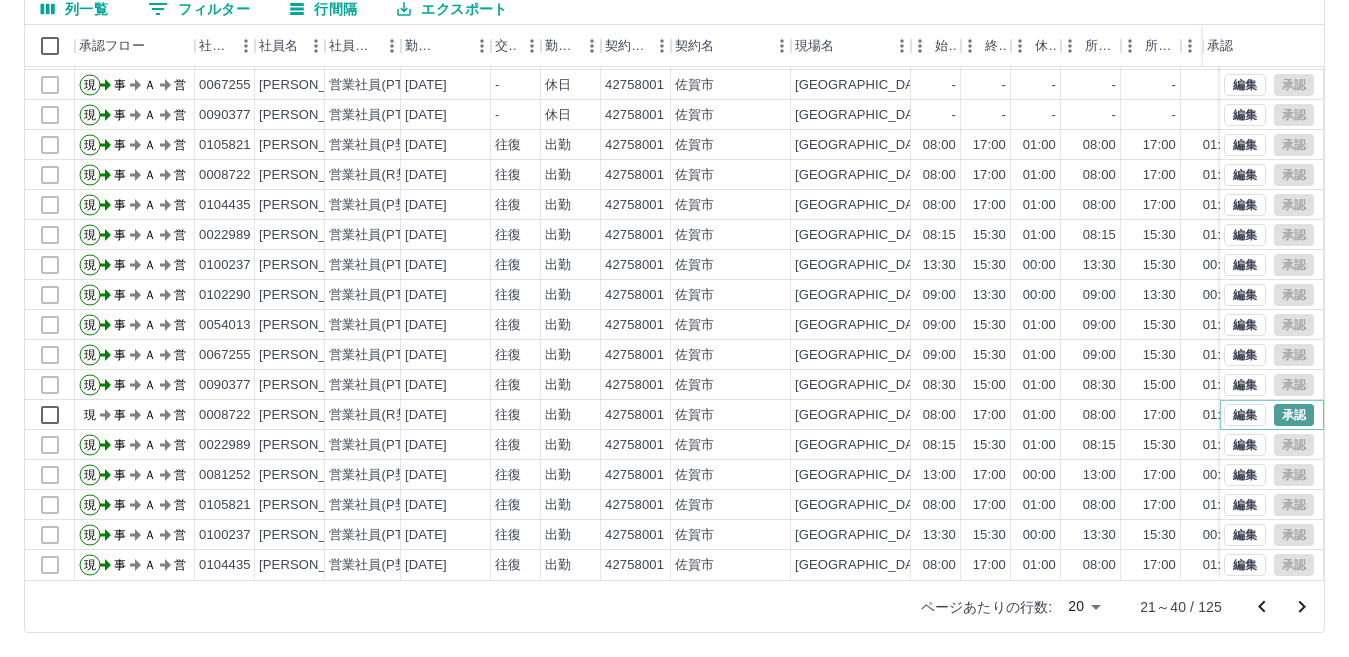 click on "承認" at bounding box center [1294, 415] 